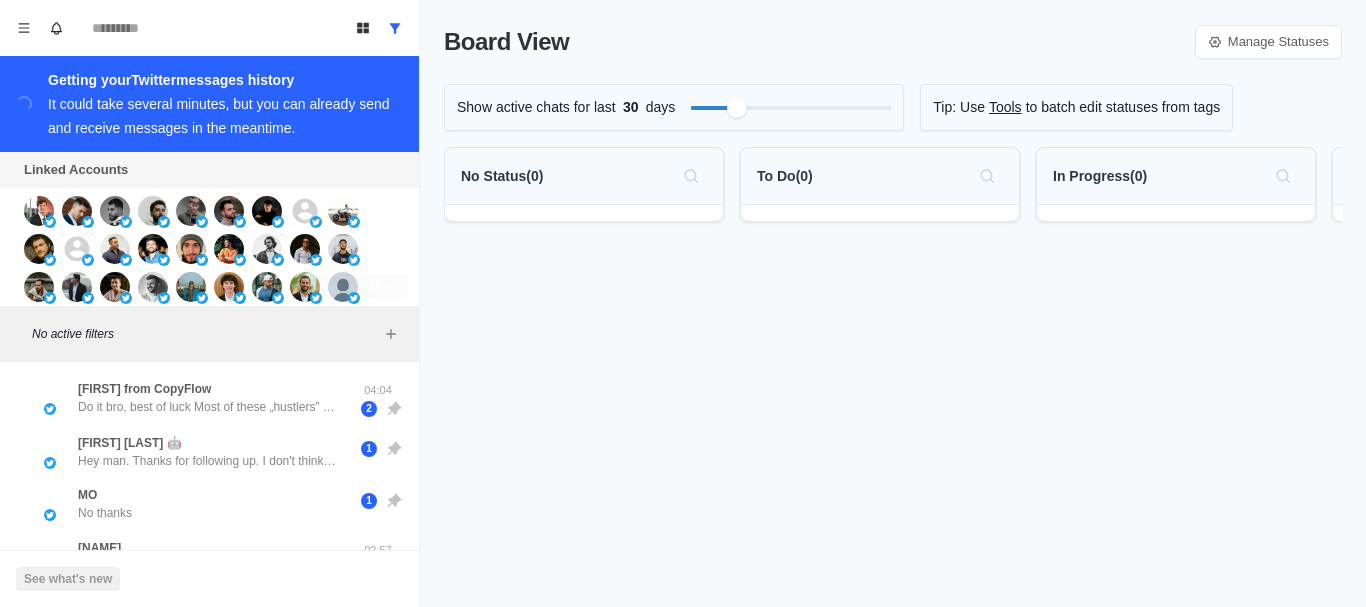scroll, scrollTop: 0, scrollLeft: 0, axis: both 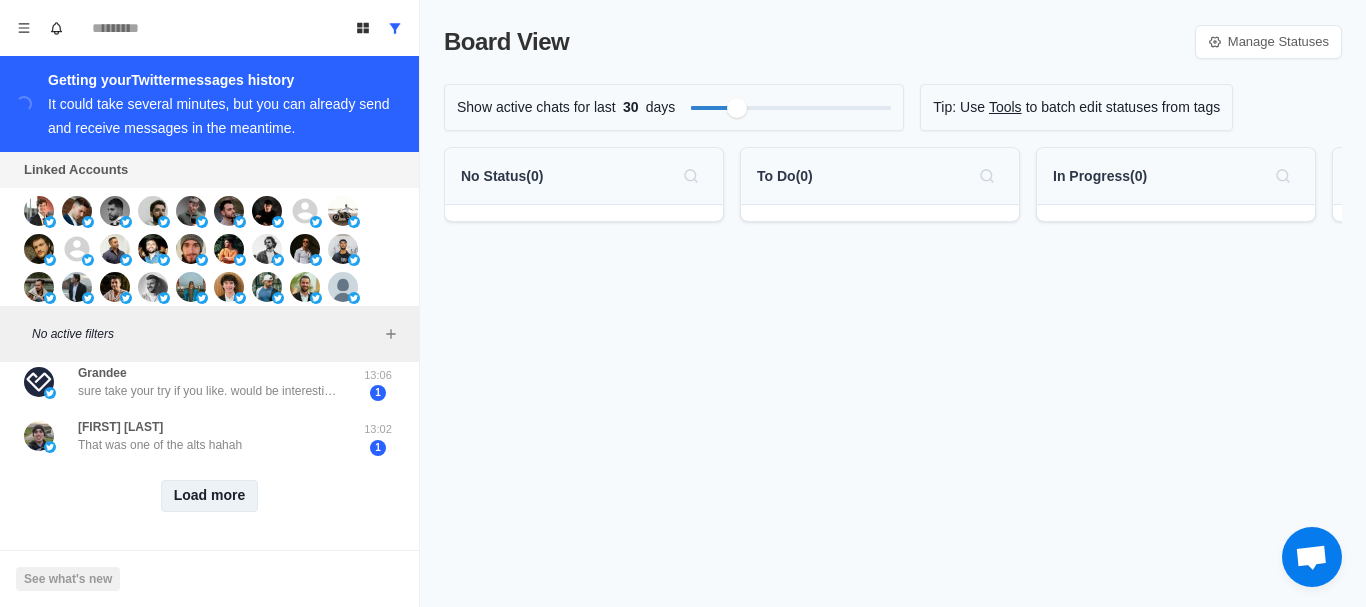 click on "Load more" at bounding box center (210, 496) 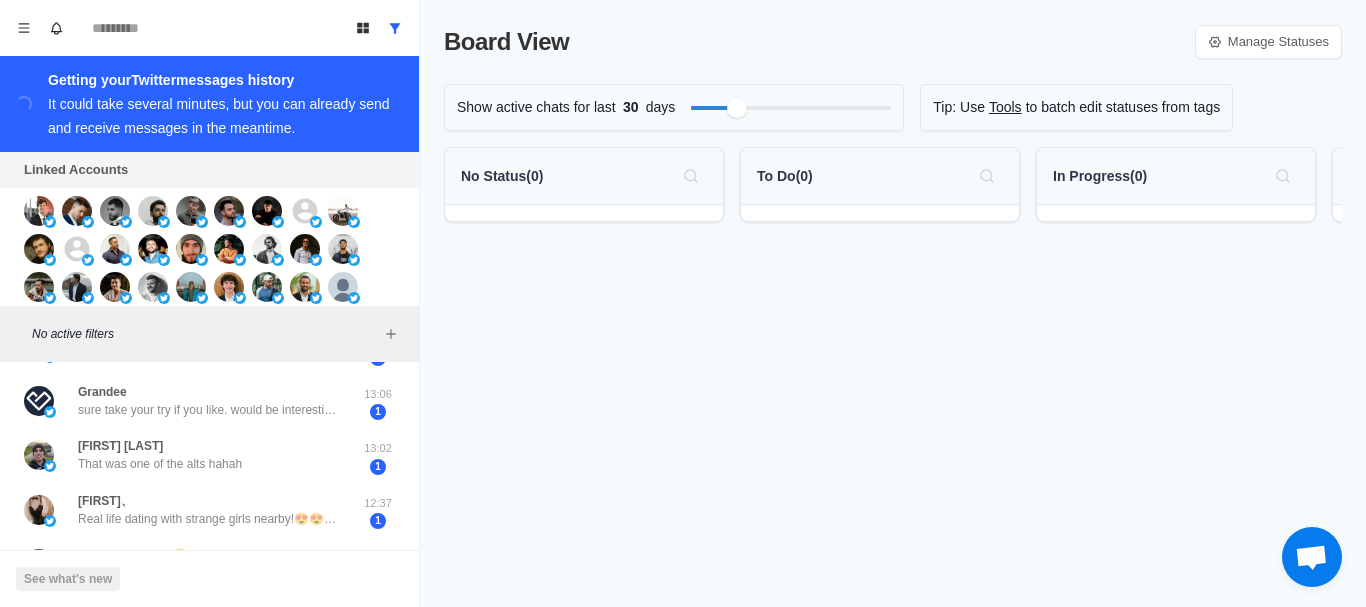 scroll, scrollTop: 913, scrollLeft: 0, axis: vertical 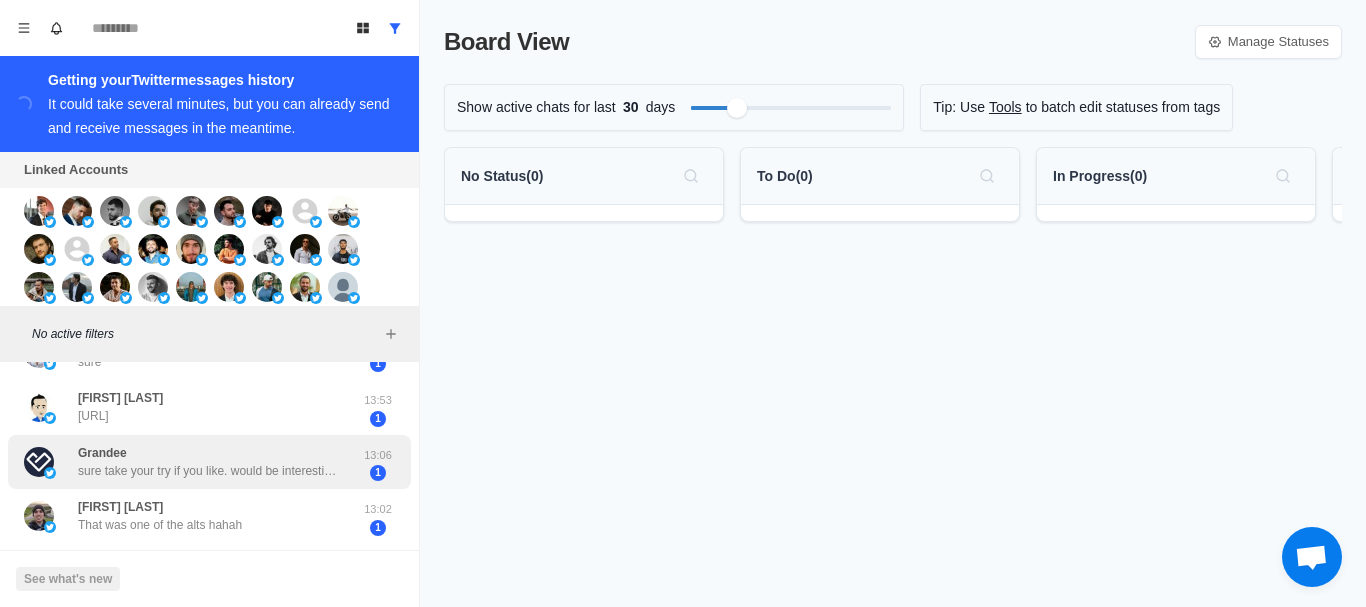 click on "1" at bounding box center (378, 473) 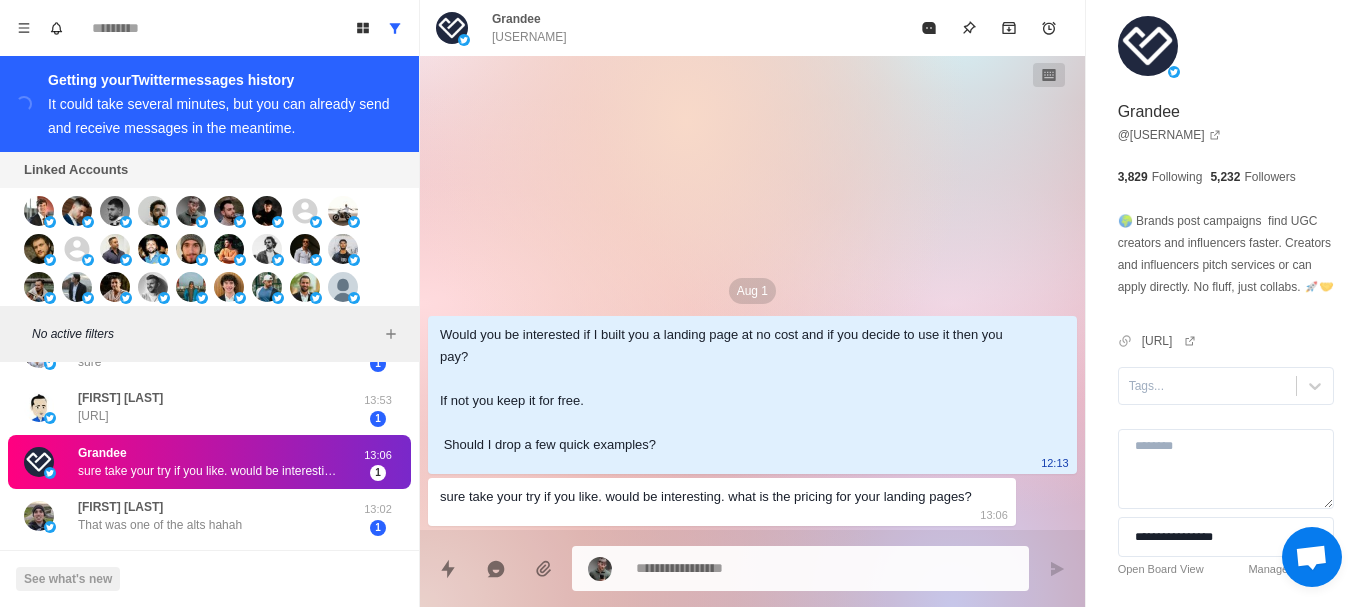 click on "Board View Tools Archived Chats Mark many as read Keyboard shortcuts Team Settings Upgrade Log out Past reminders No notifications Create a reminder in a conversation  to be notified Loading... Getting your  Twitter  messages history It could take several minutes, but you can already send and receive messages in the meantime. Linked Accounts Connect X account Connect Instagram account Additional account cost: +$3/month No active filters [FIRST] from CopyFlow Do it bro, best of luck
Most of these „hustlers” on Twitter are dead broke anyway 04:04 1 [FIRST] 🤖 Hey man. Thanks for following up. I don't think we will move forward at this time. But let's stay in touch. Apologies. Have a great night and send me any updates as they come up. 1 MO No thanks 1 [NAME] Hello, what do you mean by landing? Is it advertising and increasing followers? Sorry, my English is not very good. 02:57 1 [NAME] ⚡️: Solar Powered ☀️ go ahead 02:56 1 [NAME] what is it about 02:05 1 [NAME] Sure 00:47 1 Yes" at bounding box center (210, 303) 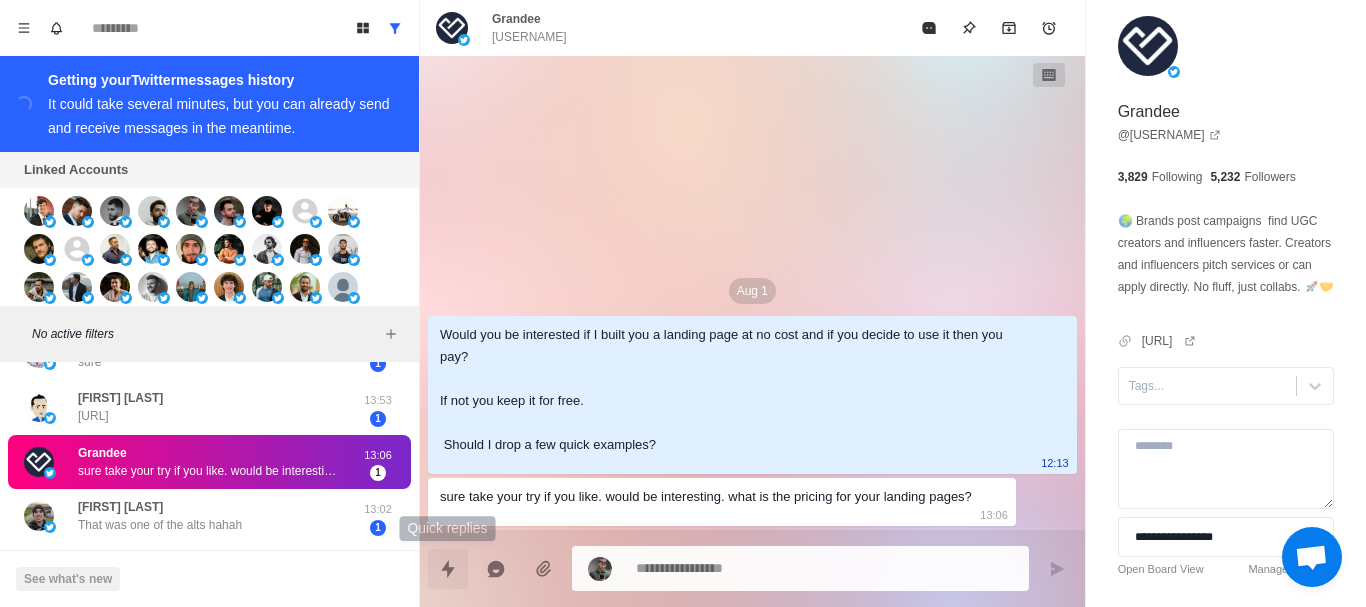 click 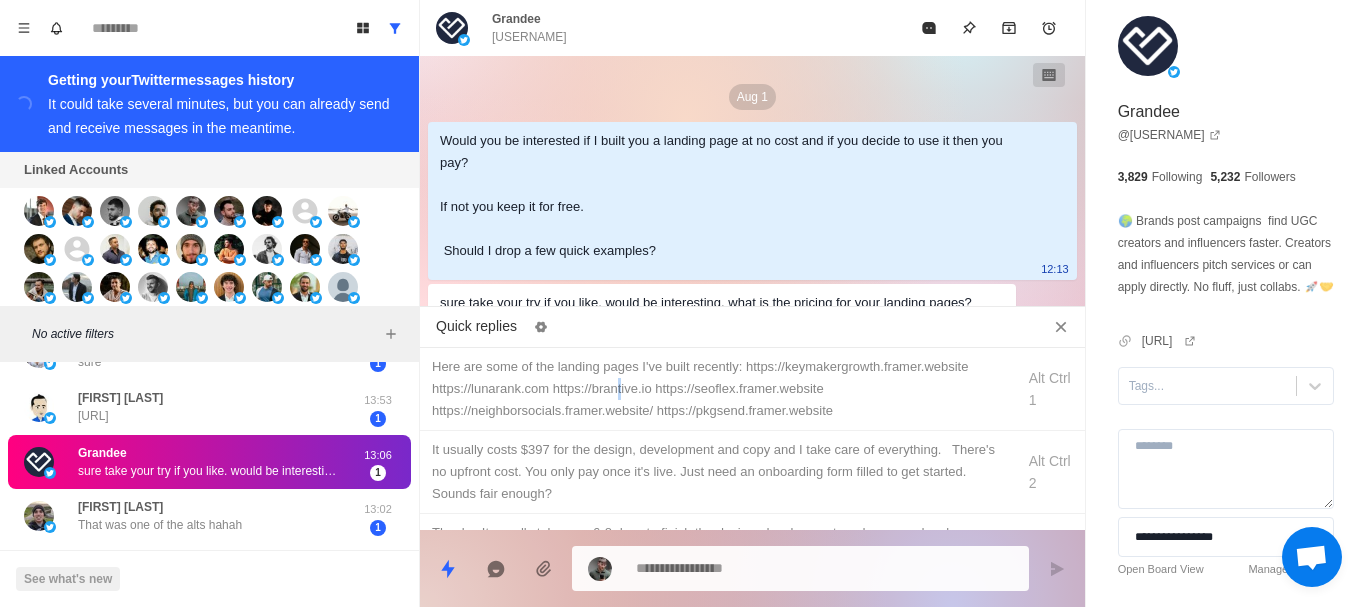 click on "Here are some of the landing pages I've built recently:
https://keymakergrowth.framer.website
https://lunarank.com
https://brantive.io
https://seoflex.framer.website
https://neighborsocials.framer.website/
https://pkgsend.framer.website" at bounding box center (717, 389) 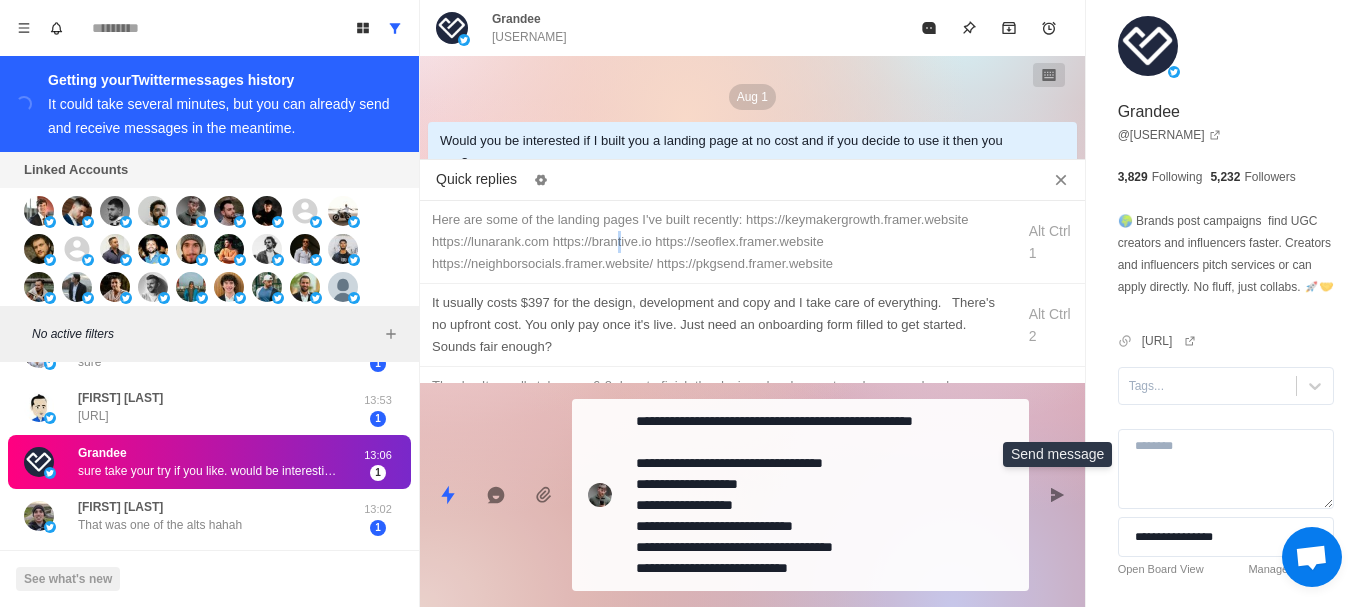 drag, startPoint x: 1056, startPoint y: 510, endPoint x: 962, endPoint y: 502, distance: 94.33981 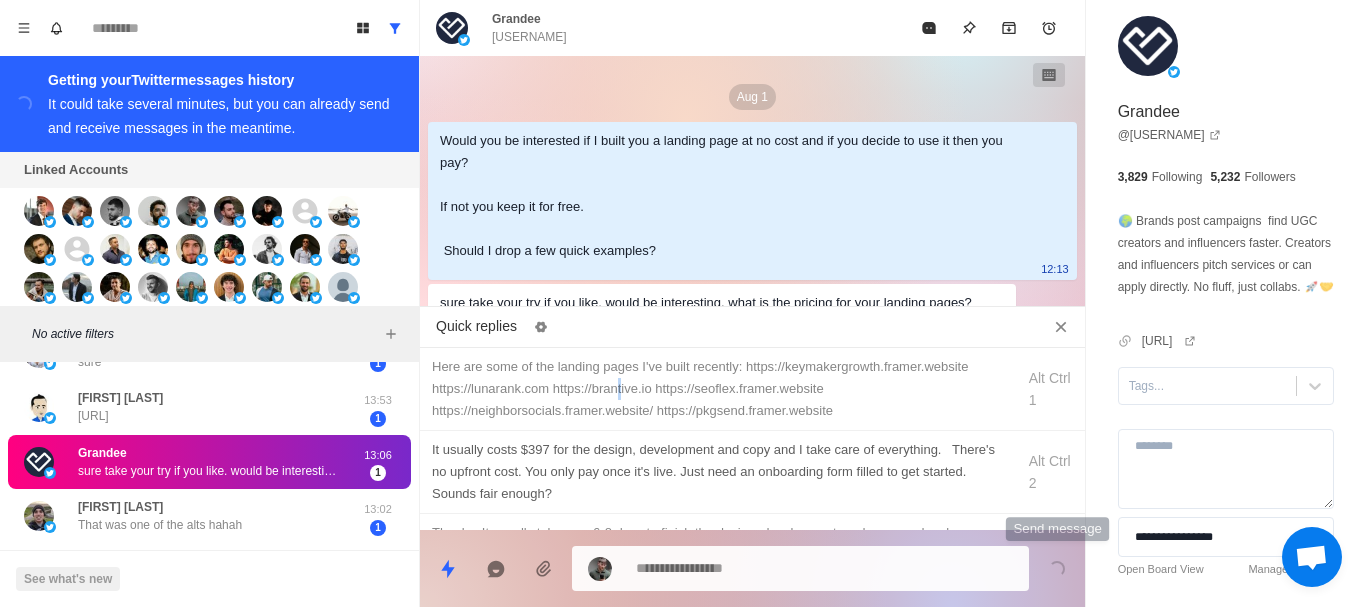 scroll, scrollTop: 278, scrollLeft: 0, axis: vertical 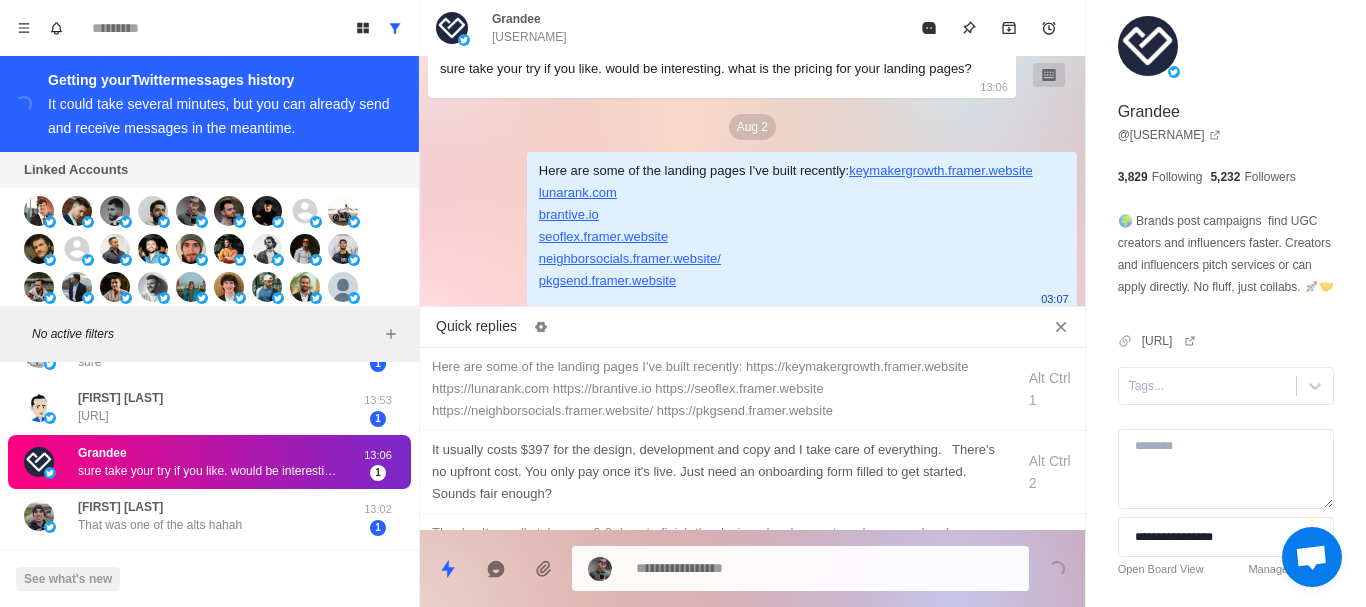 click on "It usually costs $397 for the design, development and copy and I take care of everything.
There's no upfront cost. You only pay once it's live. Just need an onboarding form filled to get started. Sounds fair enough?" at bounding box center [717, 472] 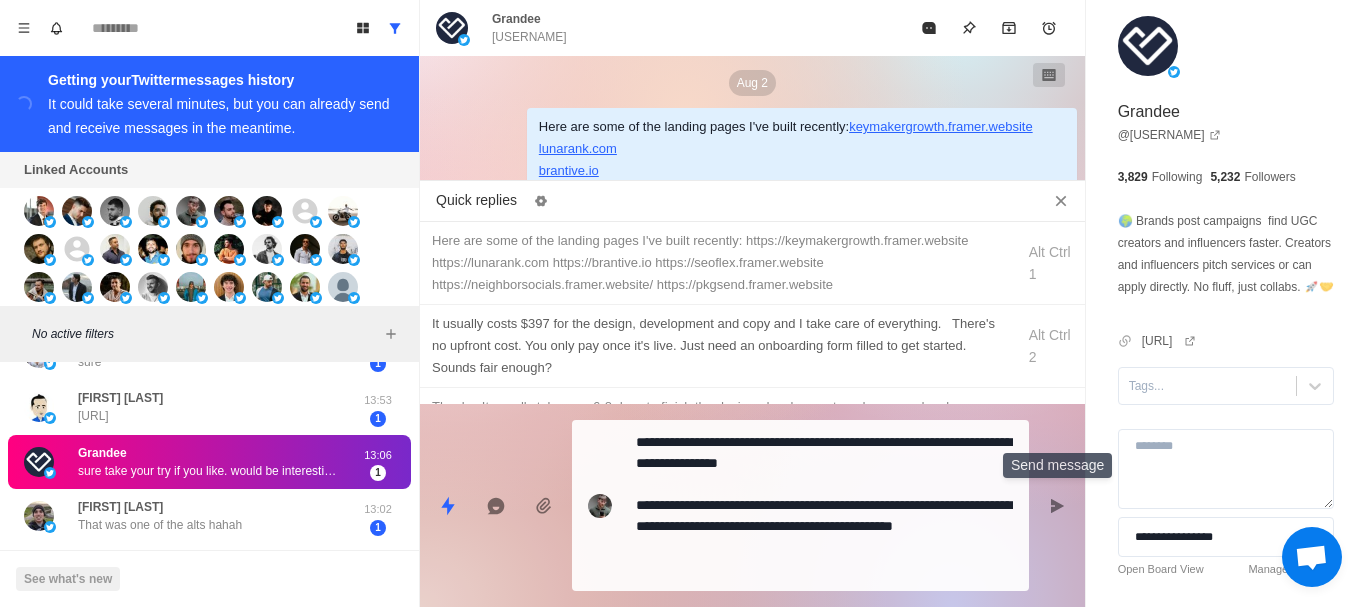 drag, startPoint x: 1063, startPoint y: 516, endPoint x: 904, endPoint y: 512, distance: 159.05031 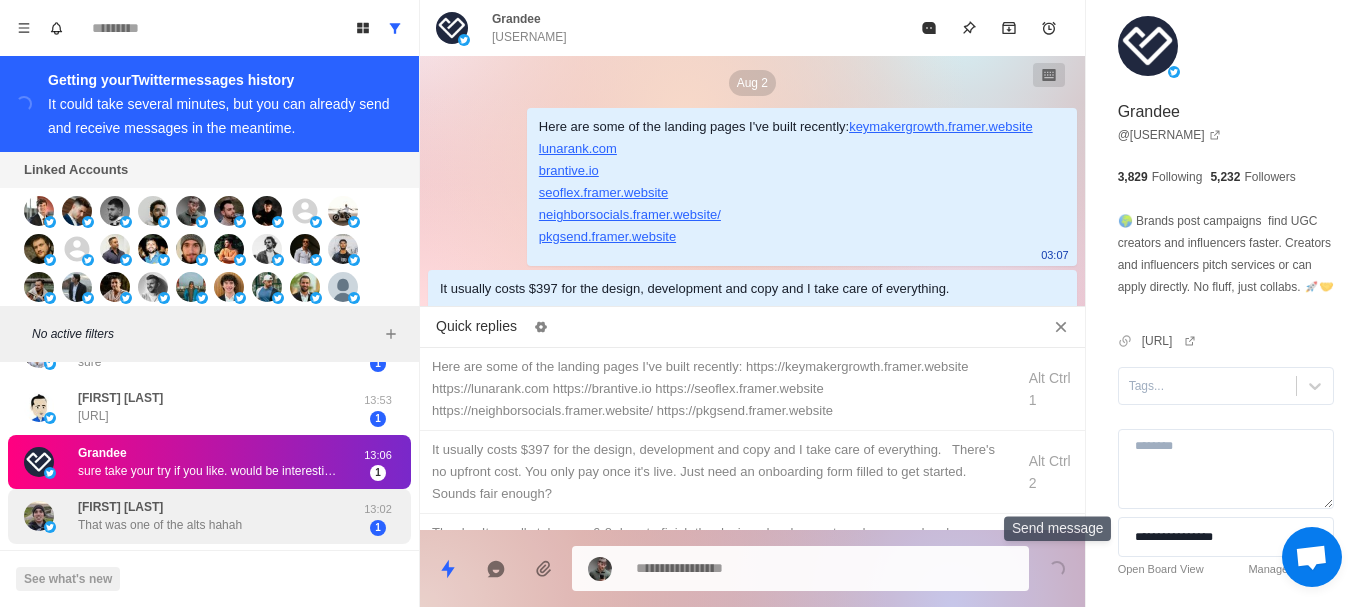 scroll, scrollTop: 396, scrollLeft: 0, axis: vertical 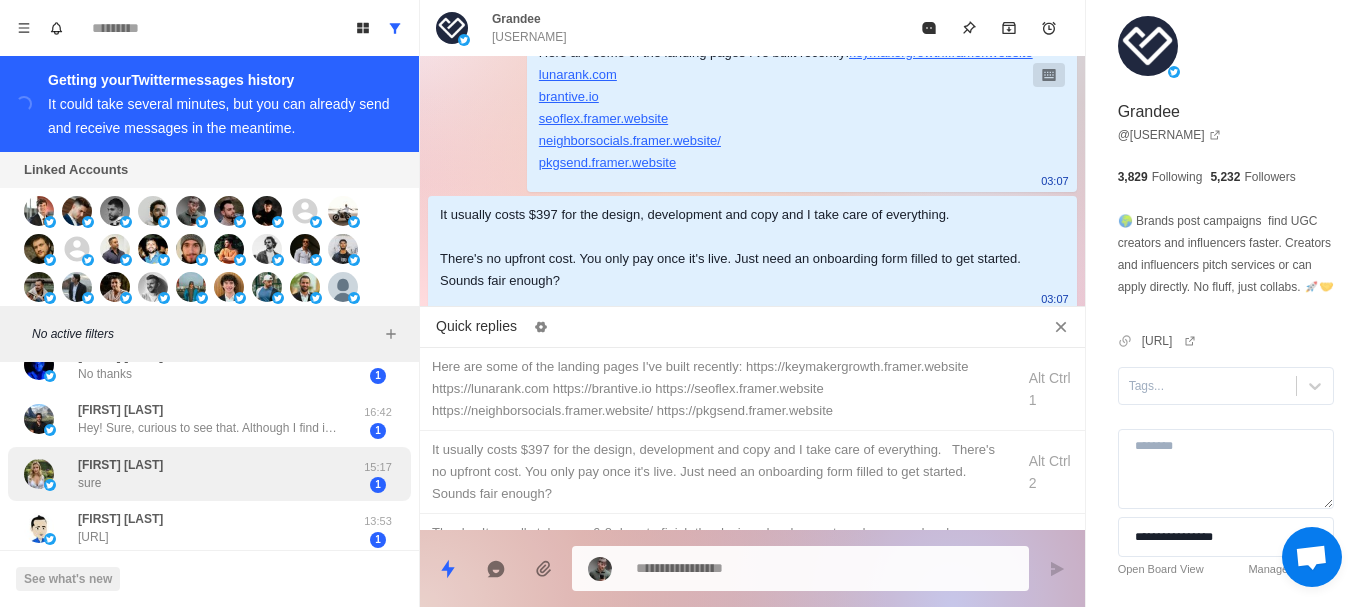 click on "[FIRST] [LAST] sure" at bounding box center (188, 474) 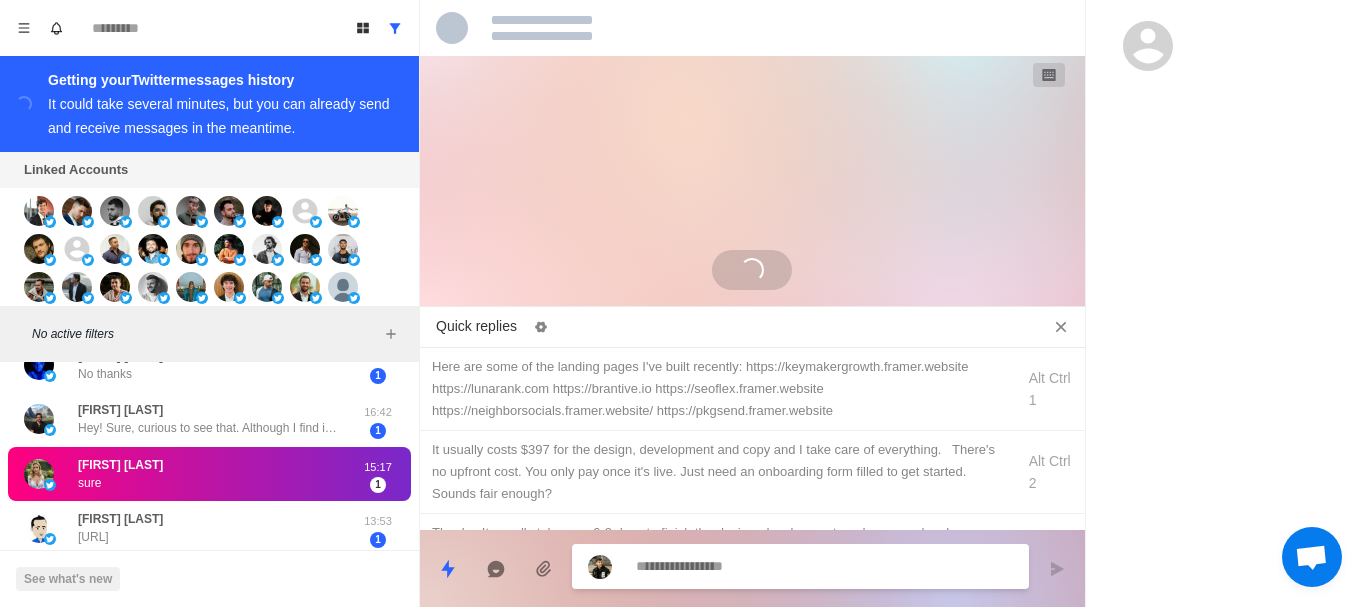 scroll, scrollTop: 0, scrollLeft: 0, axis: both 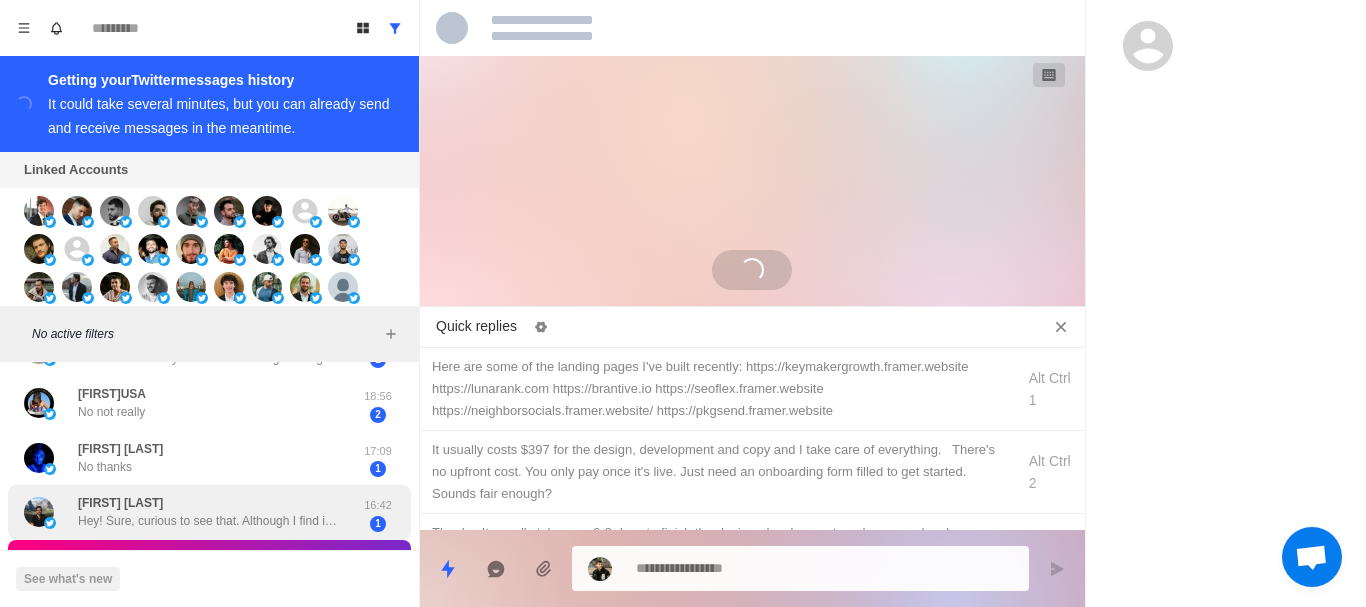 drag, startPoint x: 195, startPoint y: 475, endPoint x: 206, endPoint y: 423, distance: 53.15073 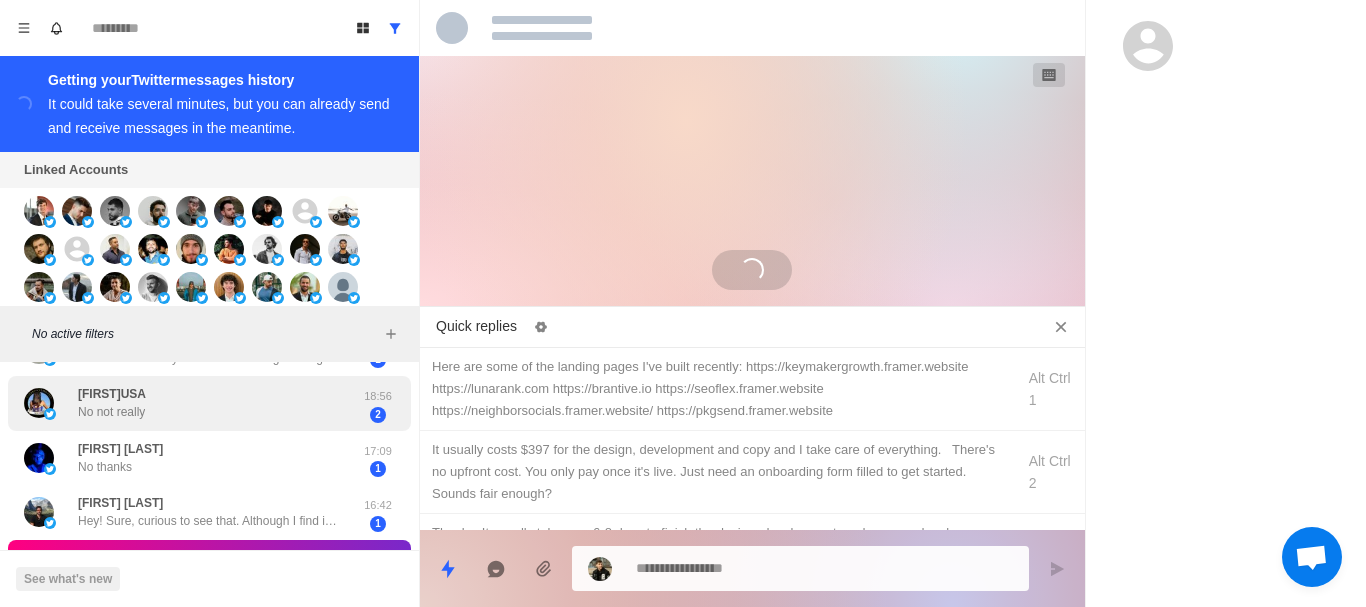 scroll, scrollTop: 22, scrollLeft: 0, axis: vertical 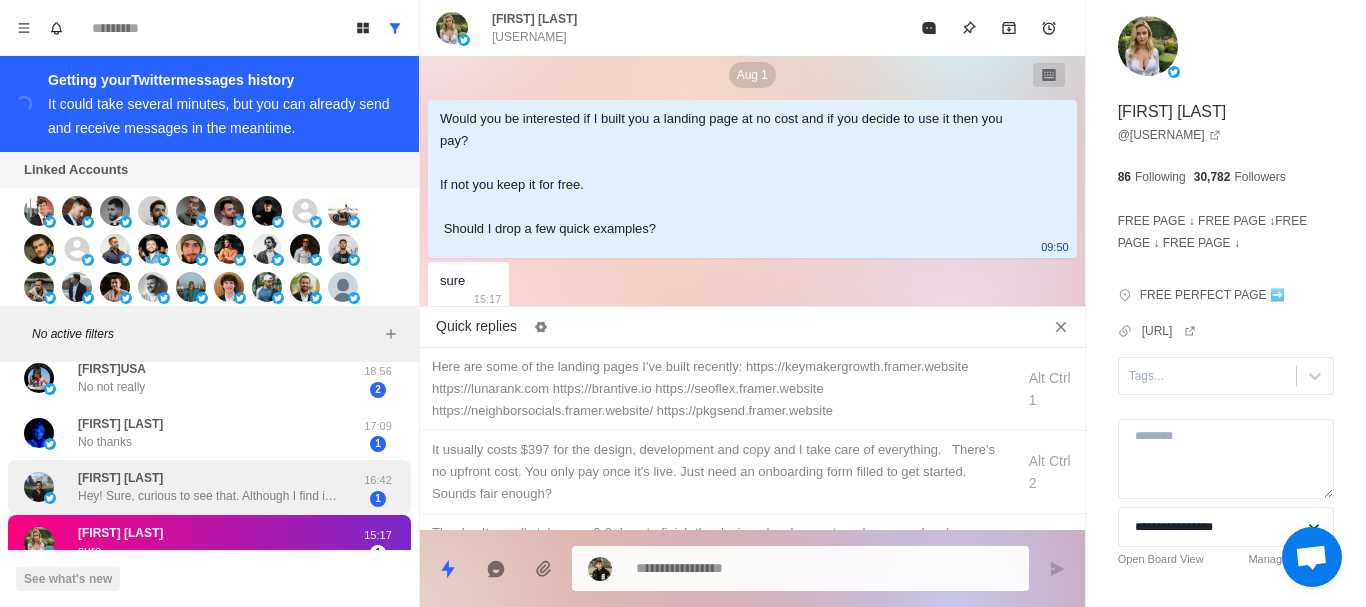click on "Hey! Sure, curious to see that. Although I find it odd that you offer that service and yet I can't find a single link on your profile 😏" at bounding box center (208, 487) 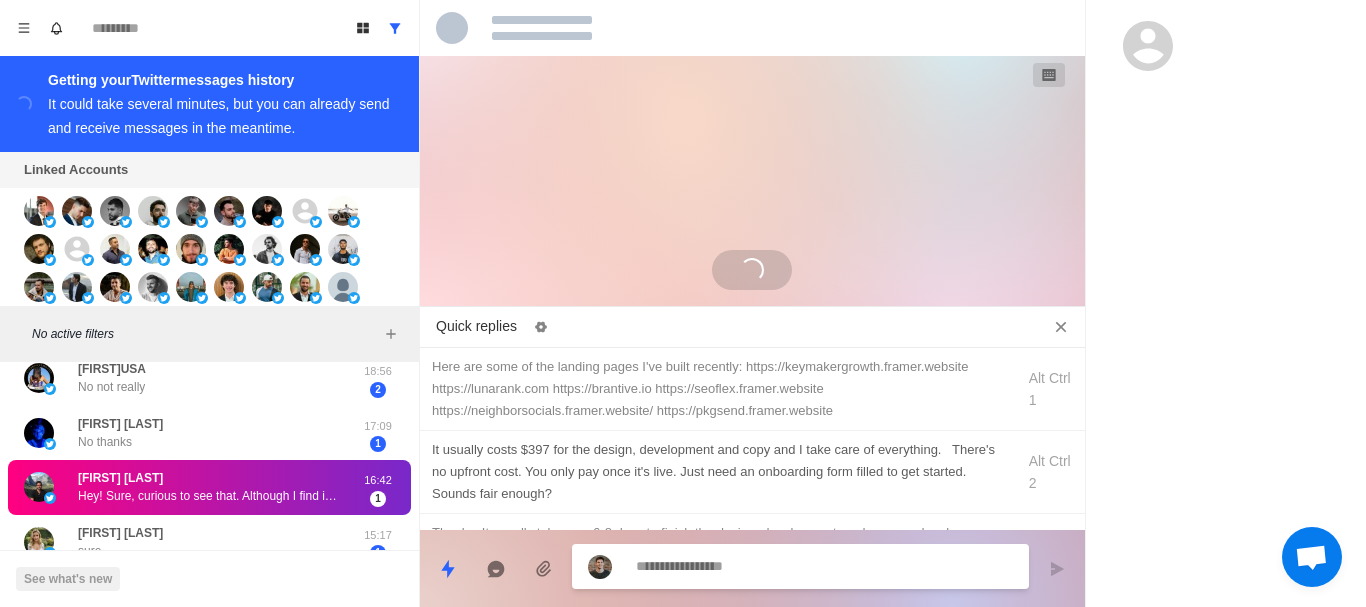 scroll, scrollTop: 44, scrollLeft: 0, axis: vertical 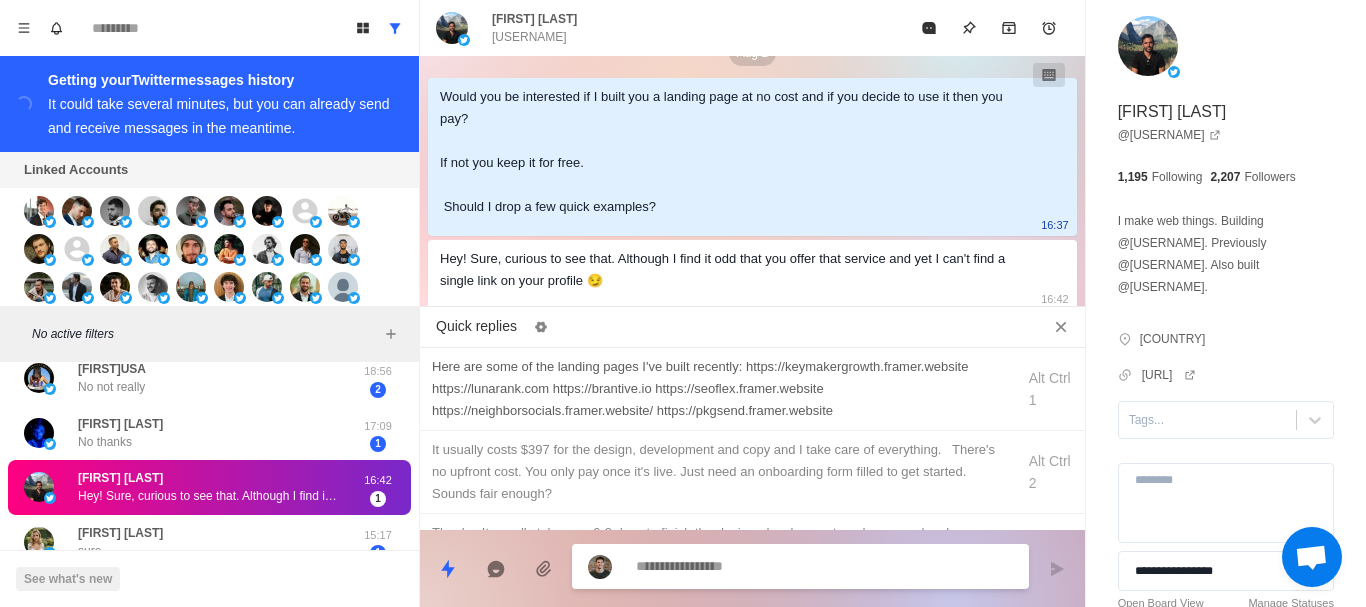 type on "*" 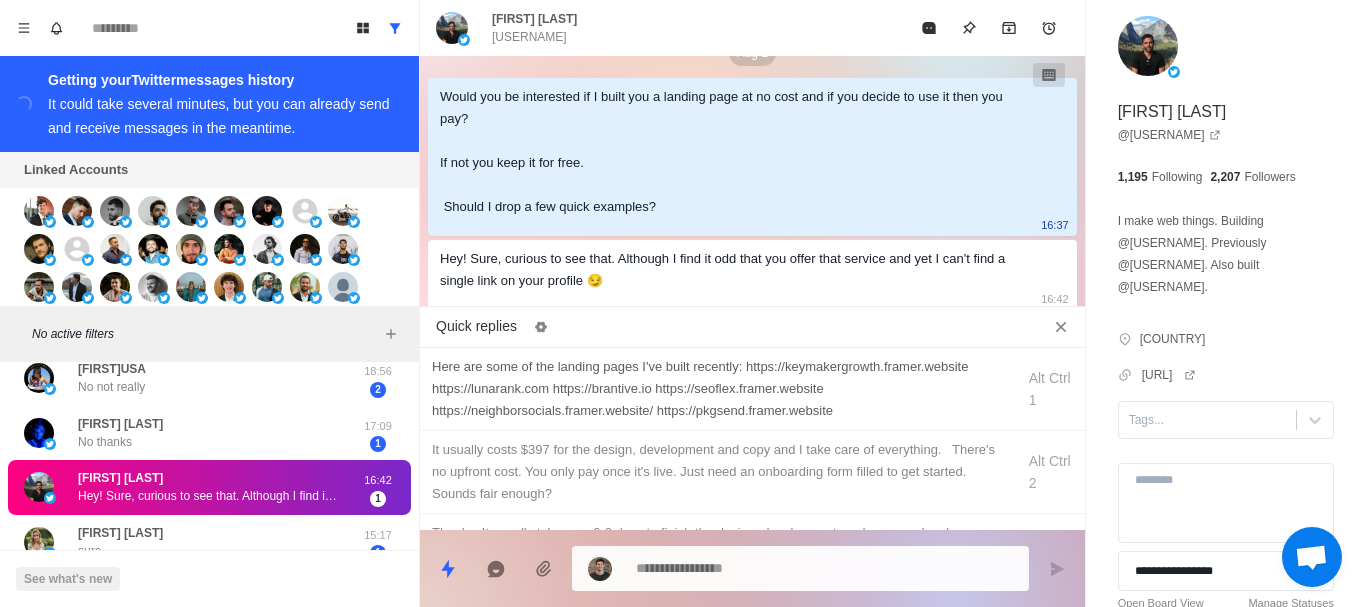 click on "Here are some of the landing pages I've built recently:
https://keymakergrowth.framer.website
https://lunarank.com
https://brantive.io
https://seoflex.framer.website
https://neighborsocials.framer.website/
https://pkgsend.framer.website" at bounding box center [717, 389] 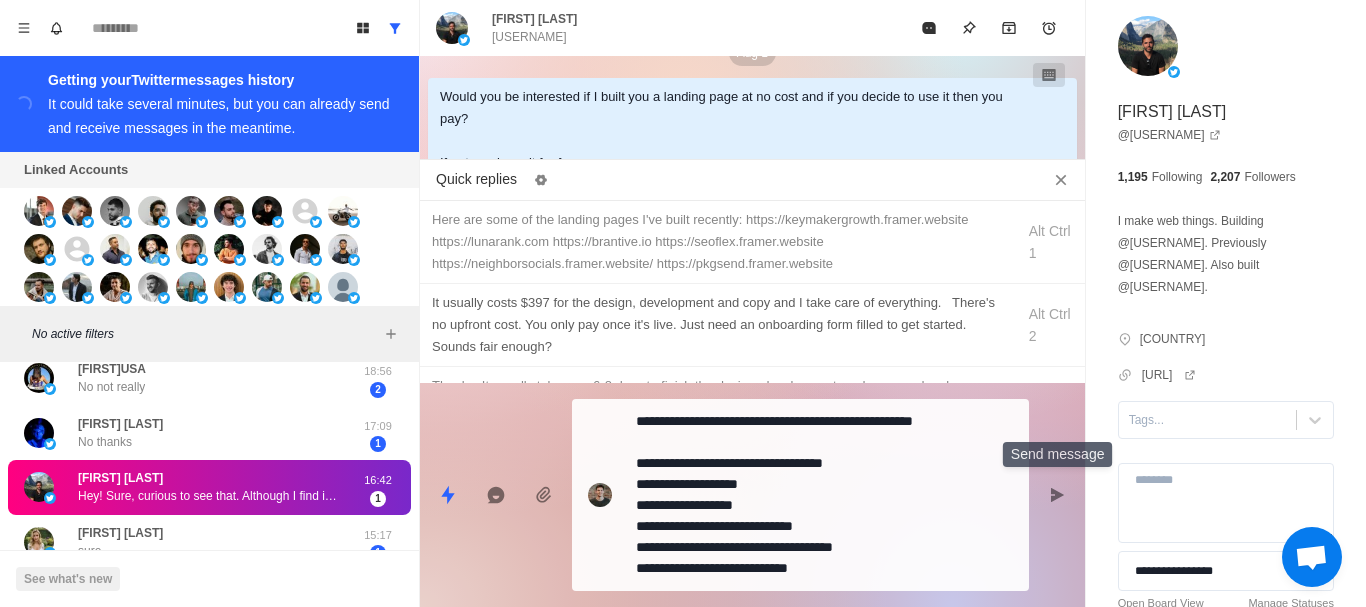 drag, startPoint x: 1050, startPoint y: 497, endPoint x: 859, endPoint y: 444, distance: 198.21706 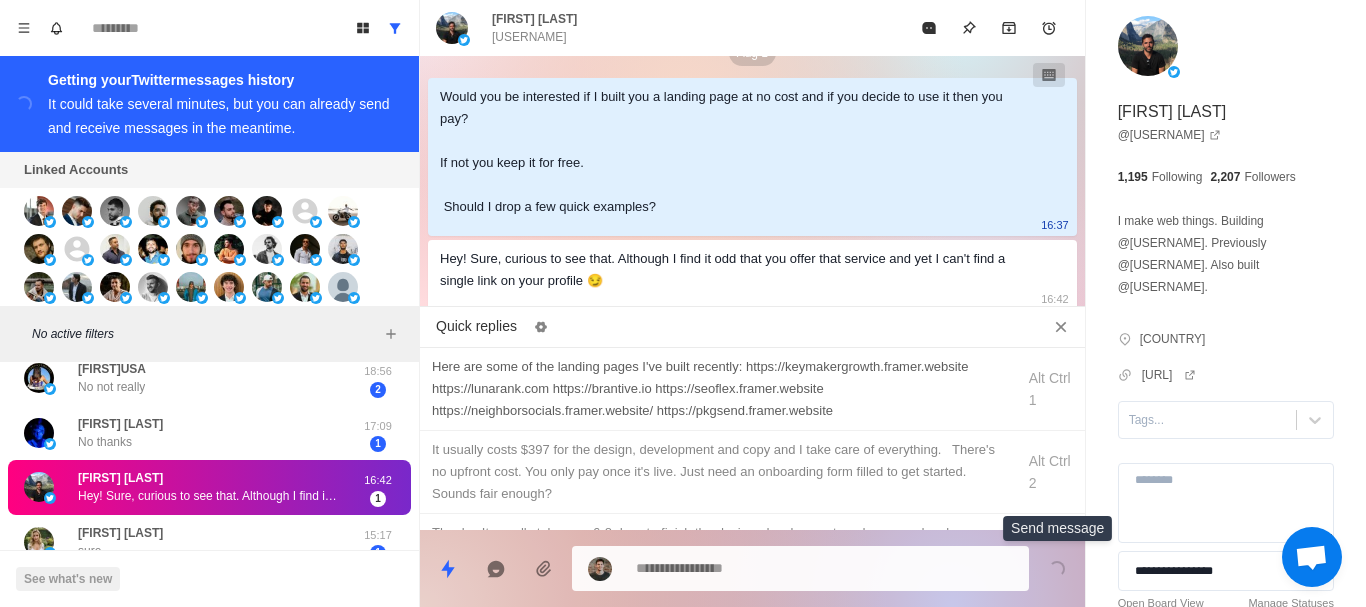 scroll, scrollTop: 300, scrollLeft: 0, axis: vertical 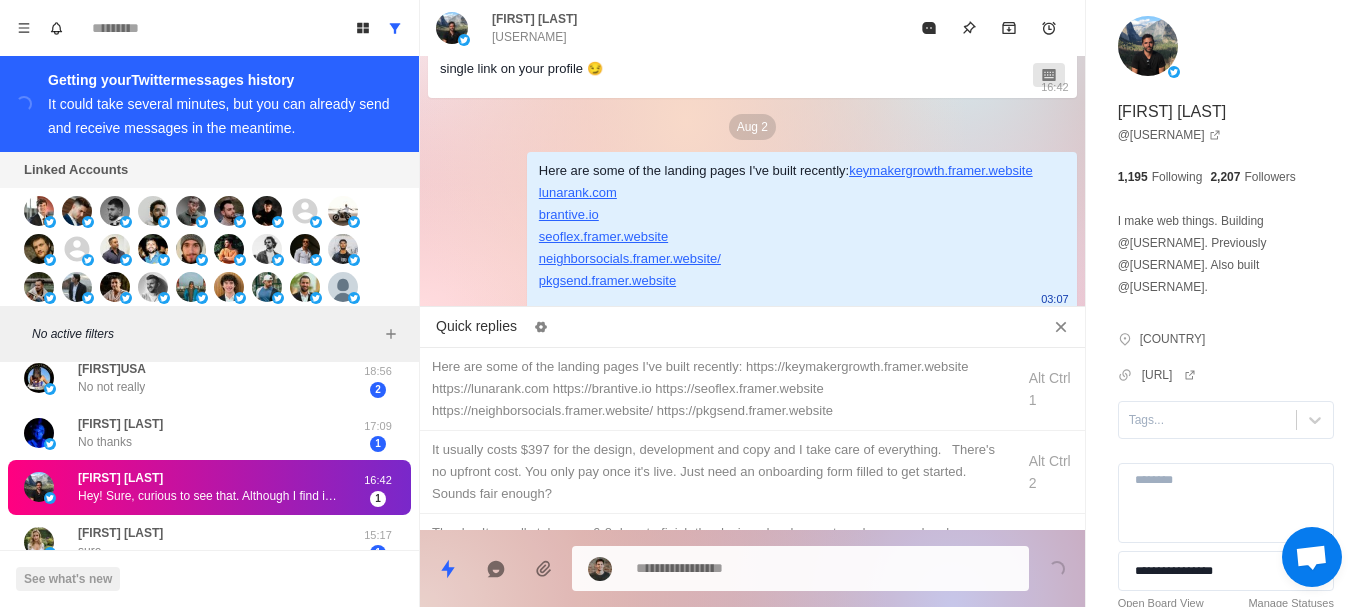 click on "It usually costs $397 for the design, development and copy and I take care of everything.
There's no upfront cost. You only pay once it's live. Just need an onboarding form filled to get started. Sounds fair enough?" at bounding box center (717, 472) 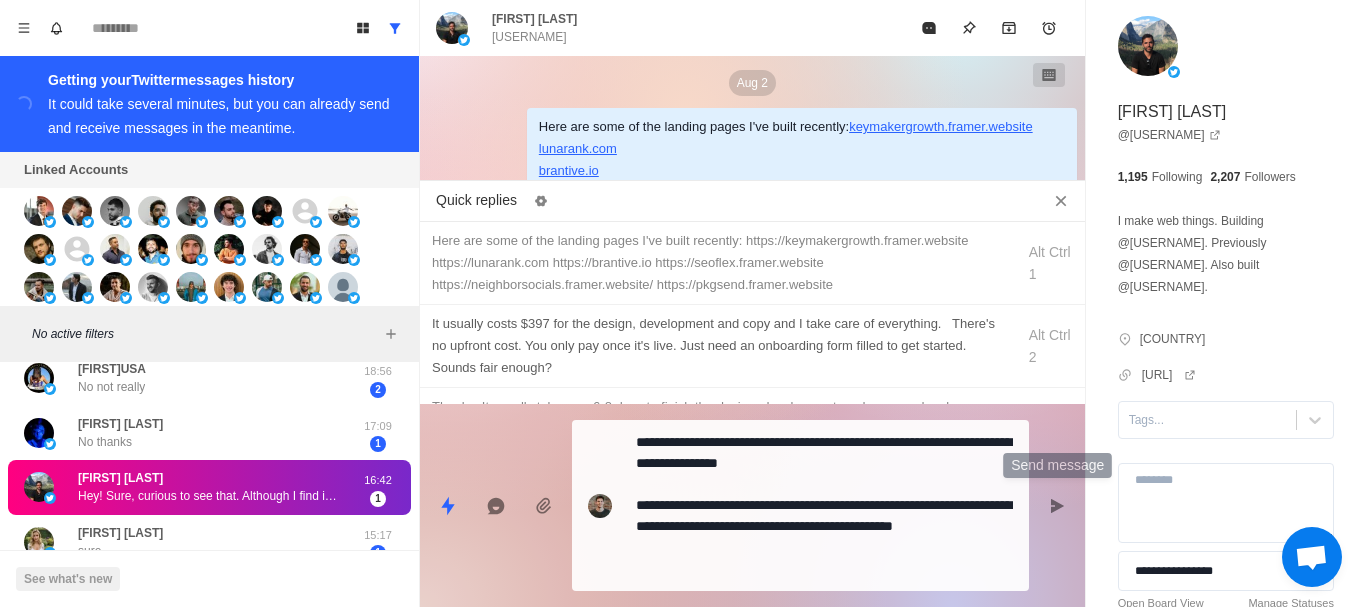 click 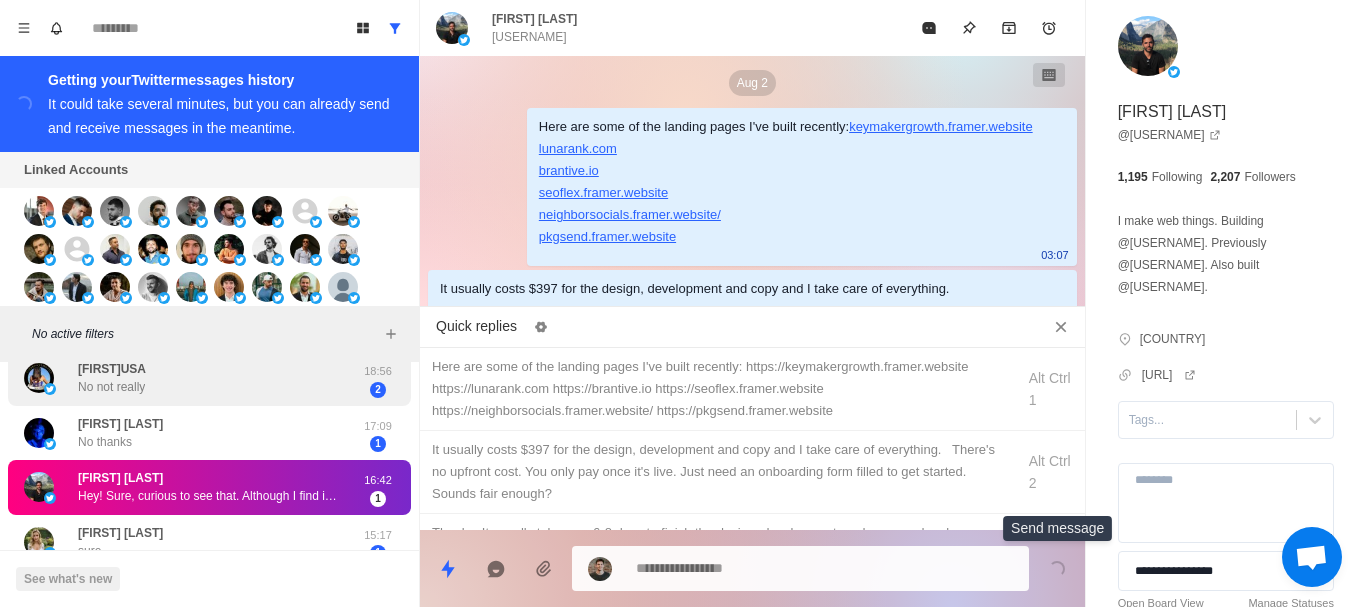 scroll, scrollTop: 418, scrollLeft: 0, axis: vertical 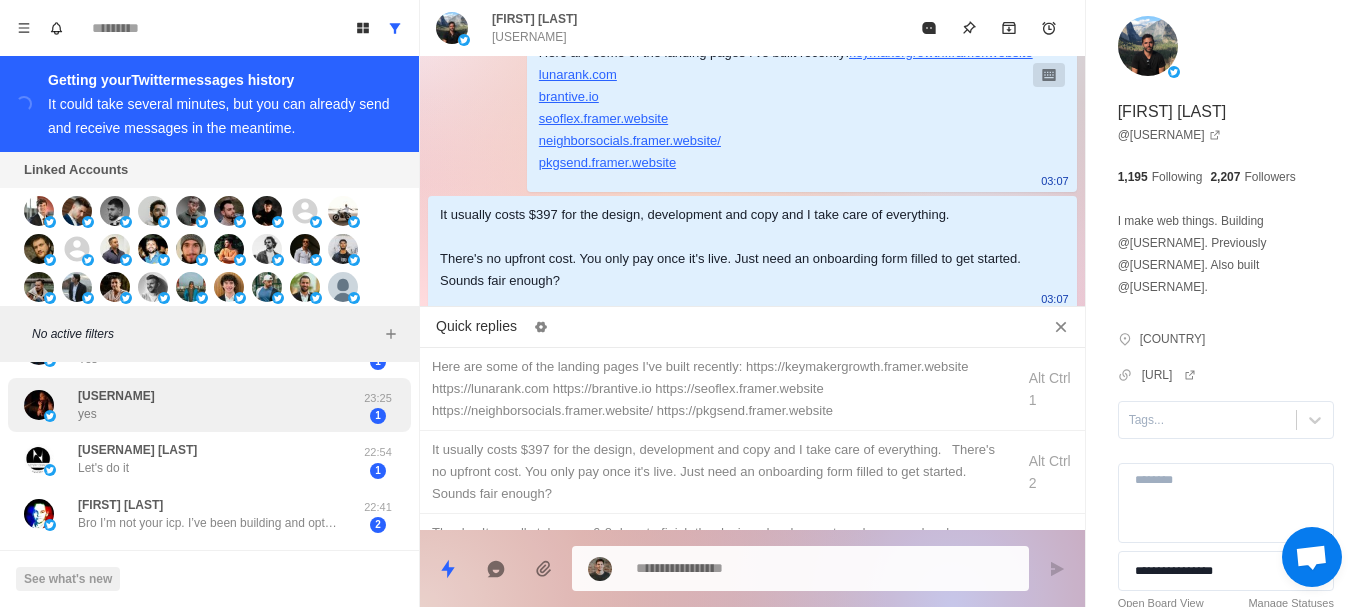 drag, startPoint x: 265, startPoint y: 453, endPoint x: 272, endPoint y: 394, distance: 59.413803 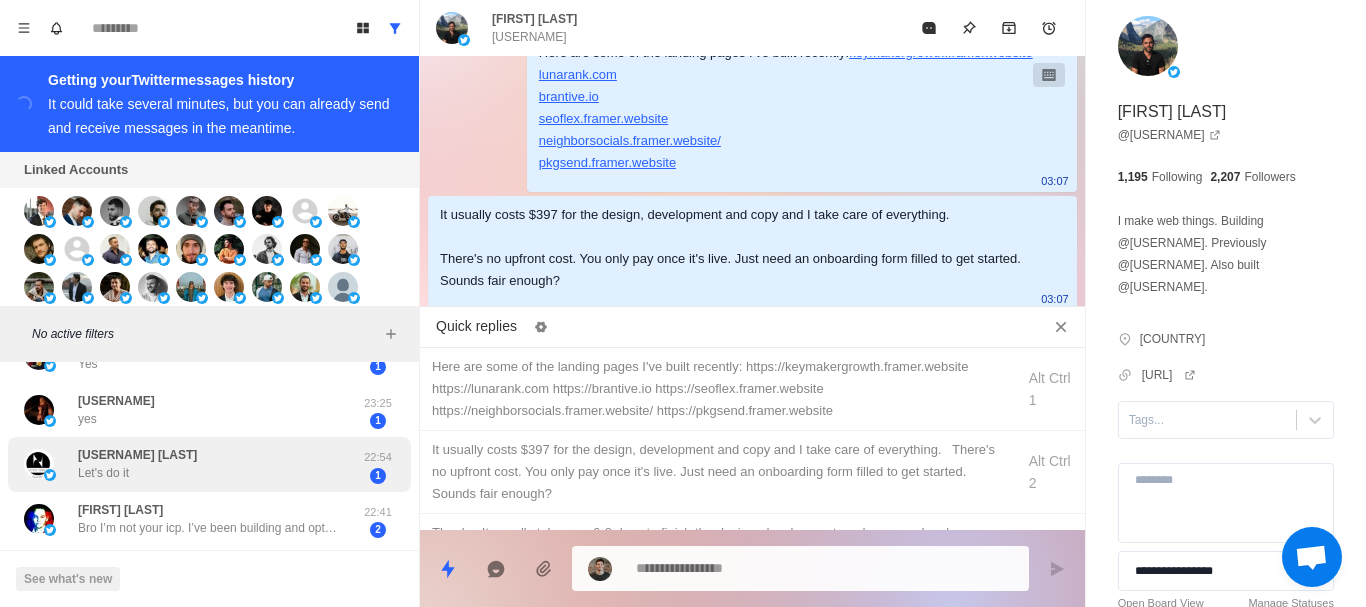 click on "[USERNAME] [LAST] Let's do it" at bounding box center (188, 464) 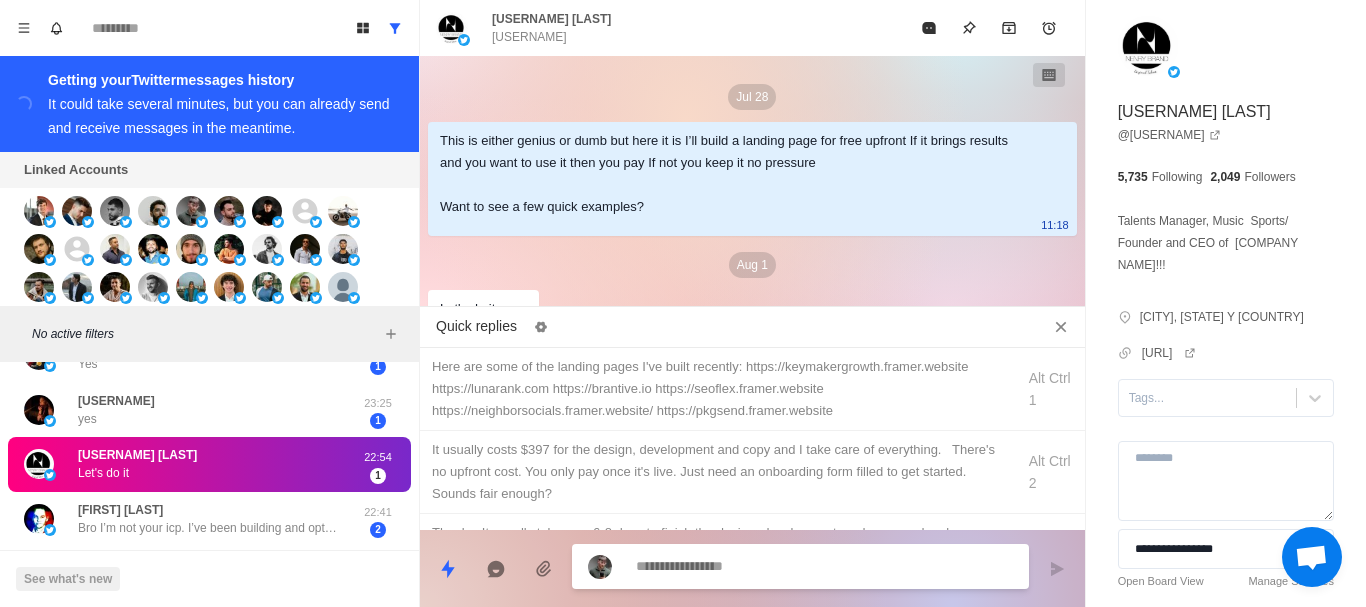 scroll, scrollTop: 28, scrollLeft: 0, axis: vertical 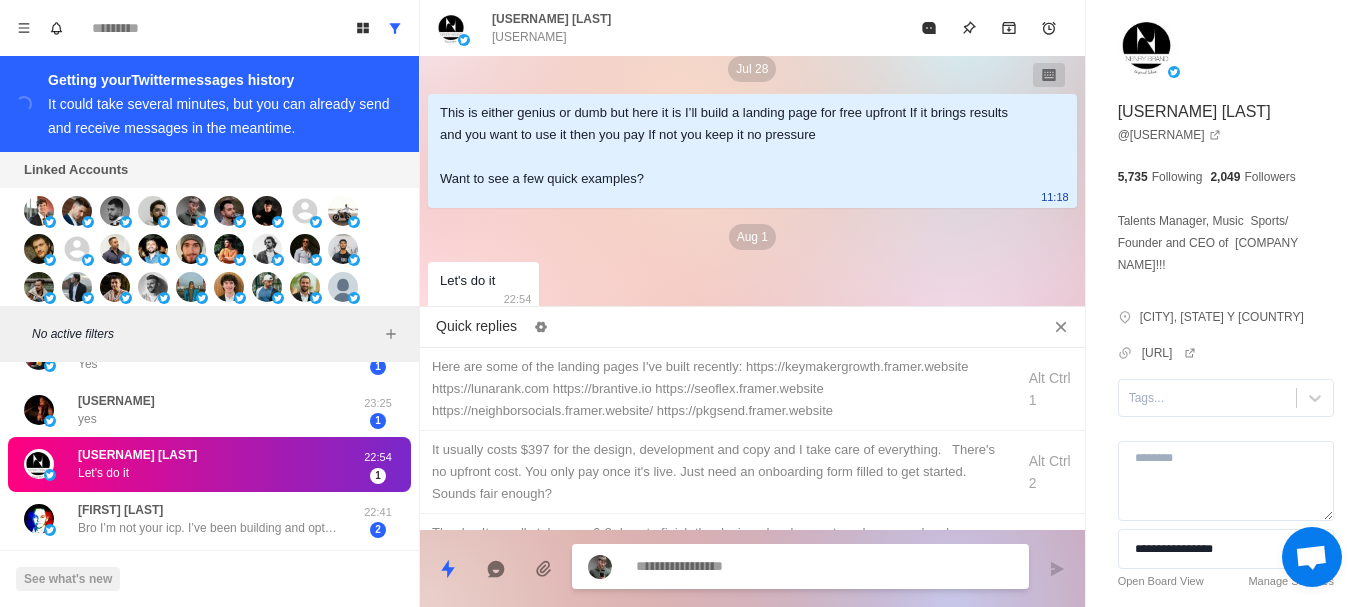 type on "*" 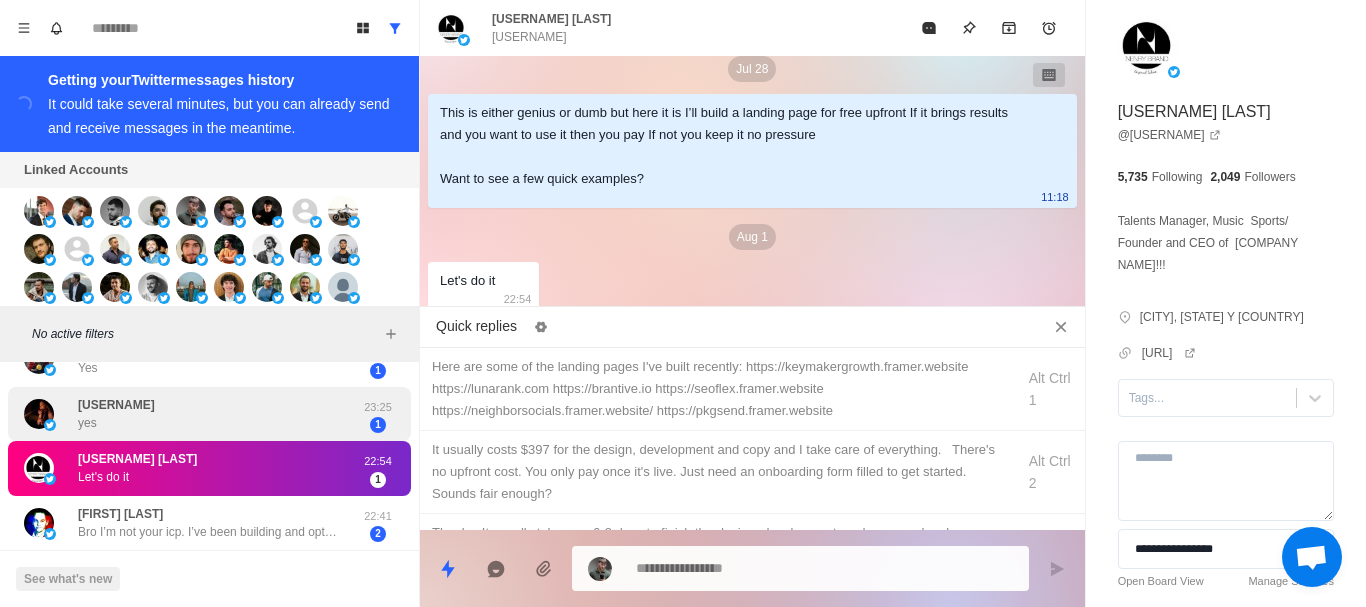 scroll, scrollTop: 408, scrollLeft: 0, axis: vertical 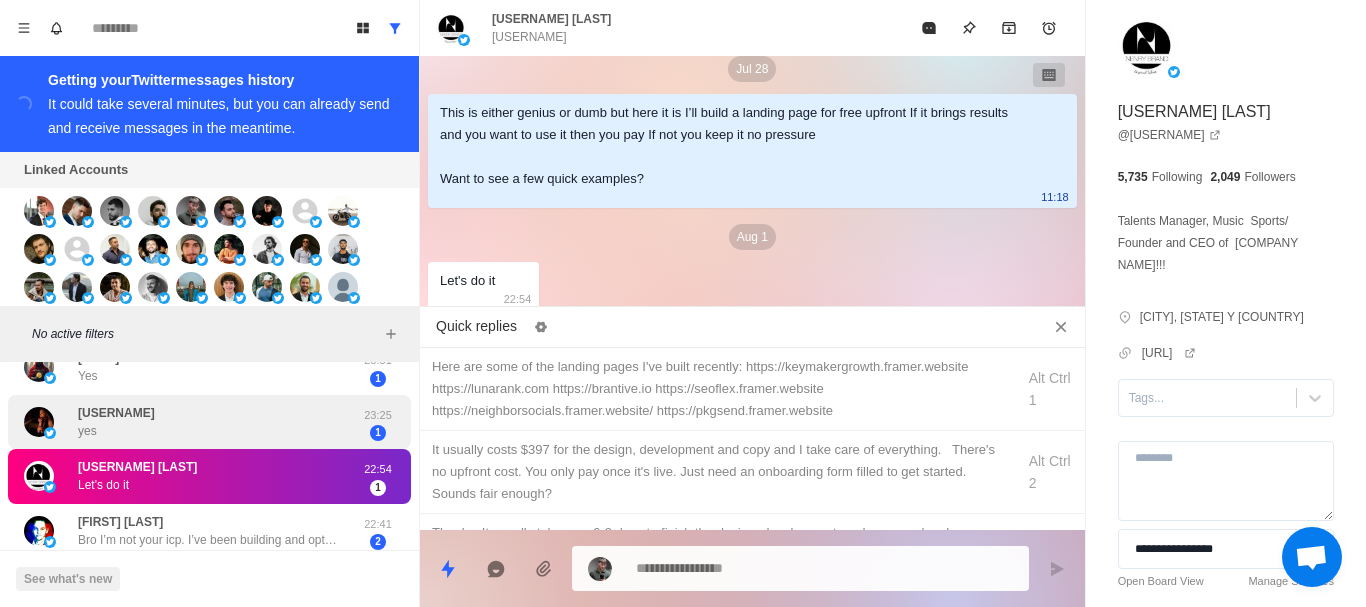 drag, startPoint x: 259, startPoint y: 439, endPoint x: 253, endPoint y: 417, distance: 22.803509 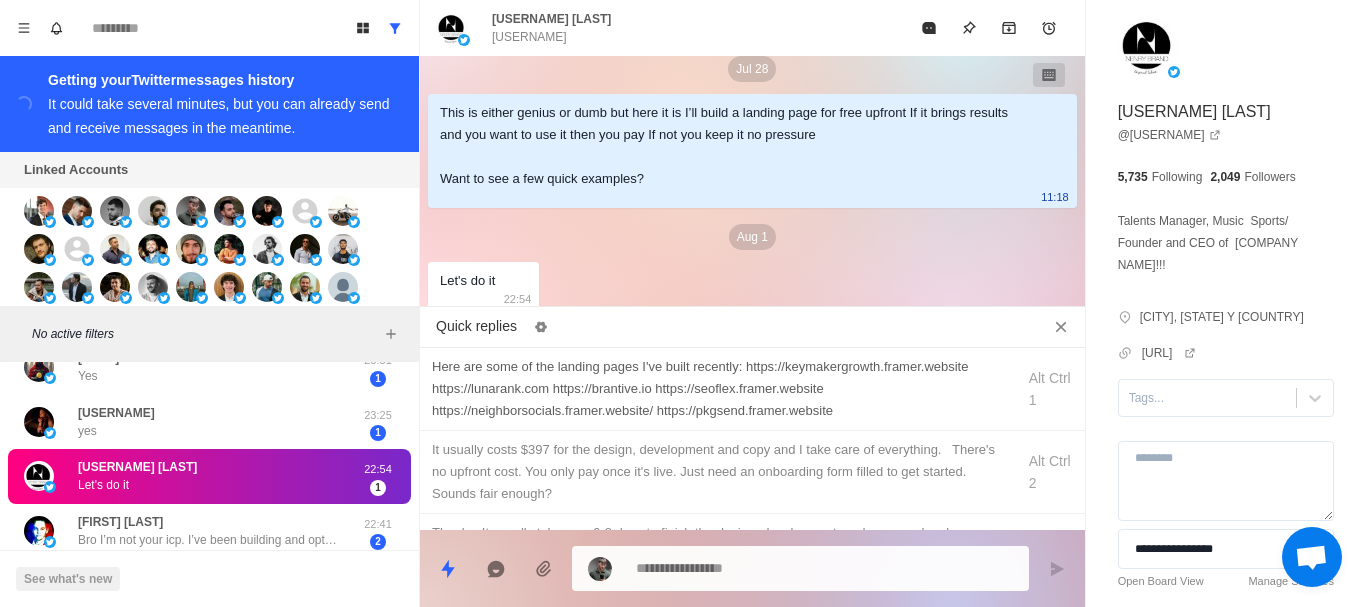 click on "Here are some of the landing pages I've built recently:
https://keymakergrowth.framer.website
https://lunarank.com
https://brantive.io
https://seoflex.framer.website
https://neighborsocials.framer.website/
https://pkgsend.framer.website" at bounding box center (717, 389) 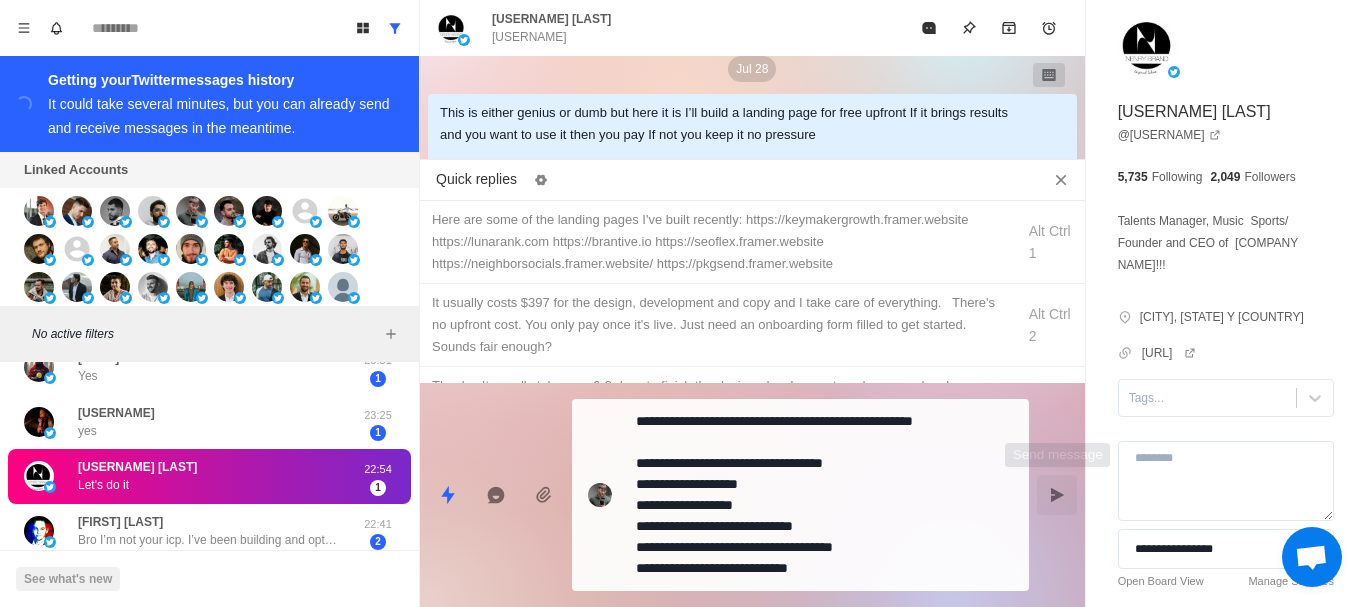 click at bounding box center [1057, 495] 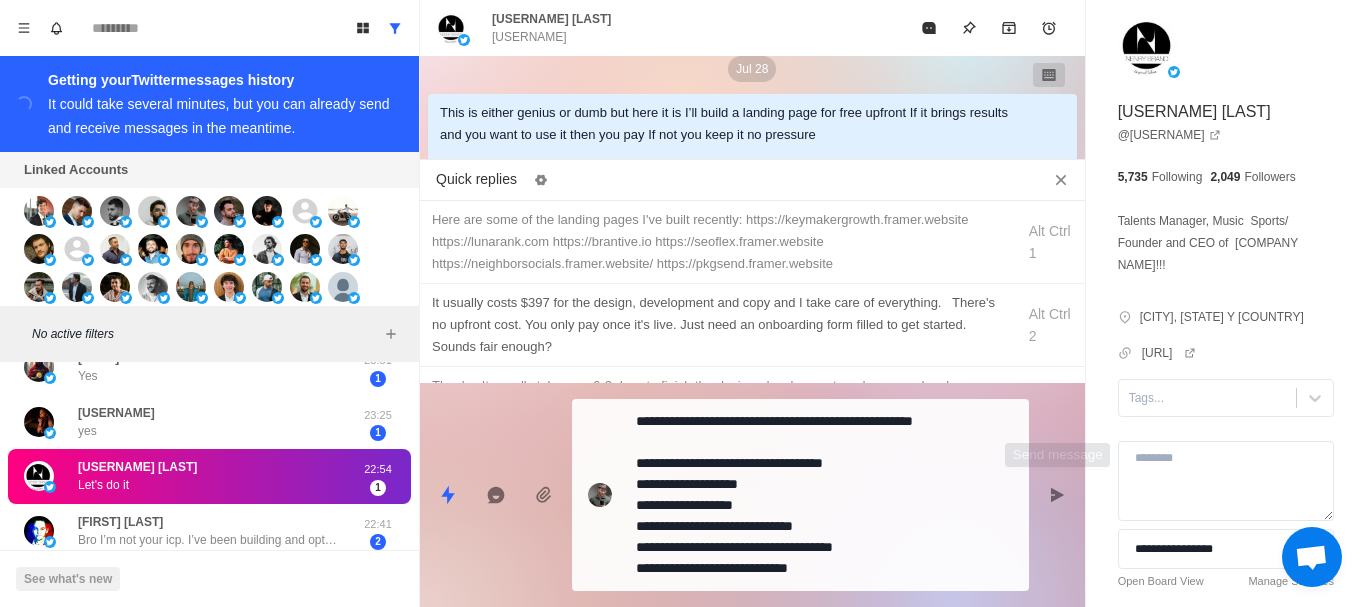 type on "*" 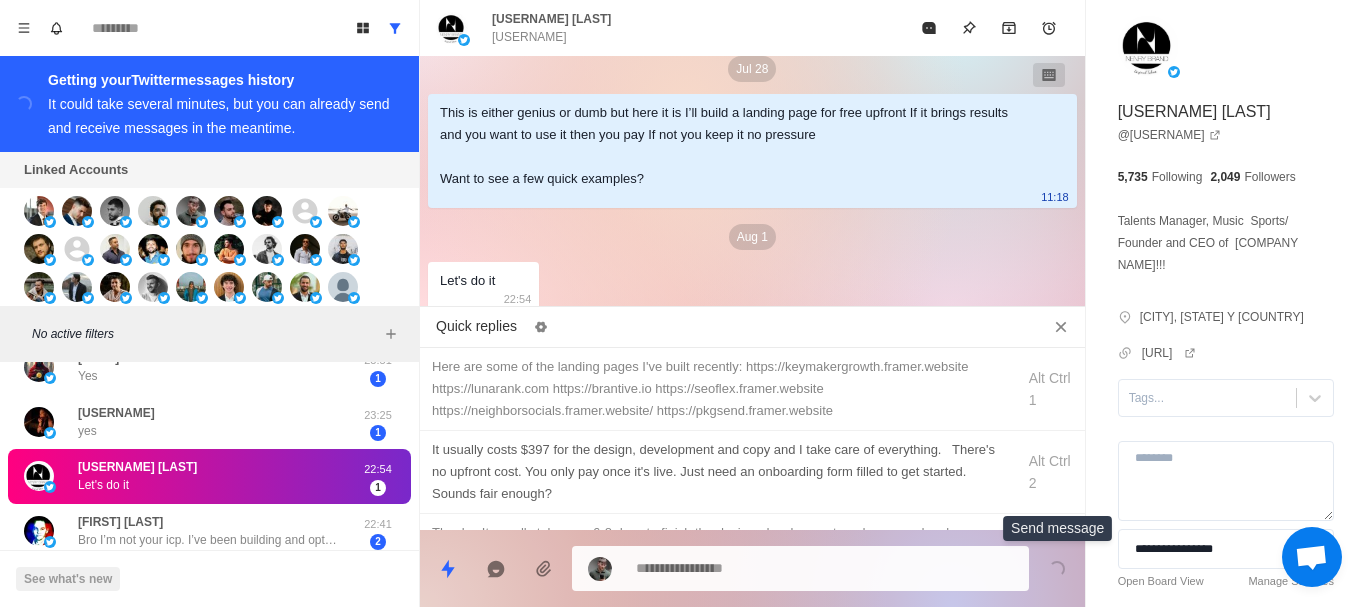 scroll, scrollTop: 284, scrollLeft: 0, axis: vertical 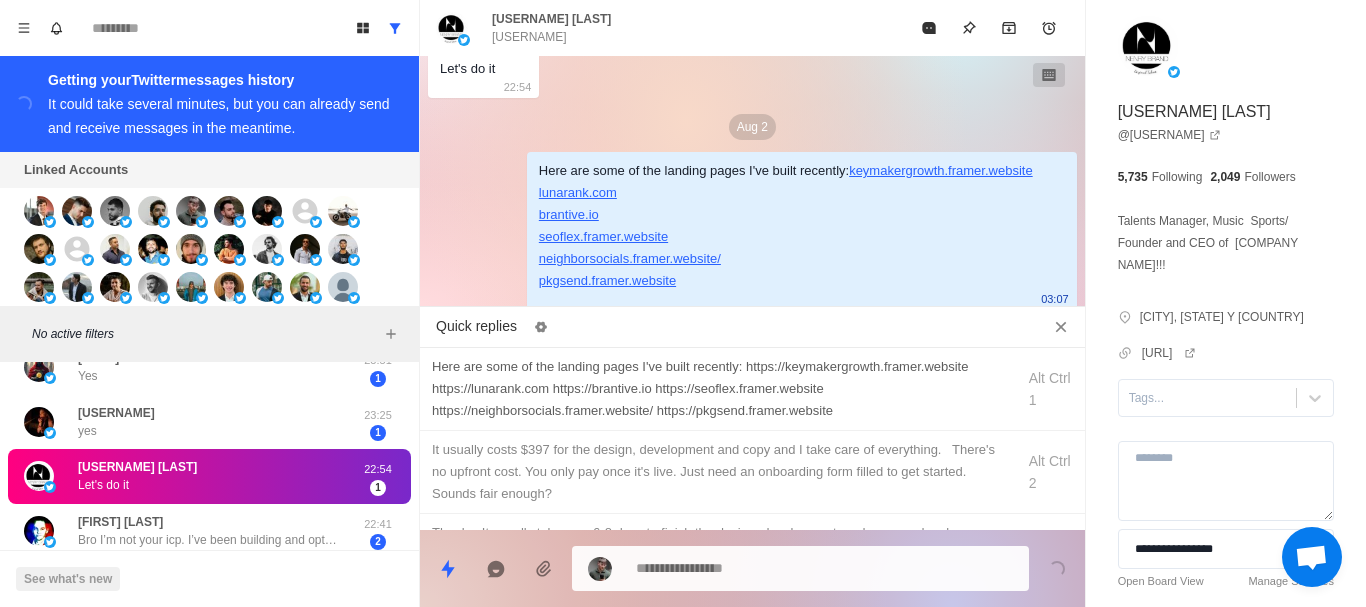 click on "Here are some of the landing pages I've built recently:
[URL]
[URL]
[URL]
[URL]
[URL] Alt Ctrl 1" at bounding box center [752, 389] 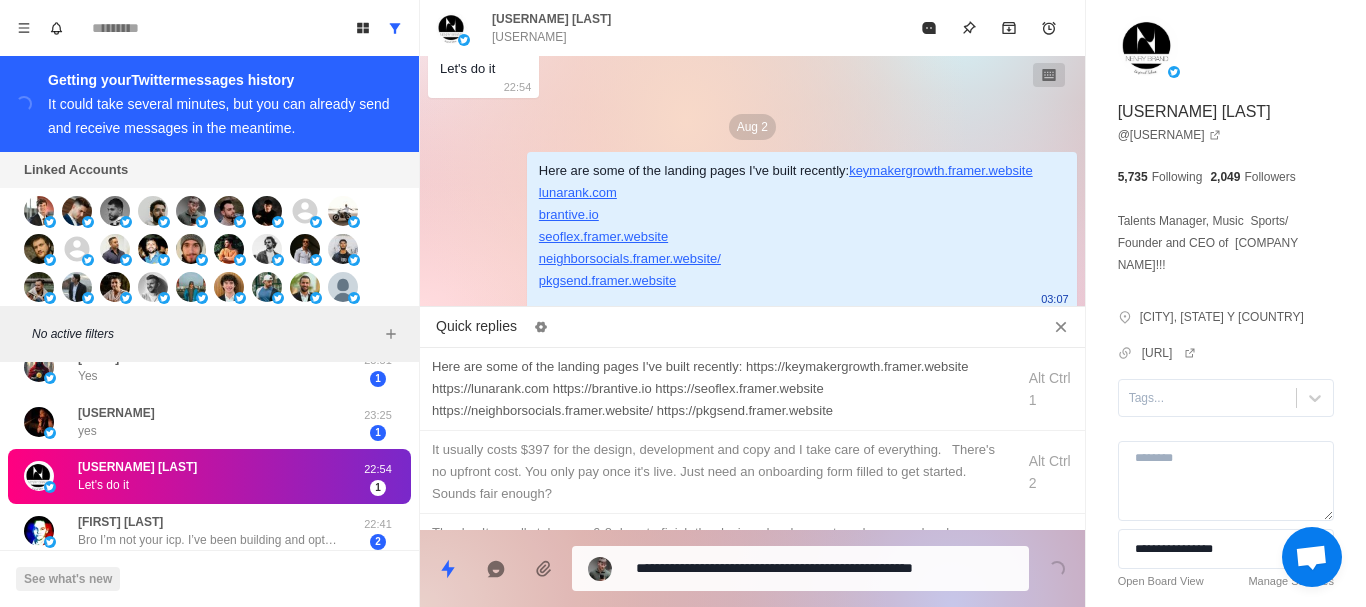 type on "*" 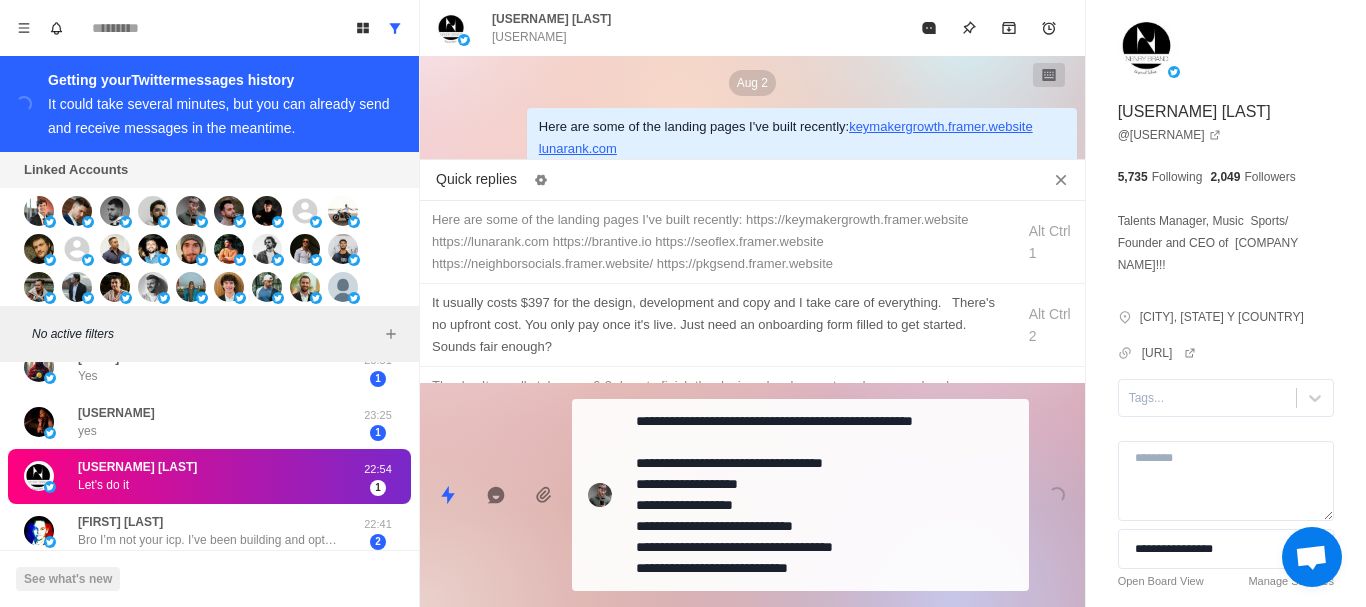 click on "It usually costs $397 for the design, development and copy and I take care of everything.
There's no upfront cost. You only pay once it's live. Just need an onboarding form filled to get started. Sounds fair enough?" at bounding box center [717, 325] 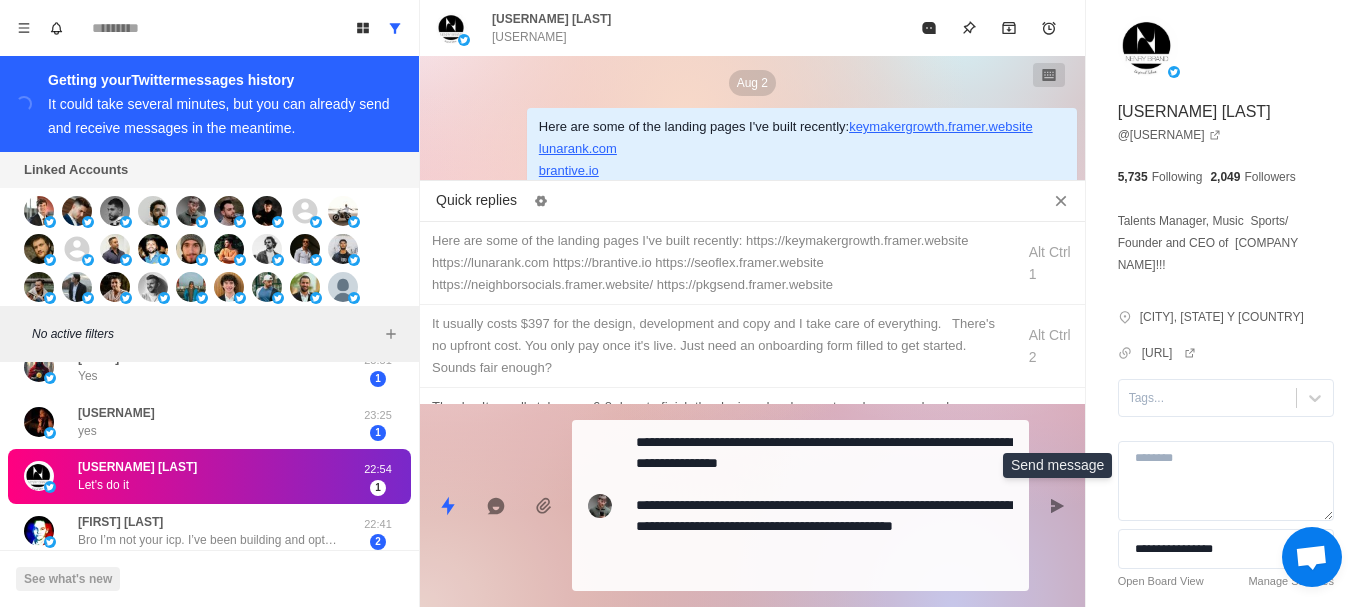 drag, startPoint x: 1061, startPoint y: 512, endPoint x: 918, endPoint y: 515, distance: 143.03146 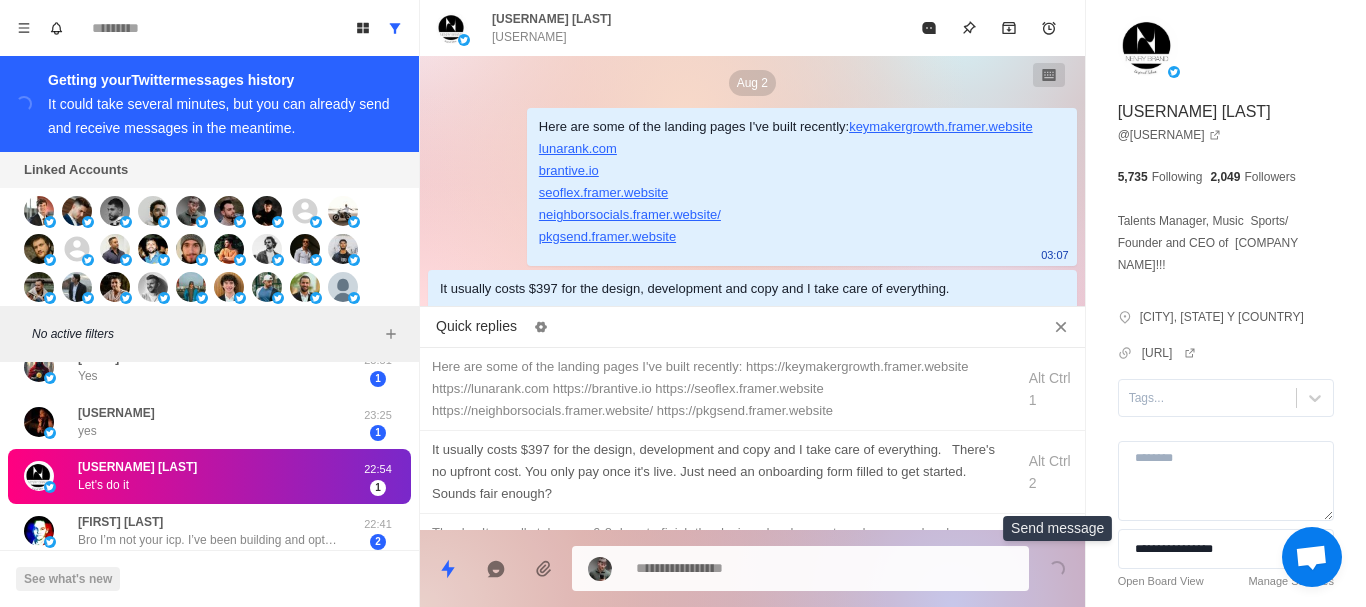 scroll, scrollTop: 402, scrollLeft: 0, axis: vertical 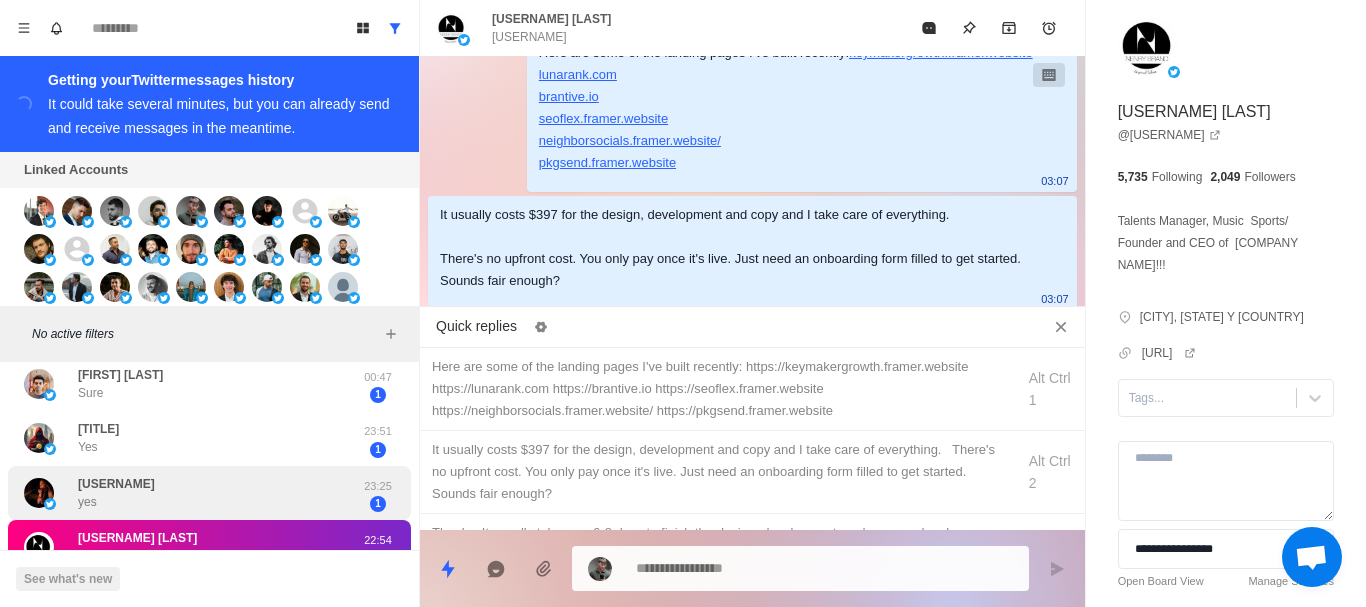 click on "[NAME] Yes" at bounding box center [188, 438] 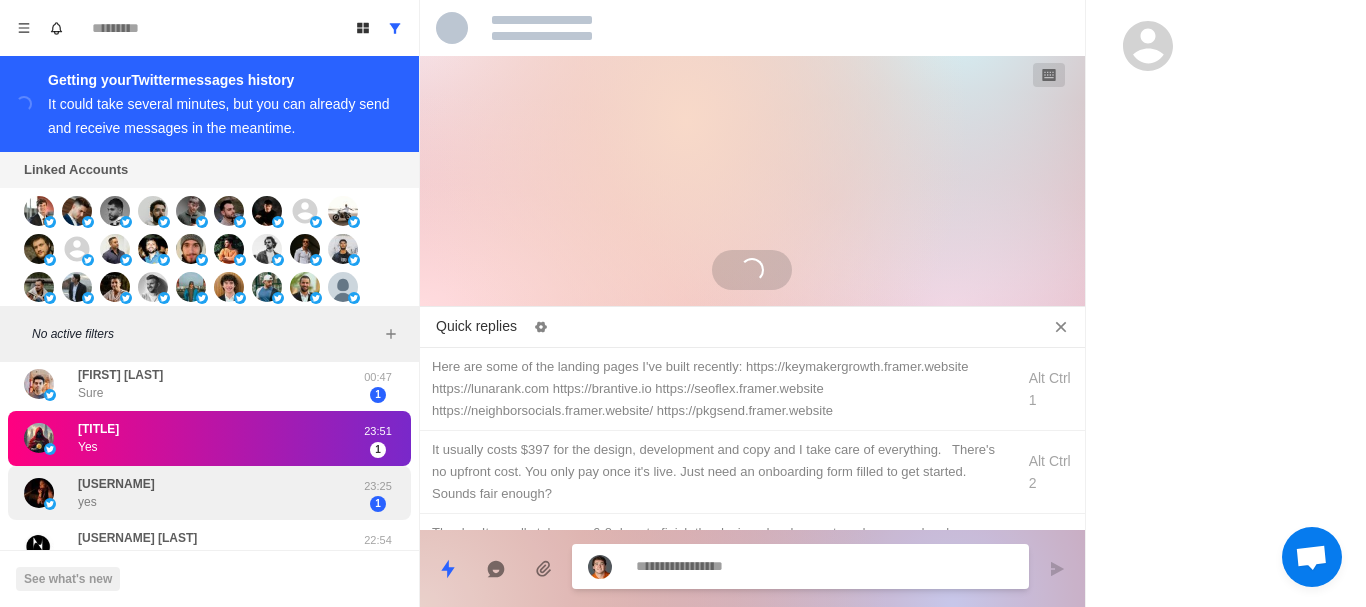 scroll, scrollTop: 0, scrollLeft: 0, axis: both 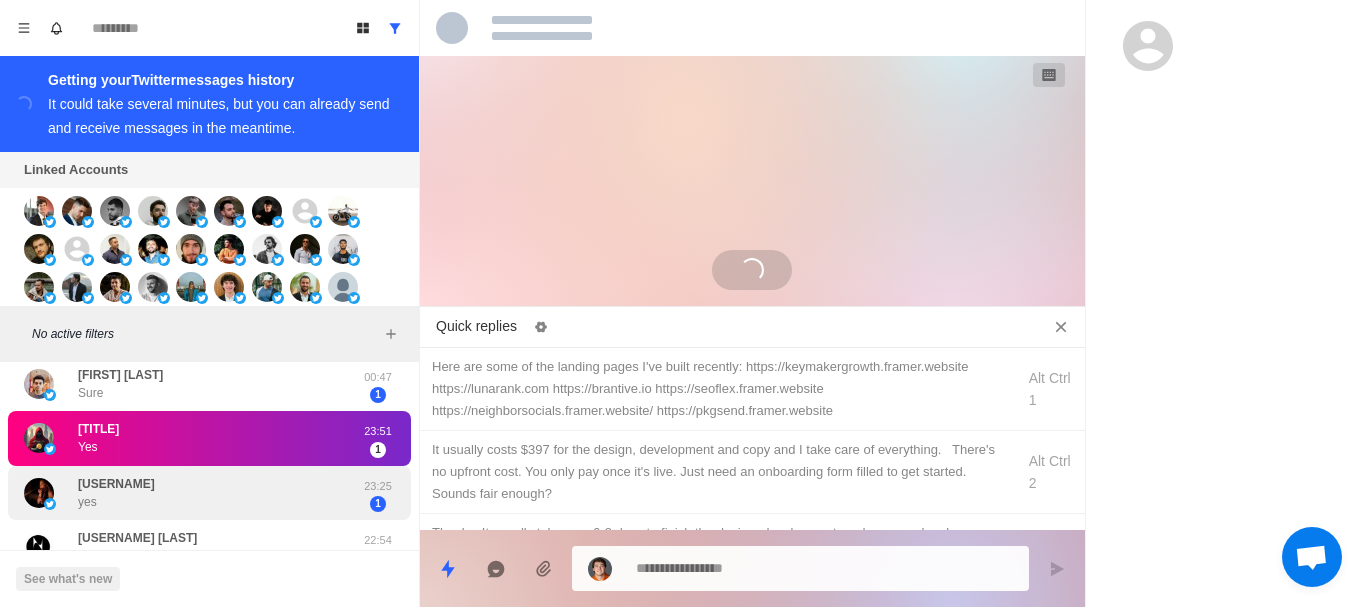 click on "[USERNAME] yes" at bounding box center (188, 493) 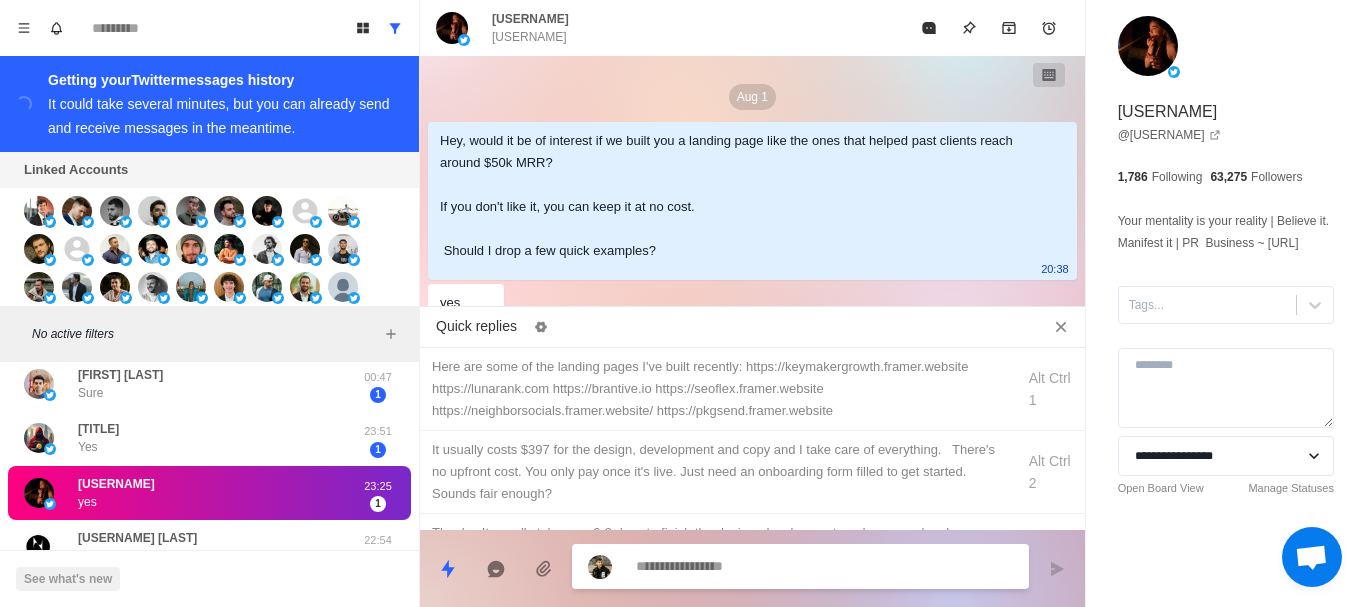 scroll, scrollTop: 22, scrollLeft: 0, axis: vertical 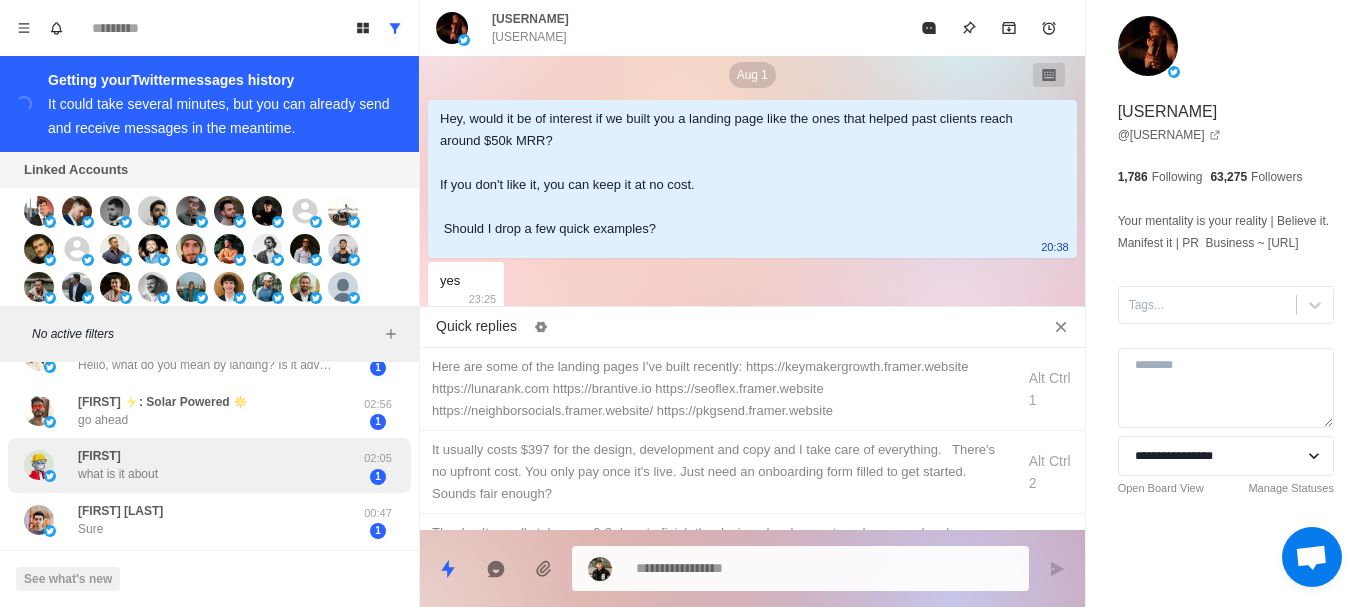 drag, startPoint x: 242, startPoint y: 448, endPoint x: 246, endPoint y: 379, distance: 69.115845 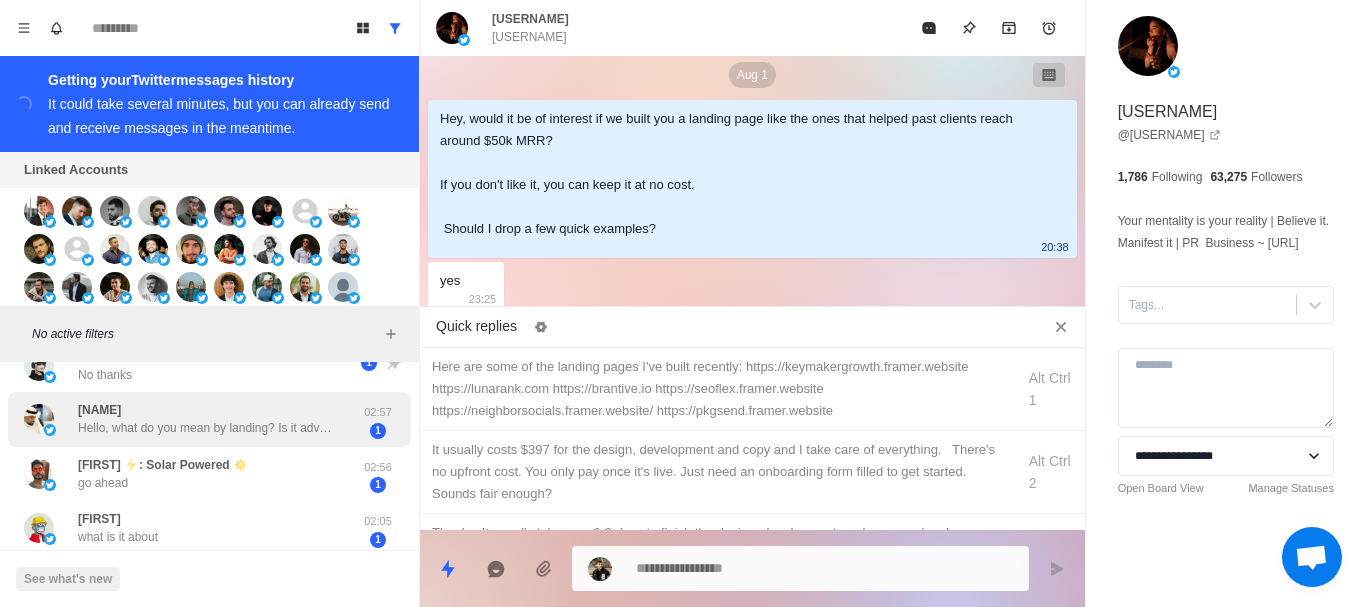 drag, startPoint x: 248, startPoint y: 430, endPoint x: 248, endPoint y: 400, distance: 30 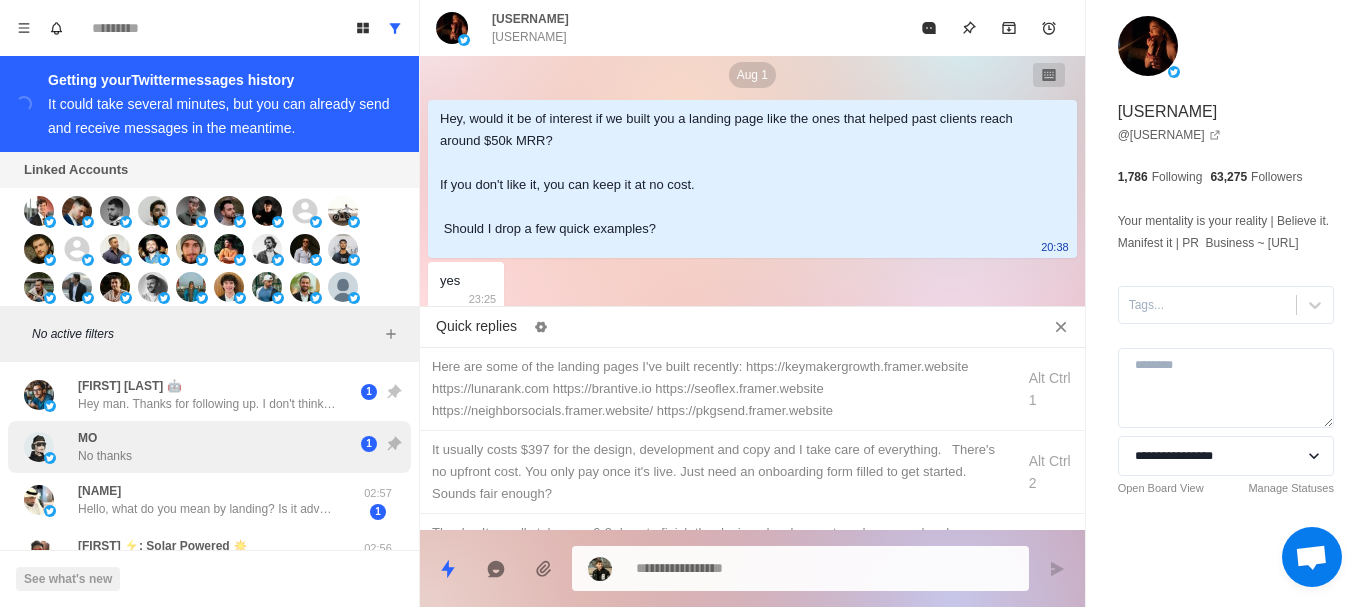 scroll, scrollTop: 7, scrollLeft: 0, axis: vertical 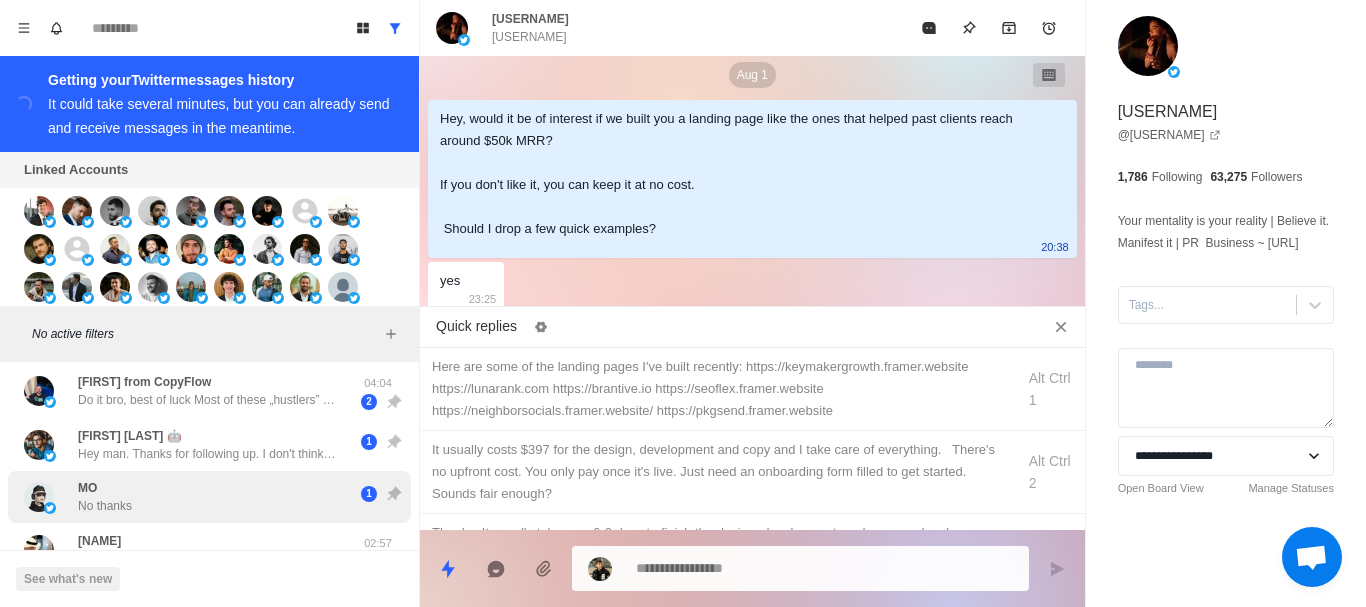 drag, startPoint x: 229, startPoint y: 440, endPoint x: 210, endPoint y: 372, distance: 70.60453 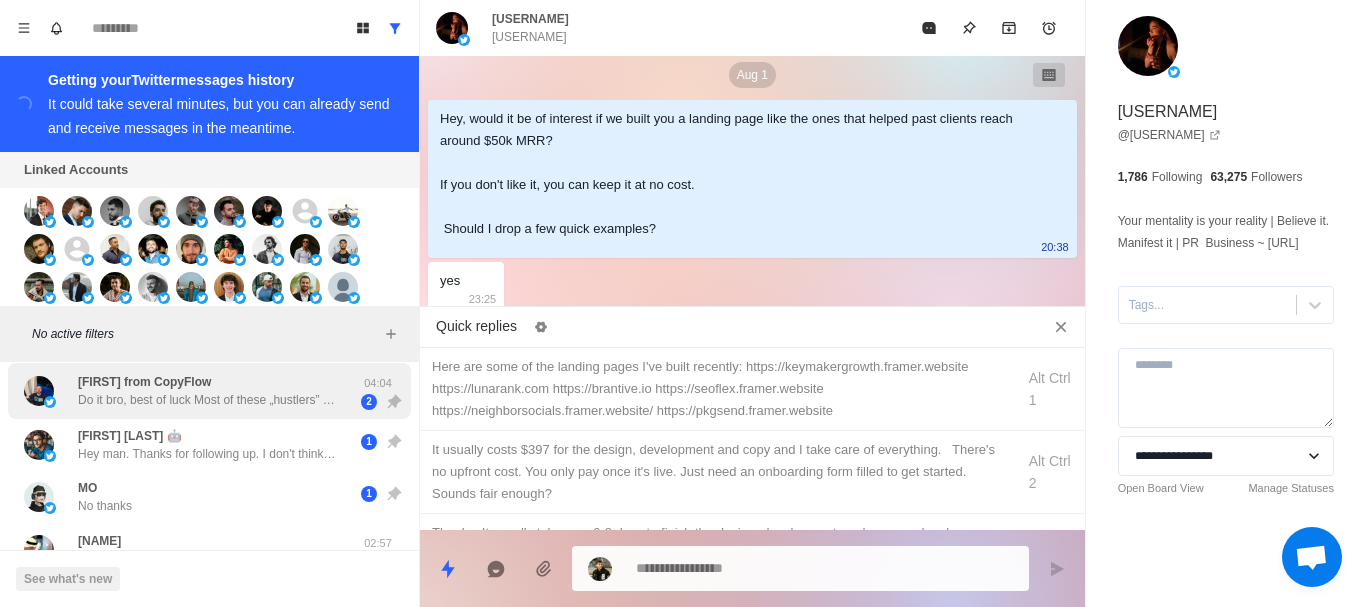 scroll, scrollTop: 0, scrollLeft: 0, axis: both 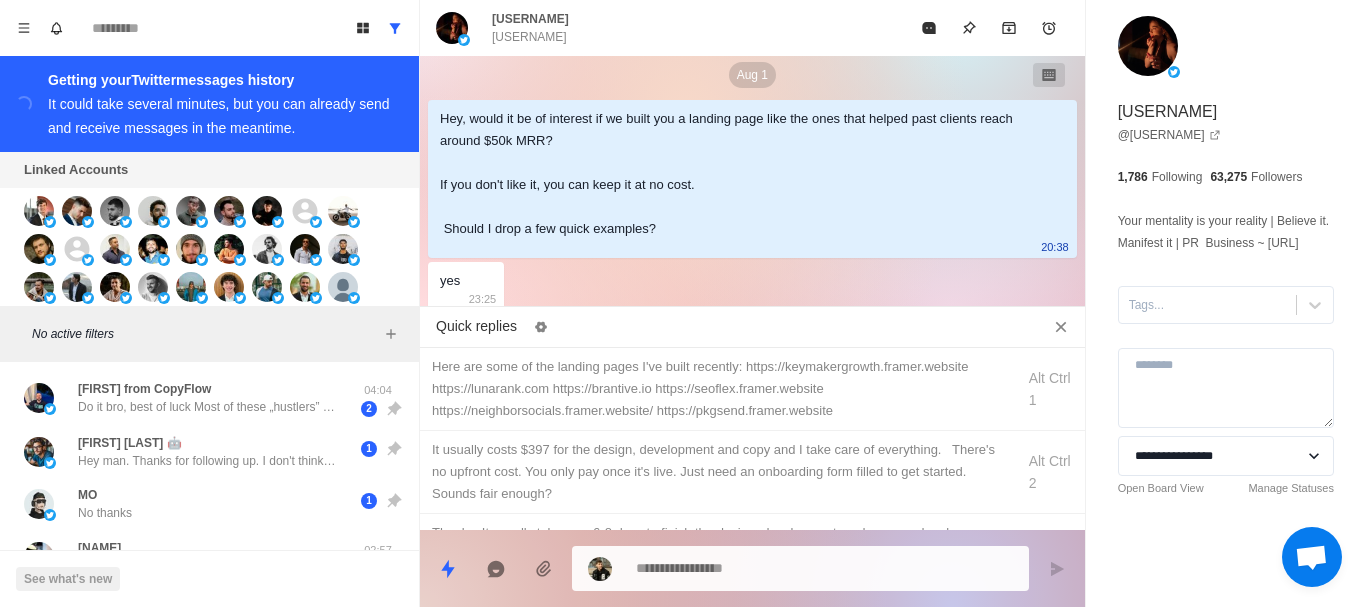 drag, startPoint x: 179, startPoint y: 478, endPoint x: 257, endPoint y: 181, distance: 307.07166 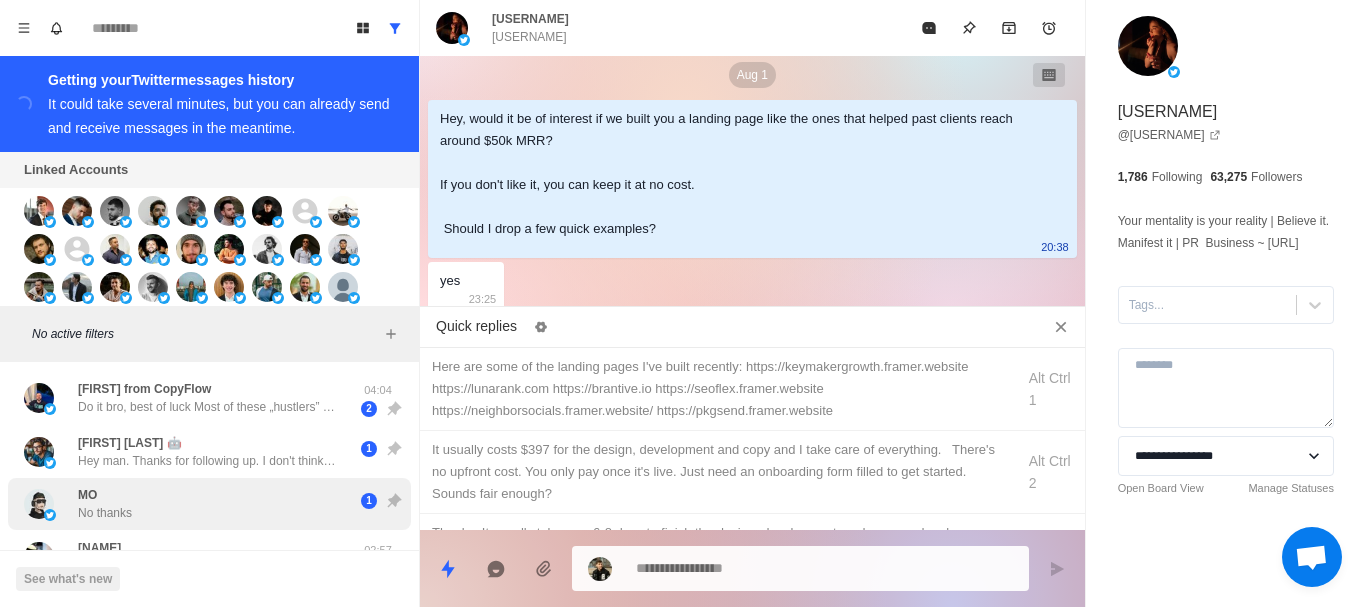 scroll, scrollTop: 0, scrollLeft: 0, axis: both 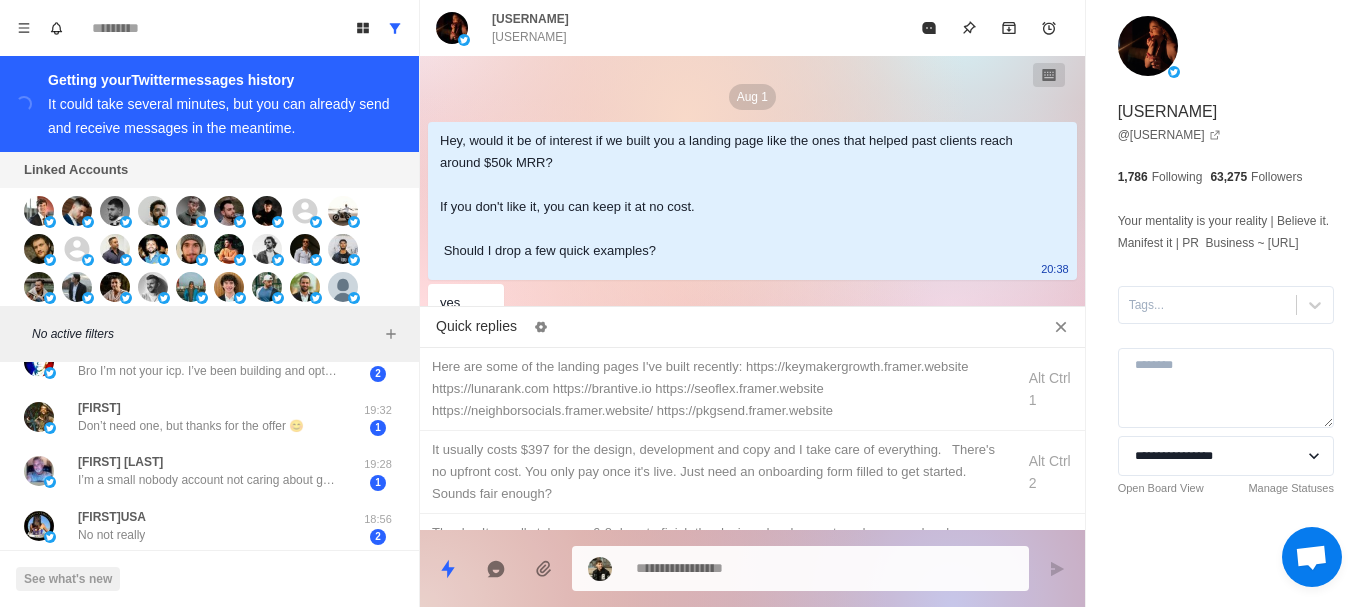drag, startPoint x: 239, startPoint y: 455, endPoint x: 293, endPoint y: 620, distance: 173.61163 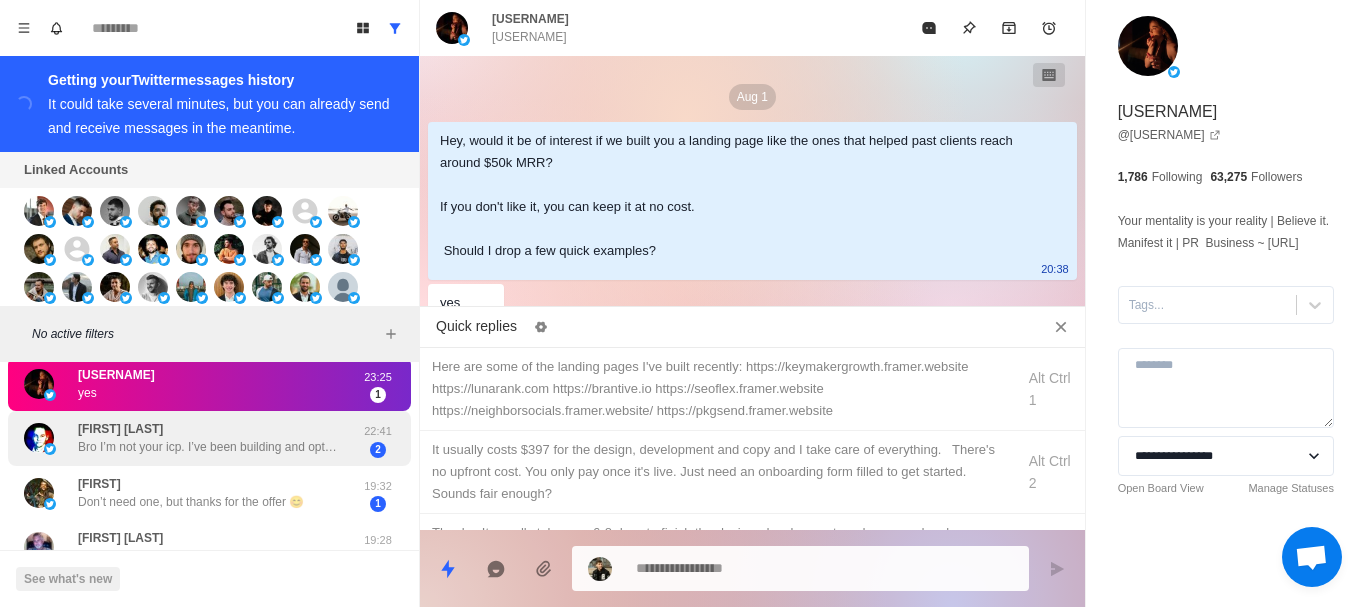 drag, startPoint x: 260, startPoint y: 526, endPoint x: 254, endPoint y: 379, distance: 147.12239 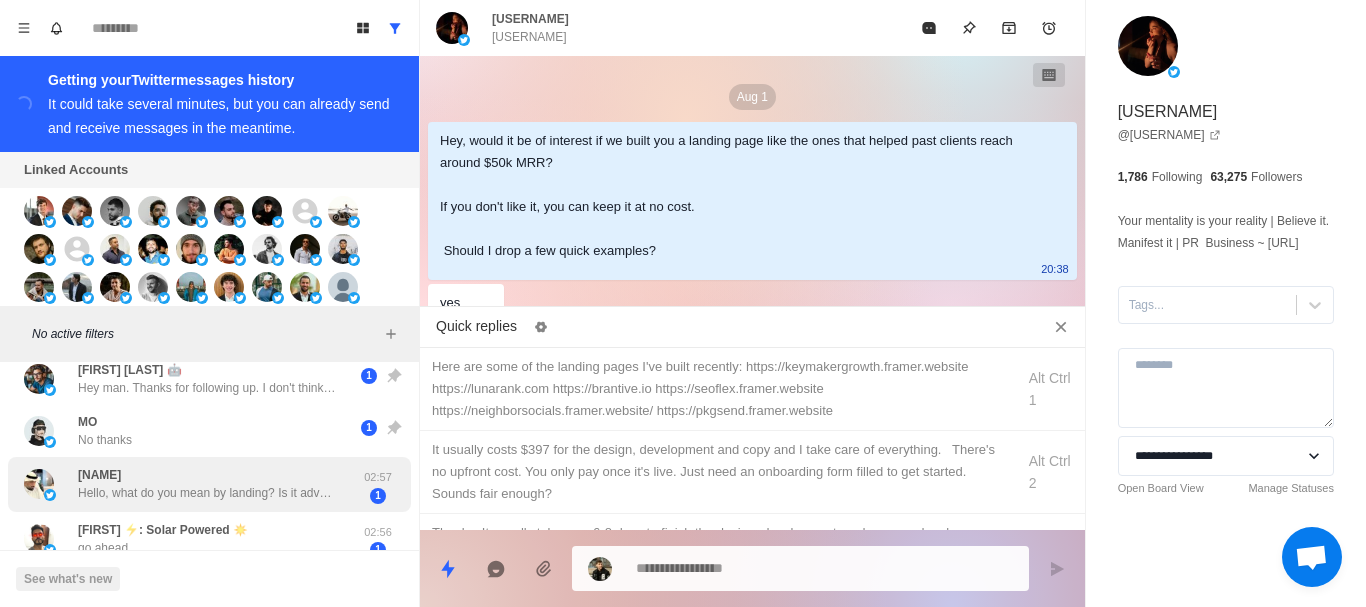 drag, startPoint x: 239, startPoint y: 467, endPoint x: 250, endPoint y: 407, distance: 61 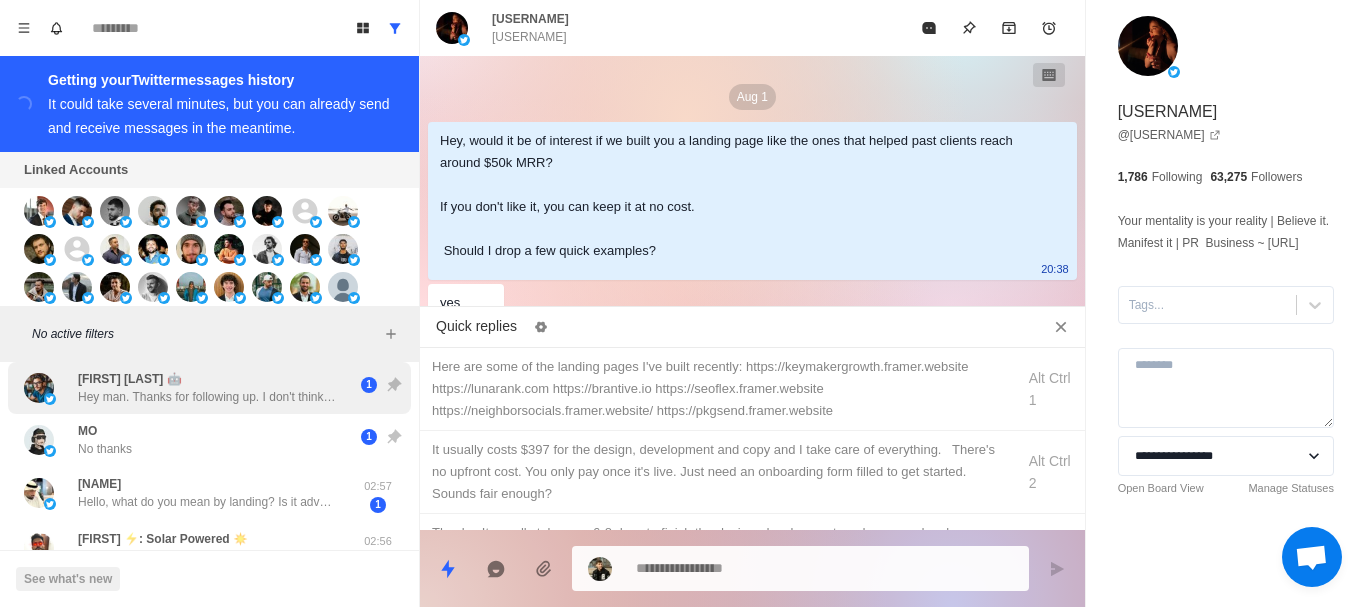 drag, startPoint x: 250, startPoint y: 407, endPoint x: 251, endPoint y: 385, distance: 22.022715 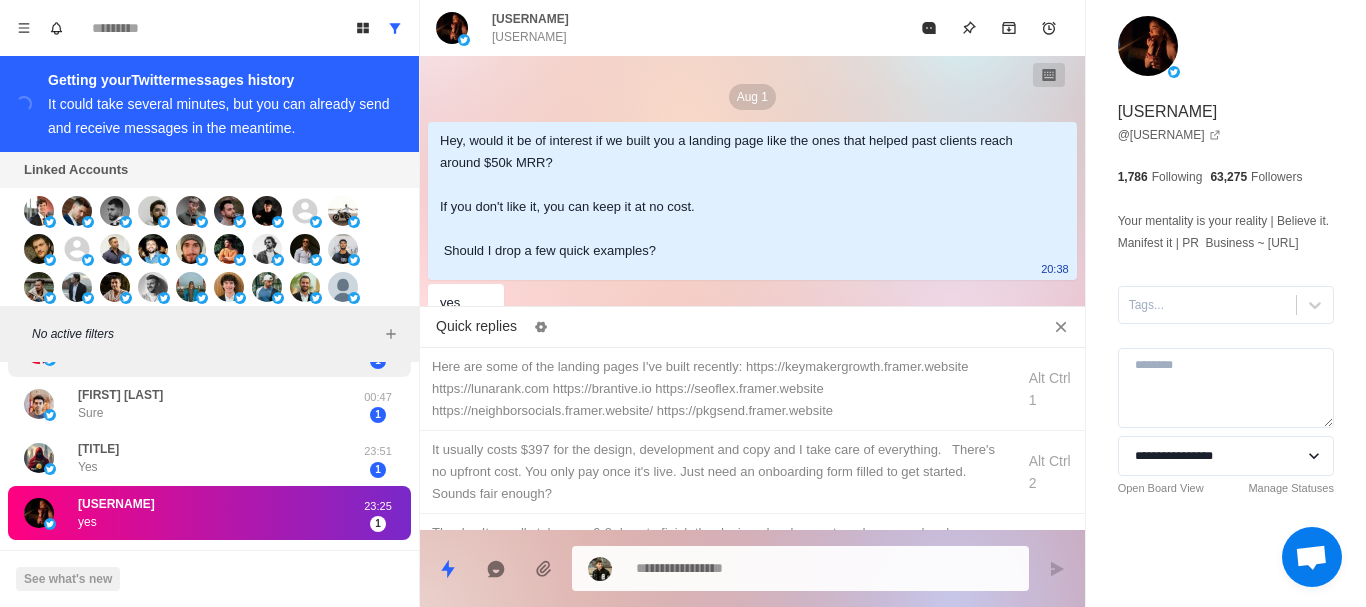 drag, startPoint x: 251, startPoint y: 391, endPoint x: 250, endPoint y: 512, distance: 121.004135 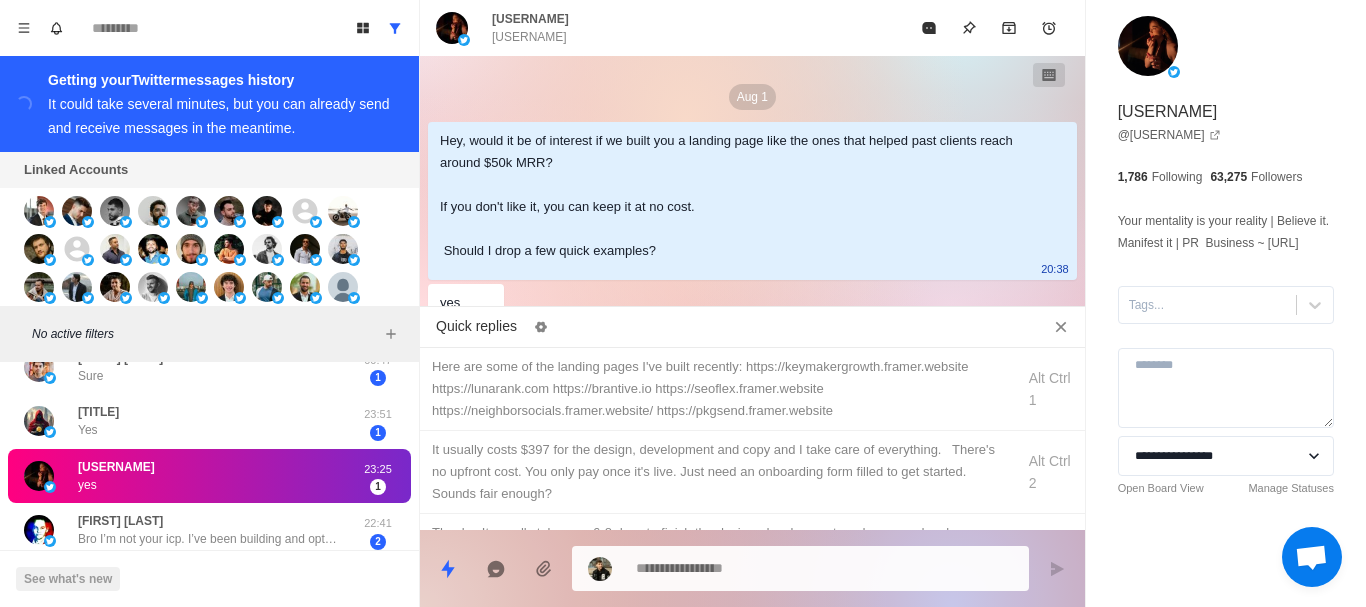 drag, startPoint x: 250, startPoint y: 512, endPoint x: 250, endPoint y: 465, distance: 47 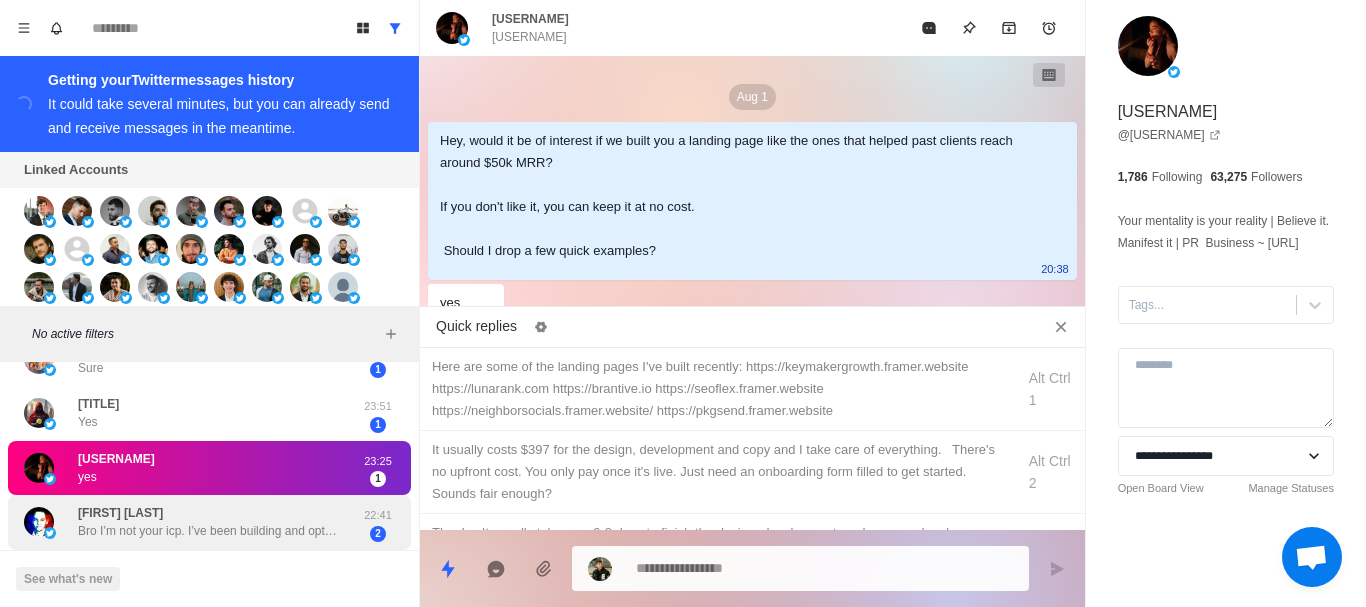 scroll, scrollTop: 455, scrollLeft: 0, axis: vertical 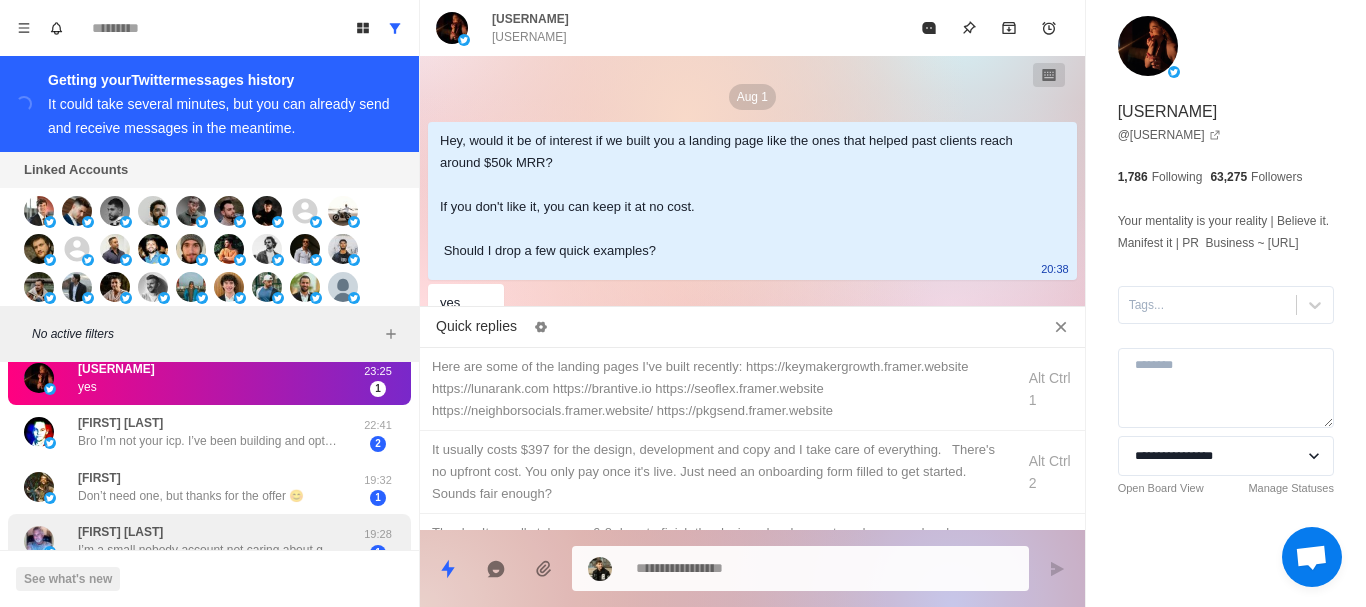 drag, startPoint x: 250, startPoint y: 465, endPoint x: 266, endPoint y: 525, distance: 62.0967 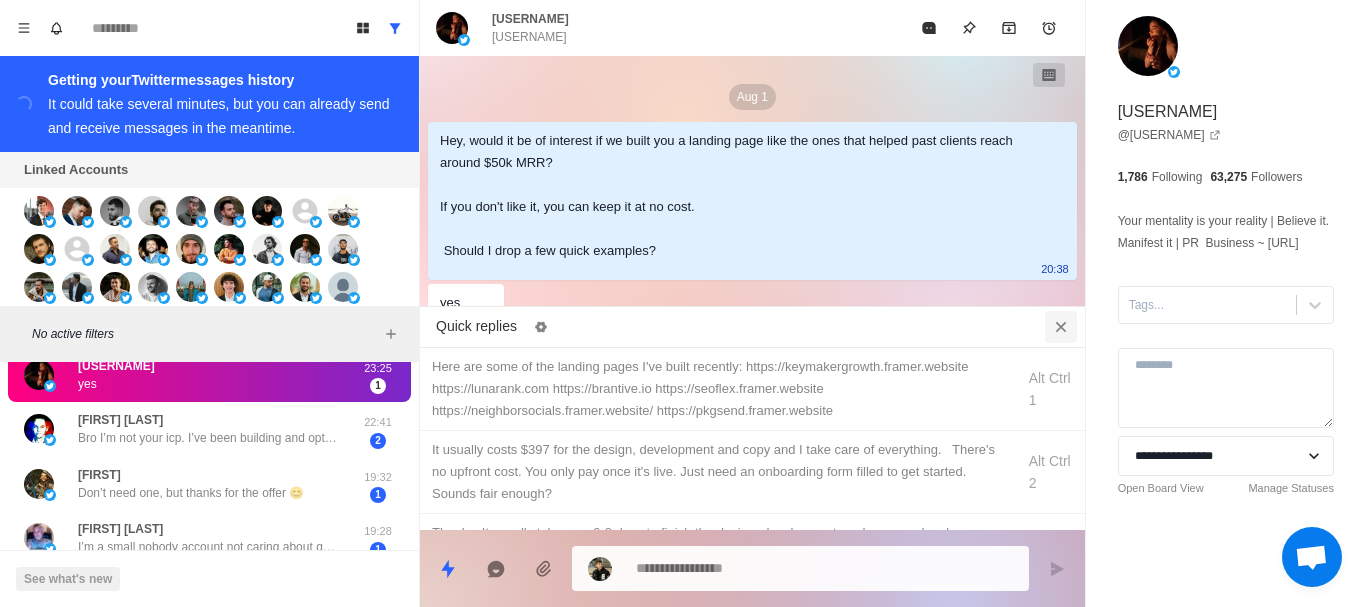 click 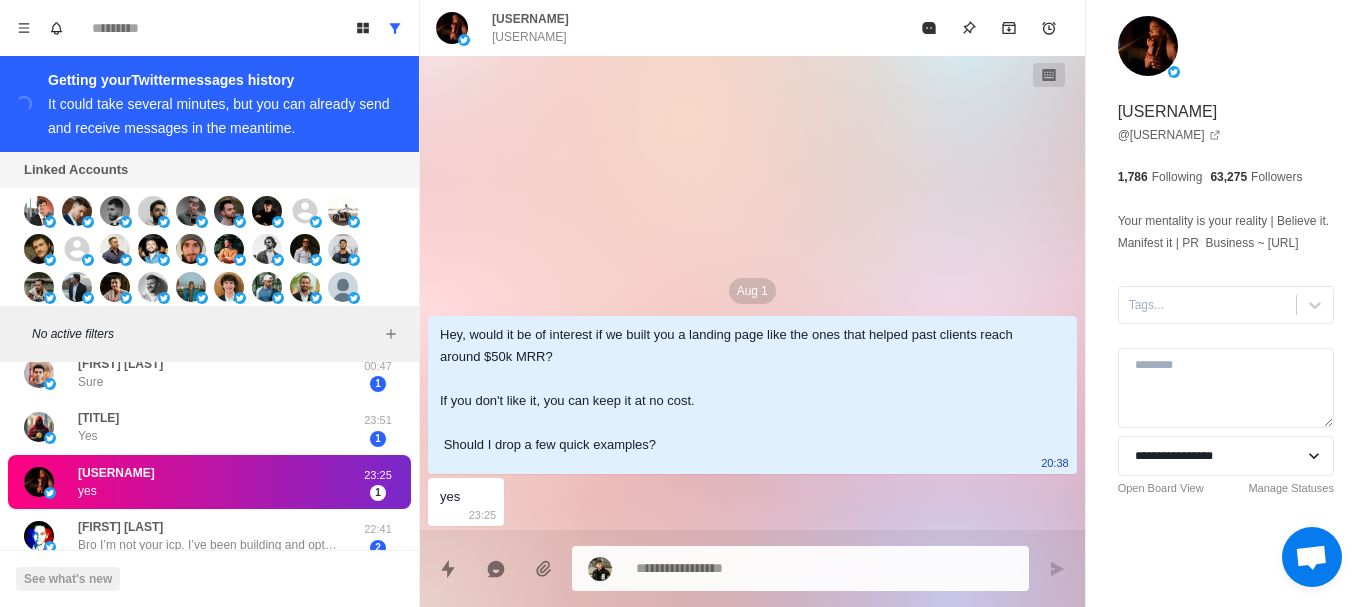 scroll, scrollTop: 46, scrollLeft: 0, axis: vertical 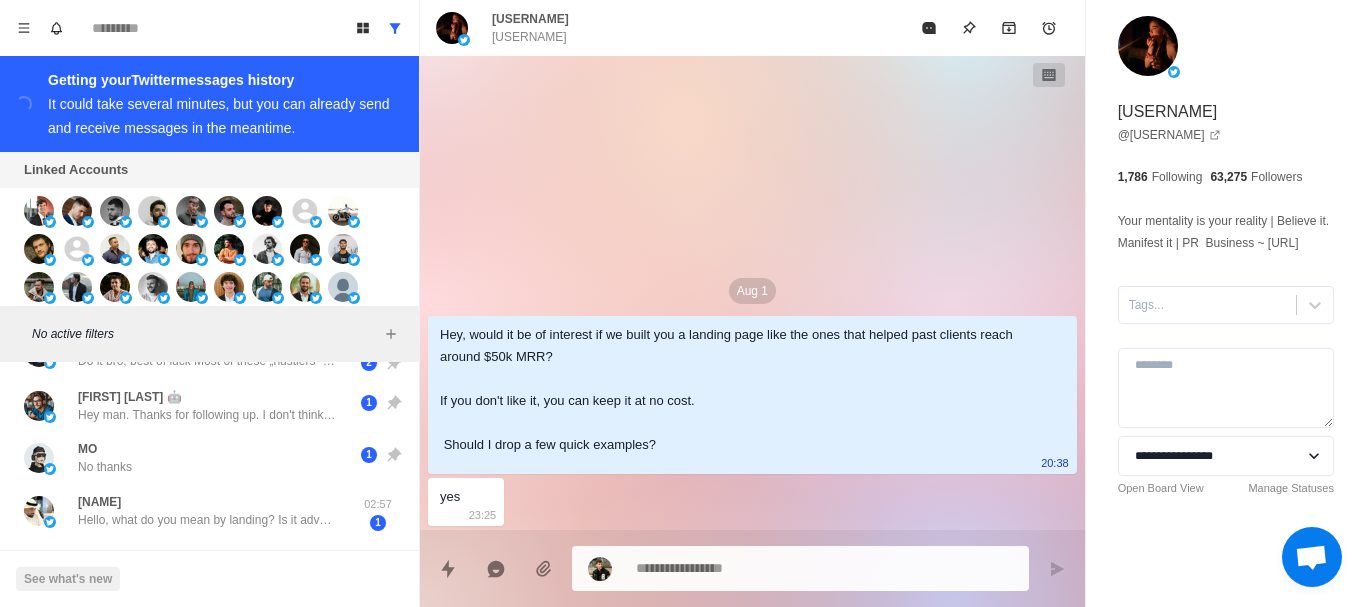 drag, startPoint x: 310, startPoint y: 510, endPoint x: 316, endPoint y: 398, distance: 112.1606 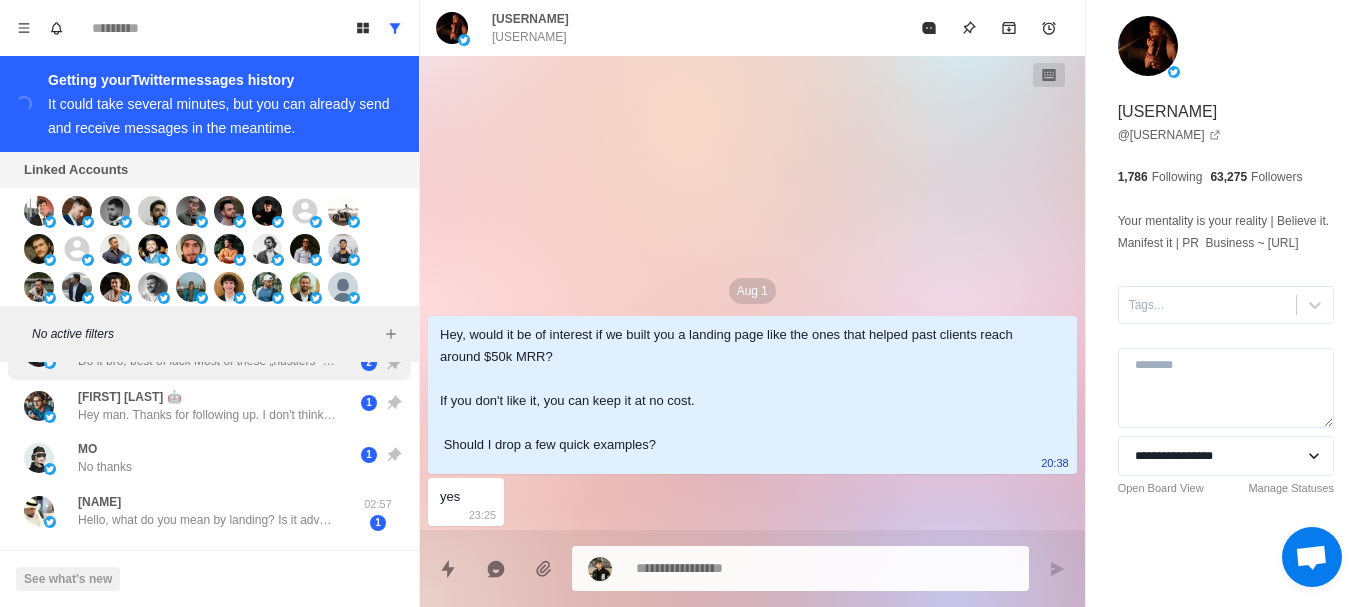 scroll, scrollTop: 0, scrollLeft: 0, axis: both 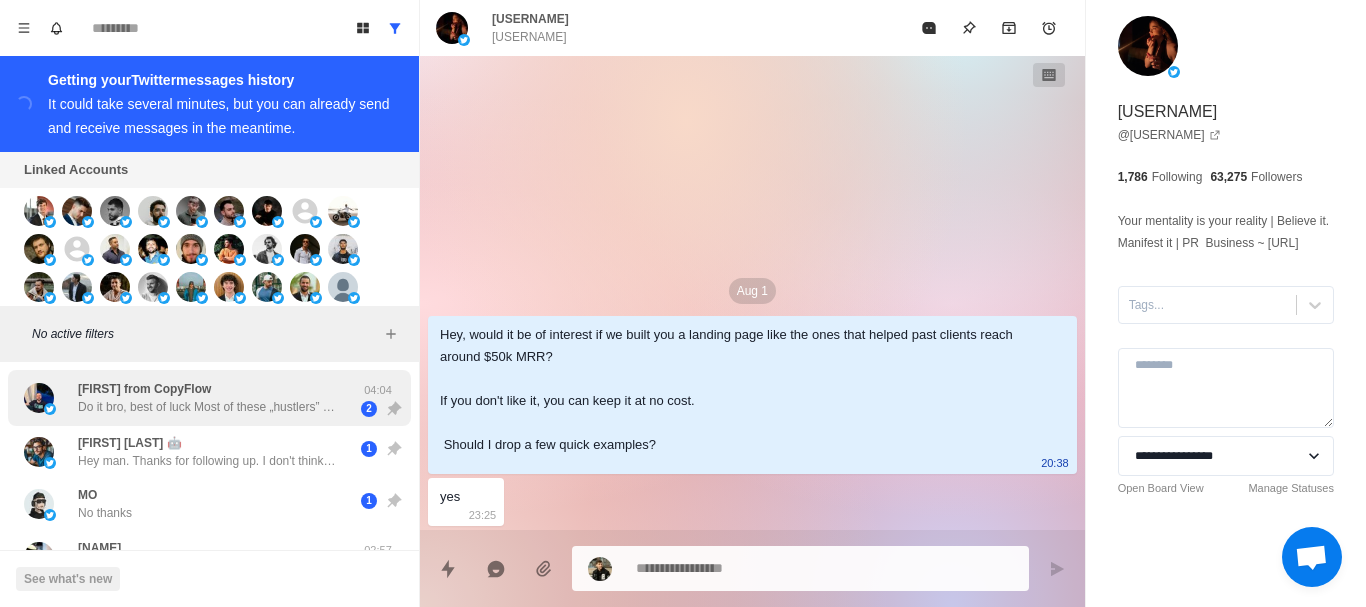drag, startPoint x: 245, startPoint y: 531, endPoint x: 264, endPoint y: 372, distance: 160.1312 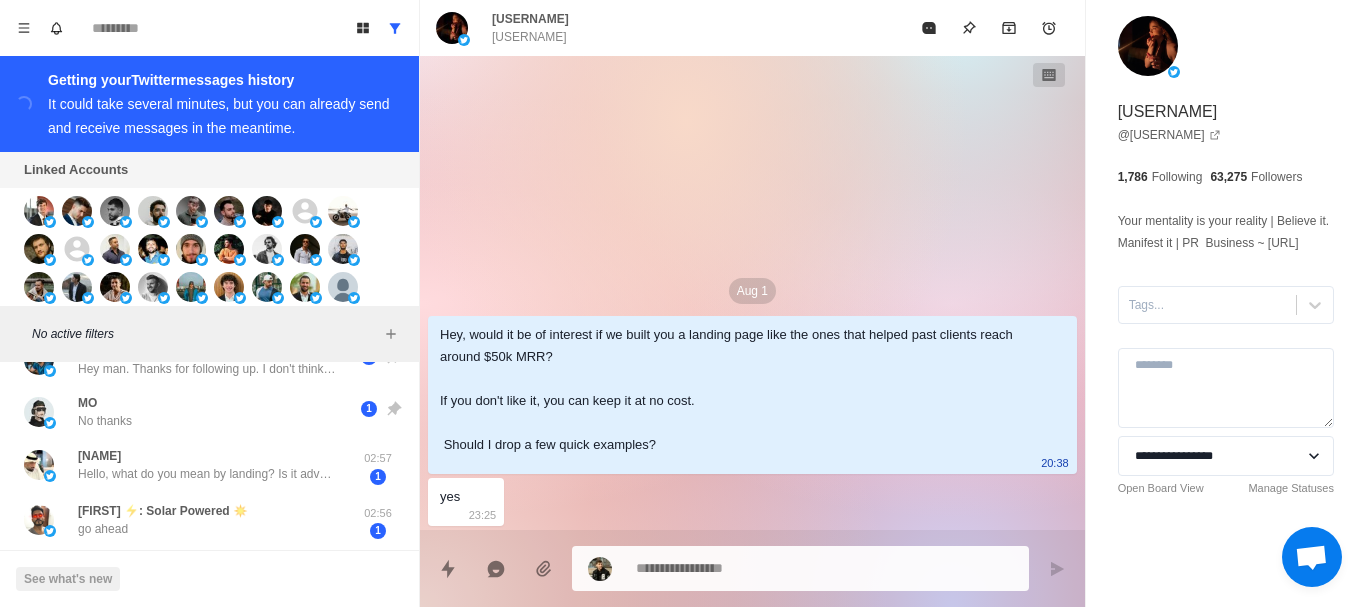 drag, startPoint x: 248, startPoint y: 502, endPoint x: 248, endPoint y: 615, distance: 113 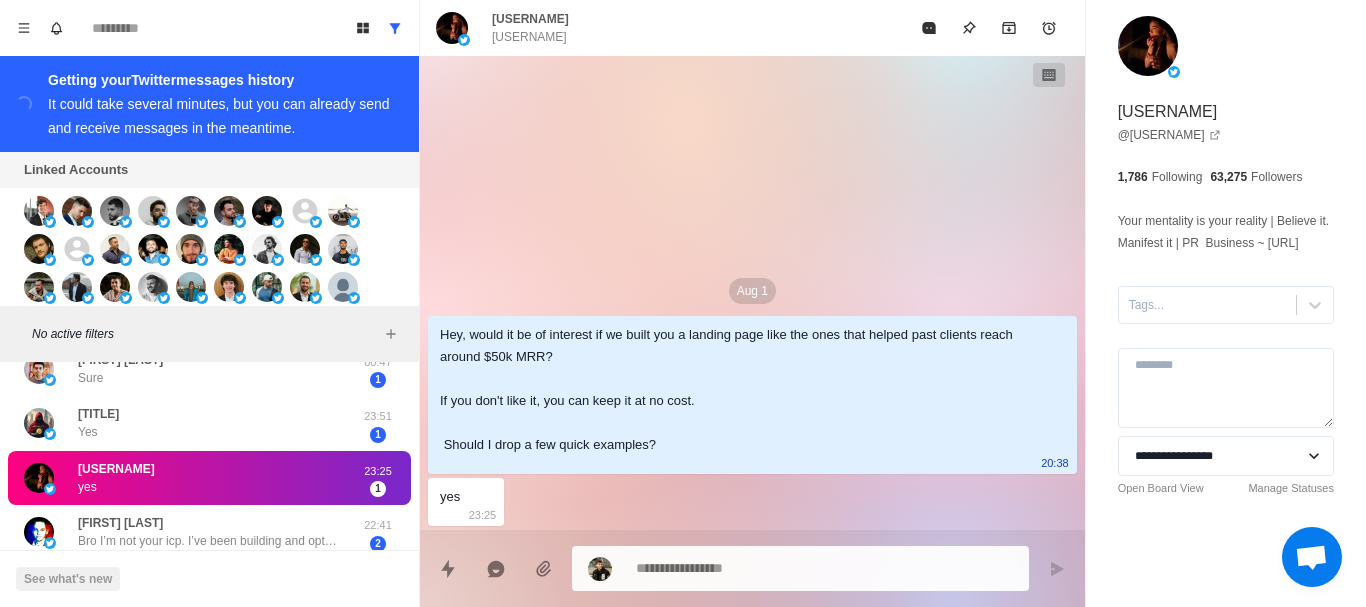drag, startPoint x: 252, startPoint y: 404, endPoint x: 243, endPoint y: 606, distance: 202.2004 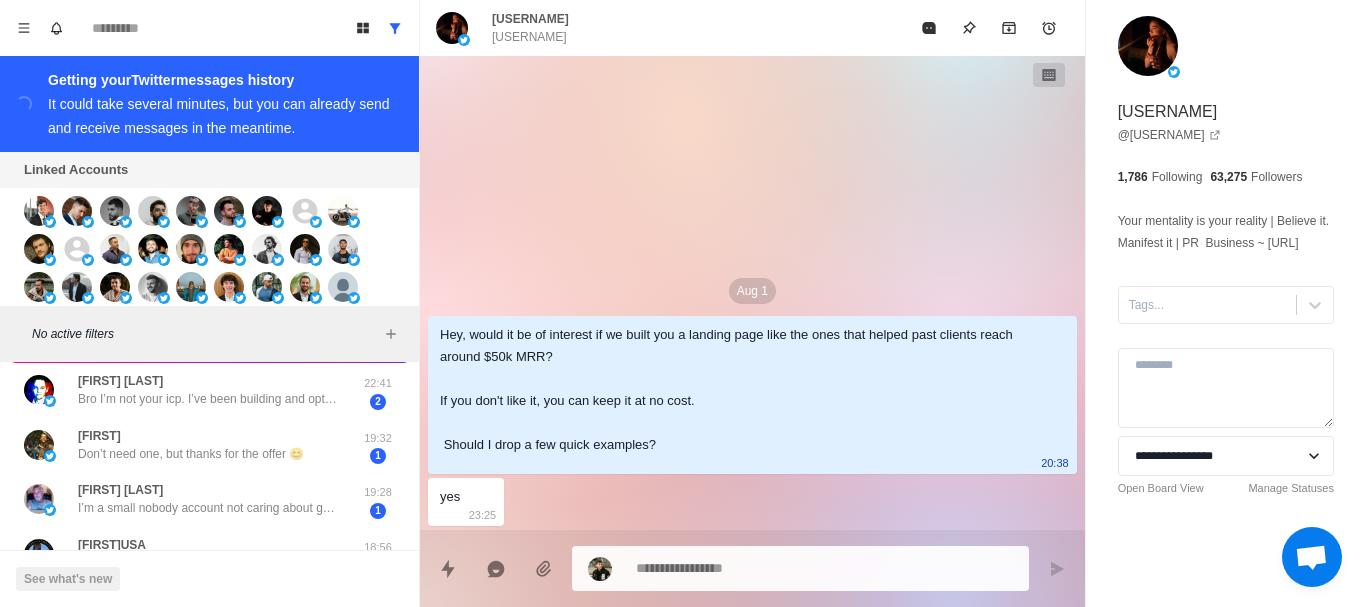 scroll, scrollTop: 0, scrollLeft: 0, axis: both 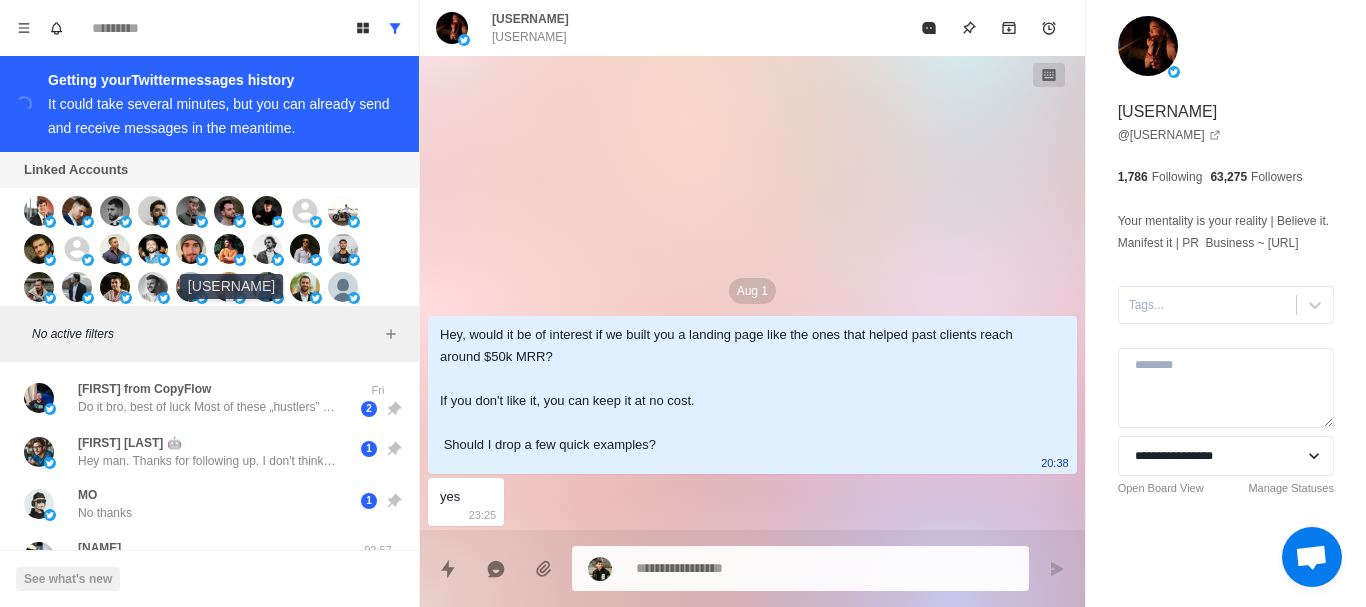 drag, startPoint x: 243, startPoint y: 547, endPoint x: 243, endPoint y: 251, distance: 296 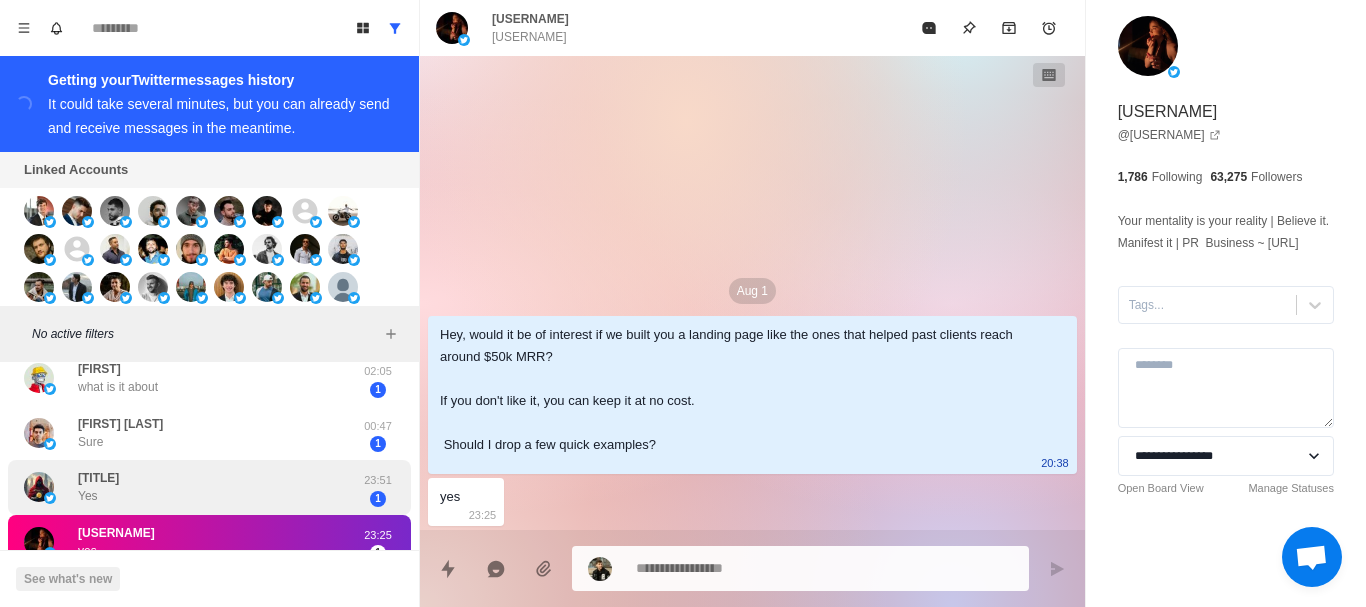drag, startPoint x: 226, startPoint y: 485, endPoint x: 222, endPoint y: 502, distance: 17.464249 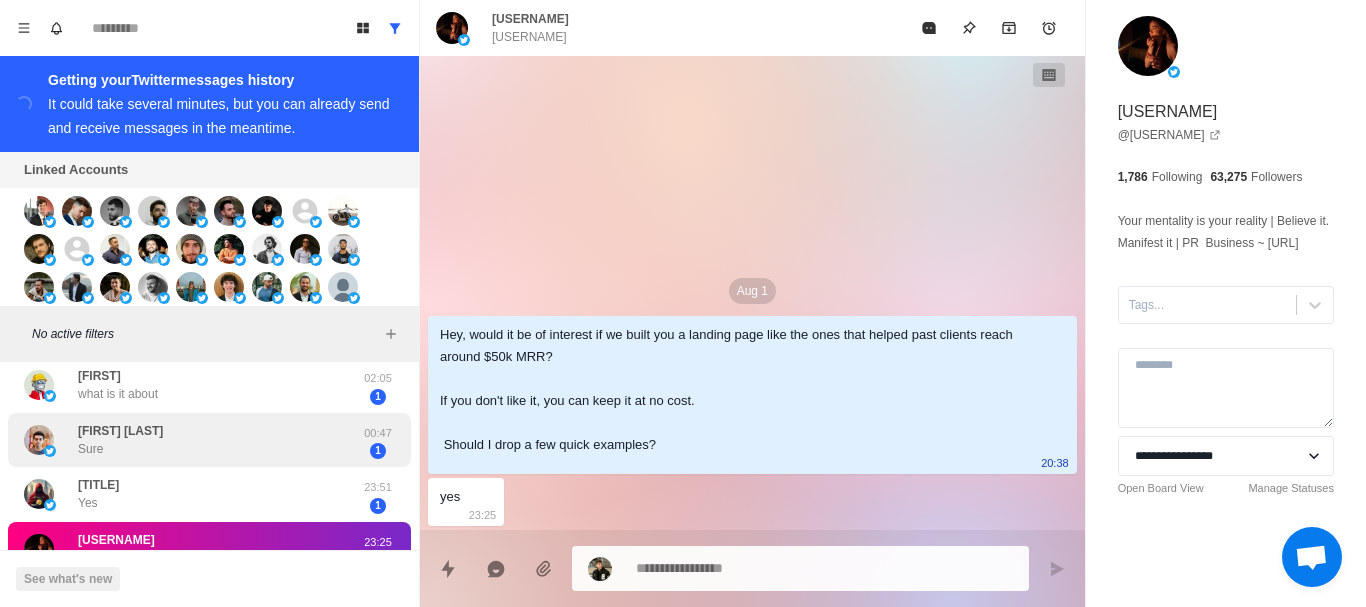 scroll, scrollTop: 247, scrollLeft: 0, axis: vertical 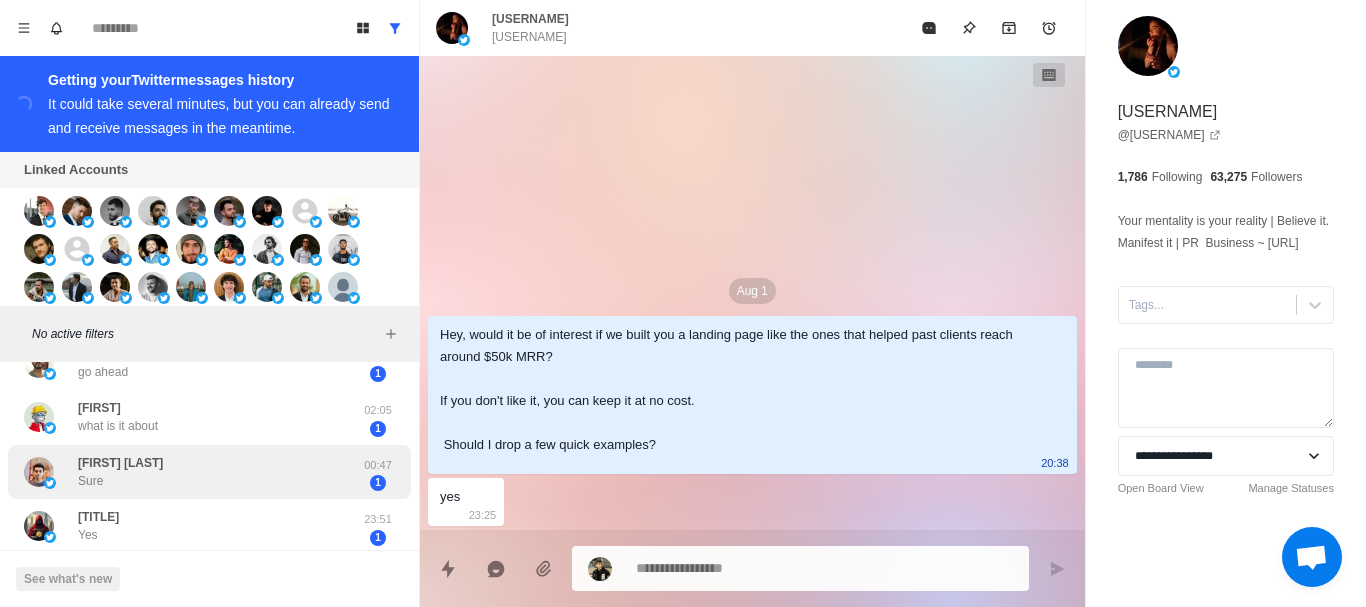 drag, startPoint x: 222, startPoint y: 502, endPoint x: 229, endPoint y: 459, distance: 43.56604 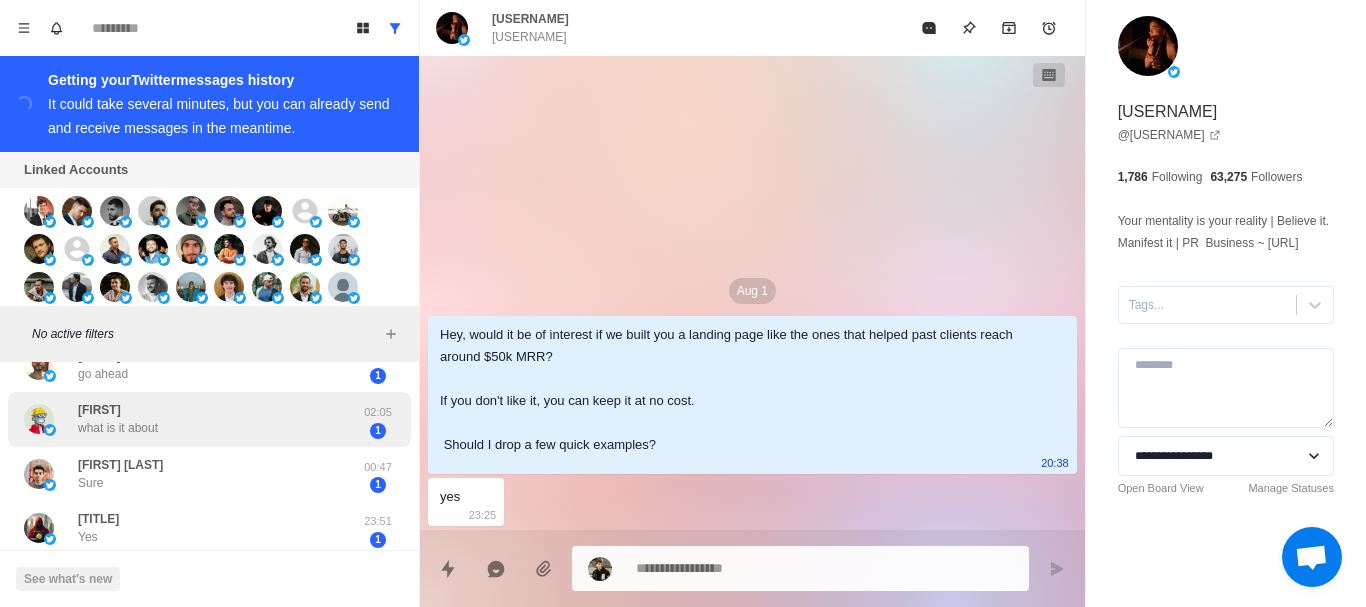click on "[FIRST] what is it about" at bounding box center (188, 419) 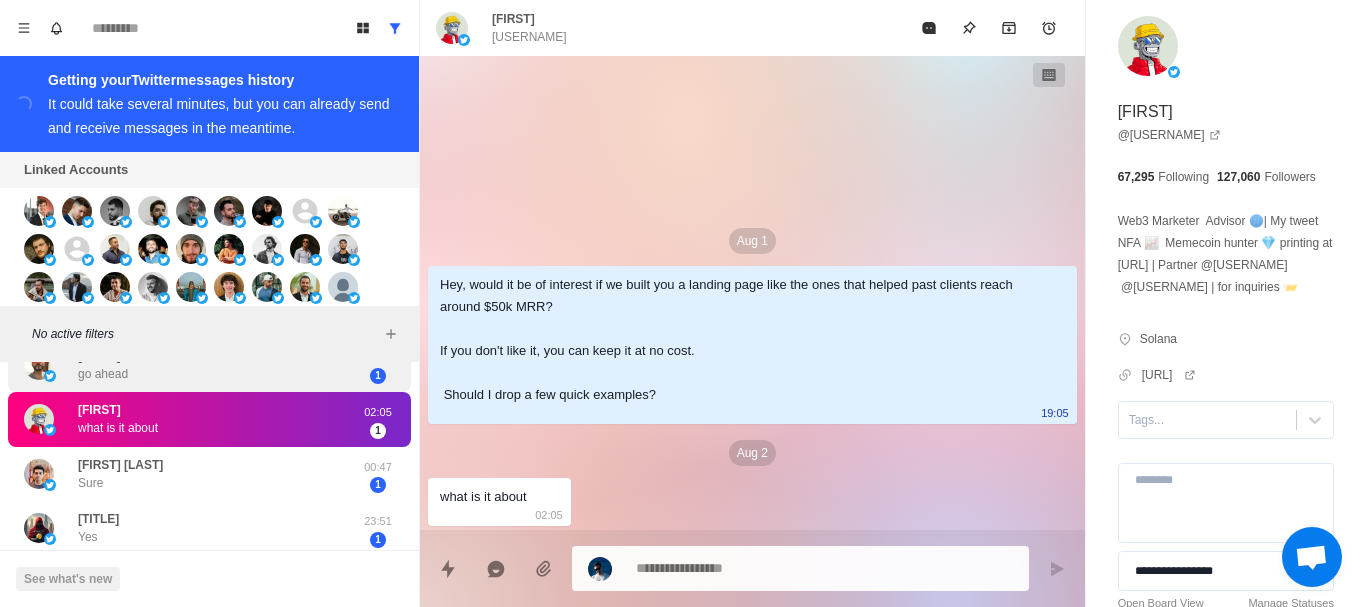 drag, startPoint x: 233, startPoint y: 444, endPoint x: 241, endPoint y: 404, distance: 40.792156 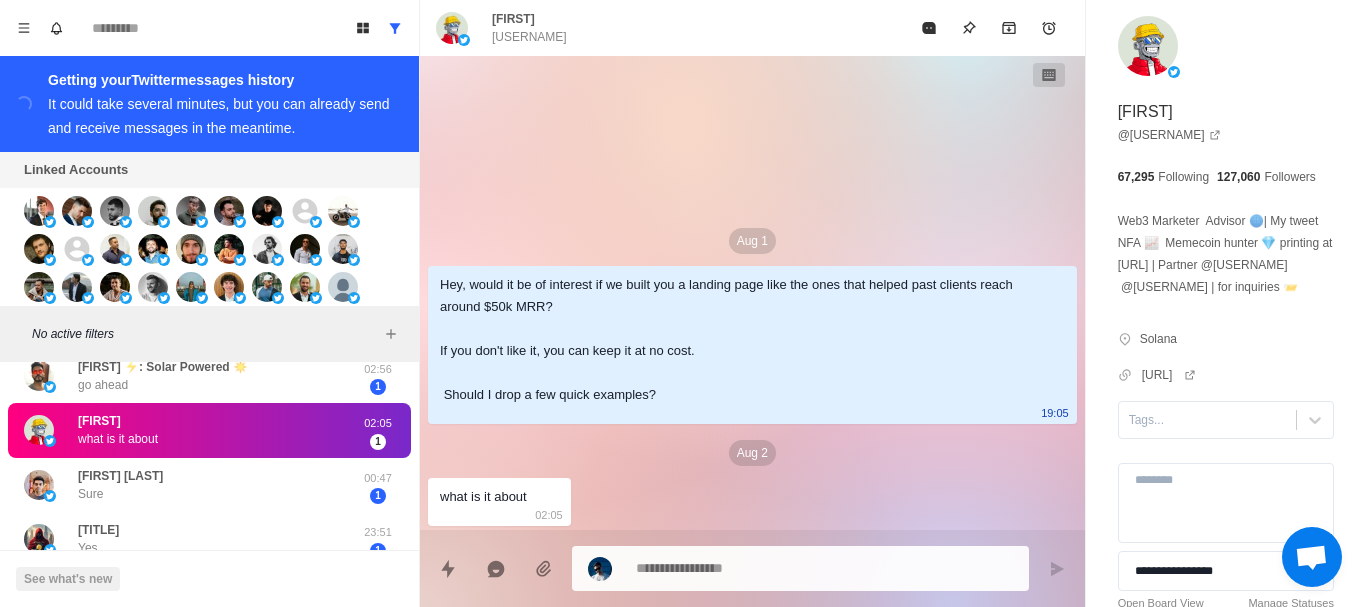scroll, scrollTop: 847, scrollLeft: 0, axis: vertical 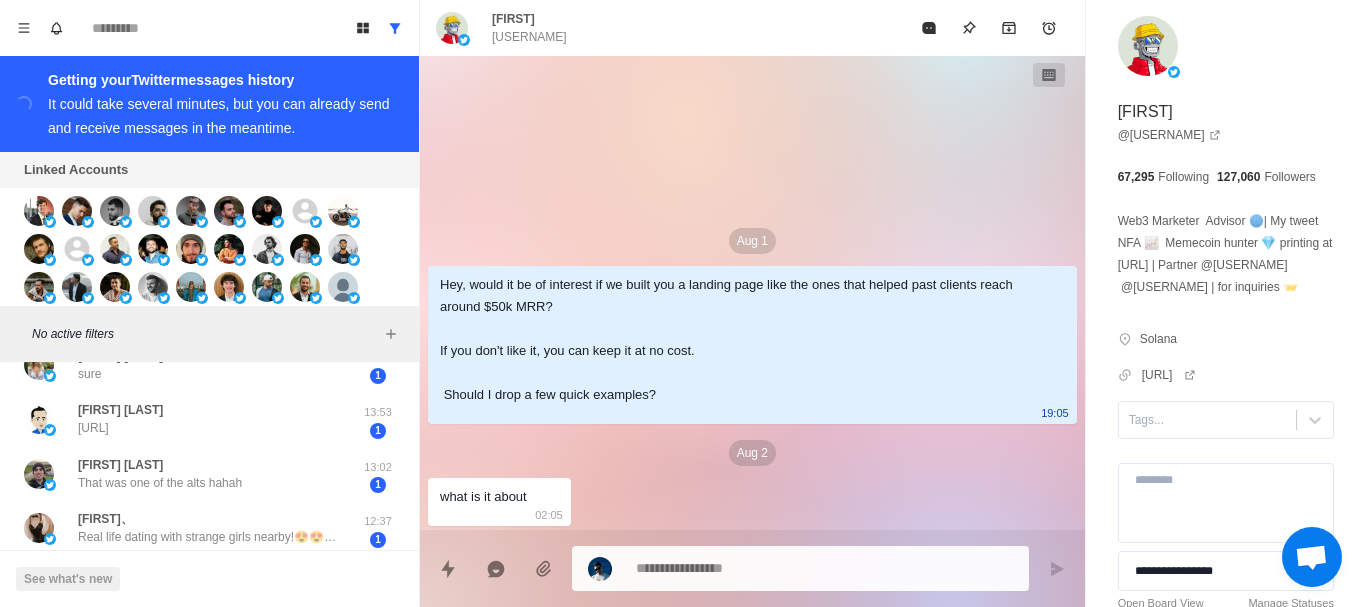 drag, startPoint x: 288, startPoint y: 383, endPoint x: 285, endPoint y: 572, distance: 189.0238 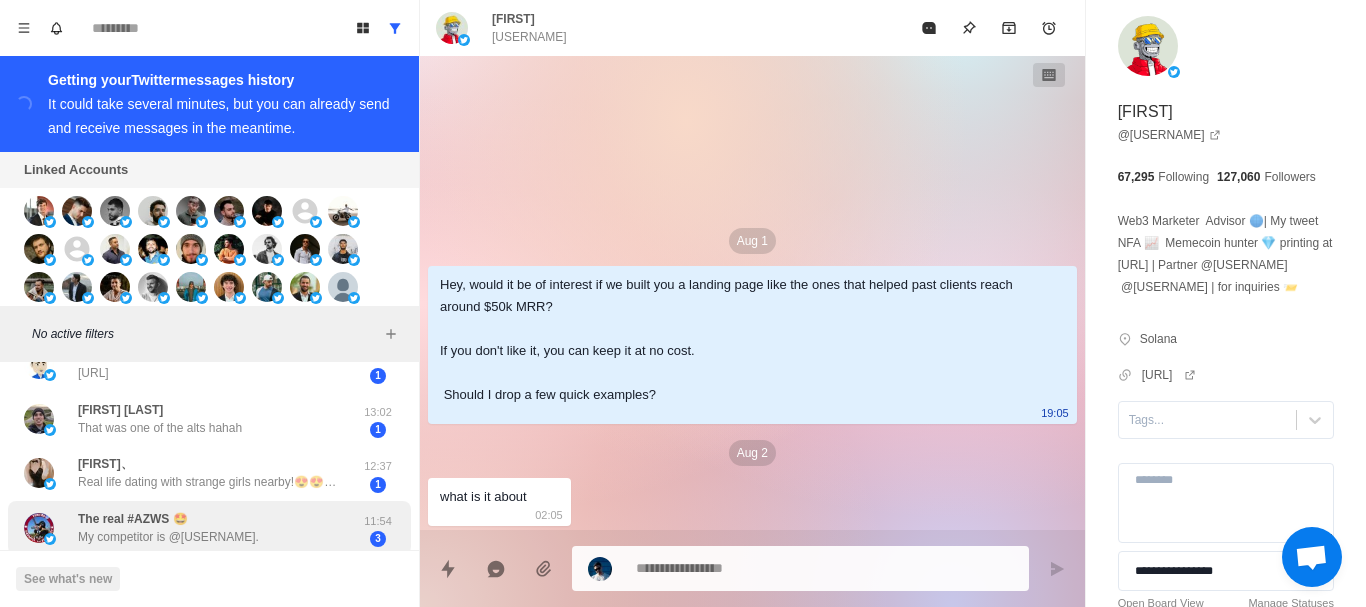 drag, startPoint x: 282, startPoint y: 563, endPoint x: 291, endPoint y: 515, distance: 48.83646 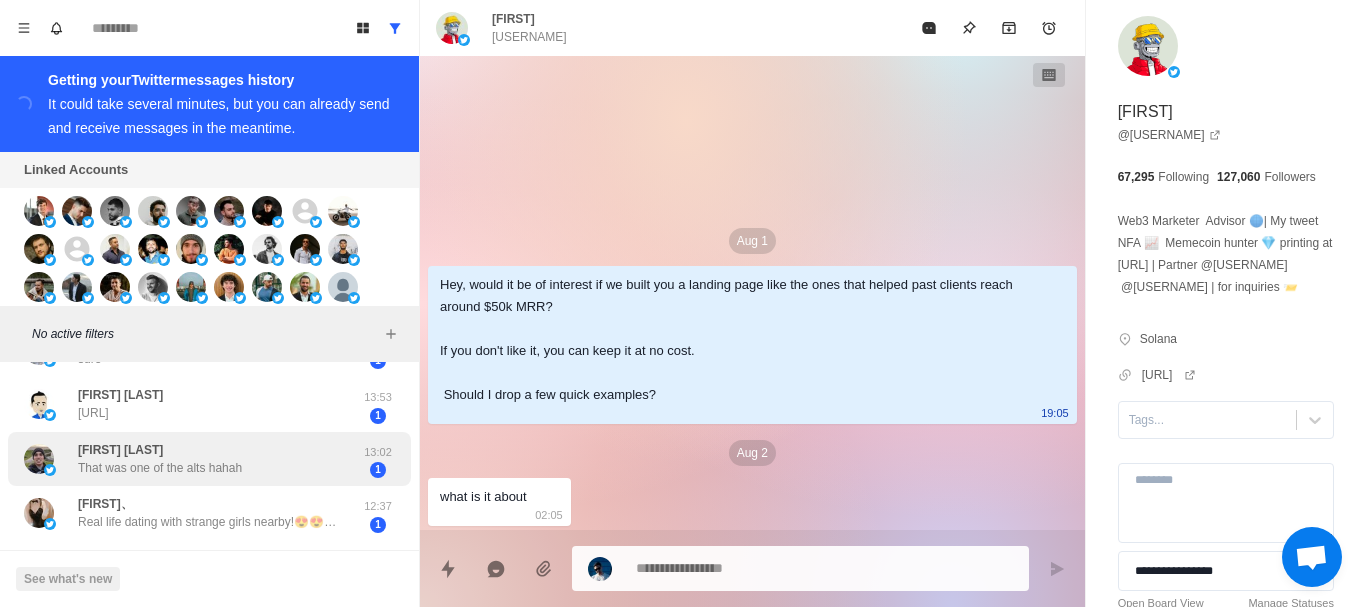 drag, startPoint x: 285, startPoint y: 505, endPoint x: 293, endPoint y: 430, distance: 75.42546 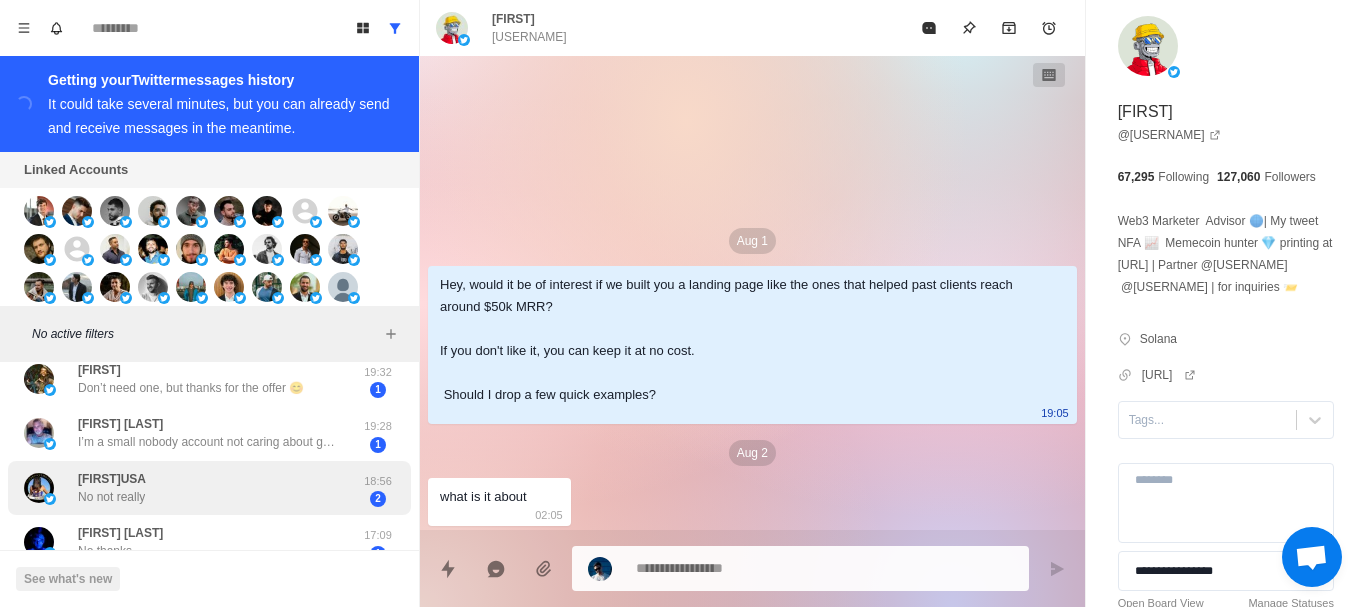 drag, startPoint x: 285, startPoint y: 469, endPoint x: 297, endPoint y: 373, distance: 96.74709 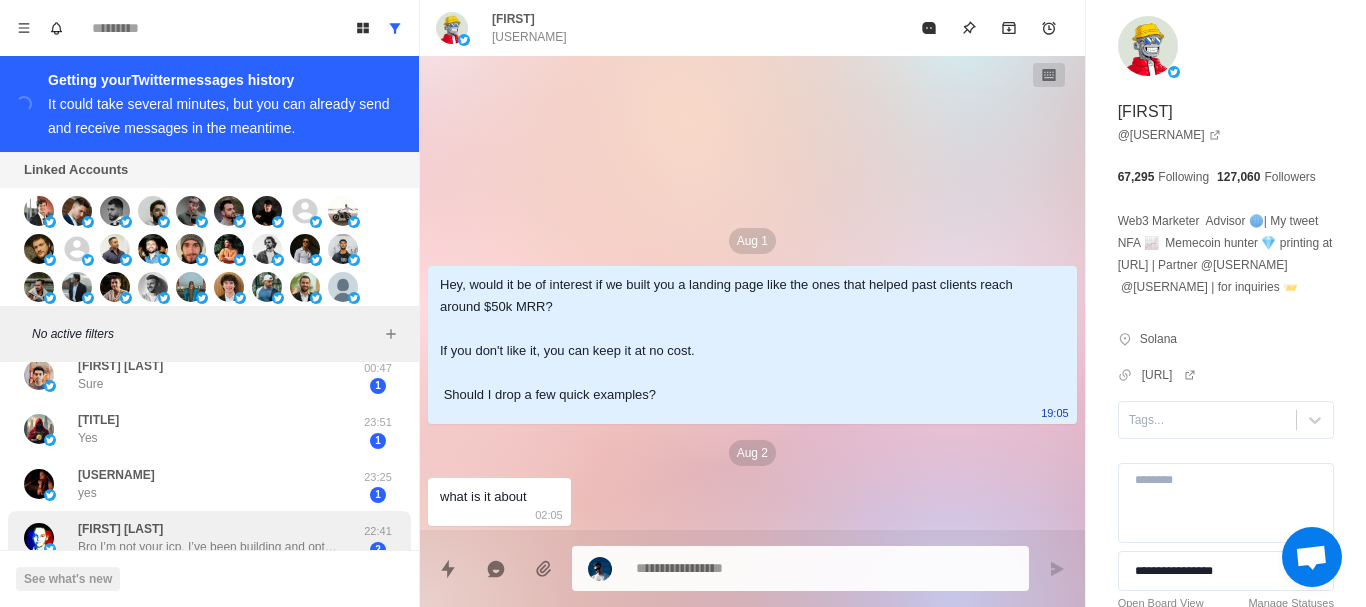 drag, startPoint x: 295, startPoint y: 458, endPoint x: 298, endPoint y: 376, distance: 82.05486 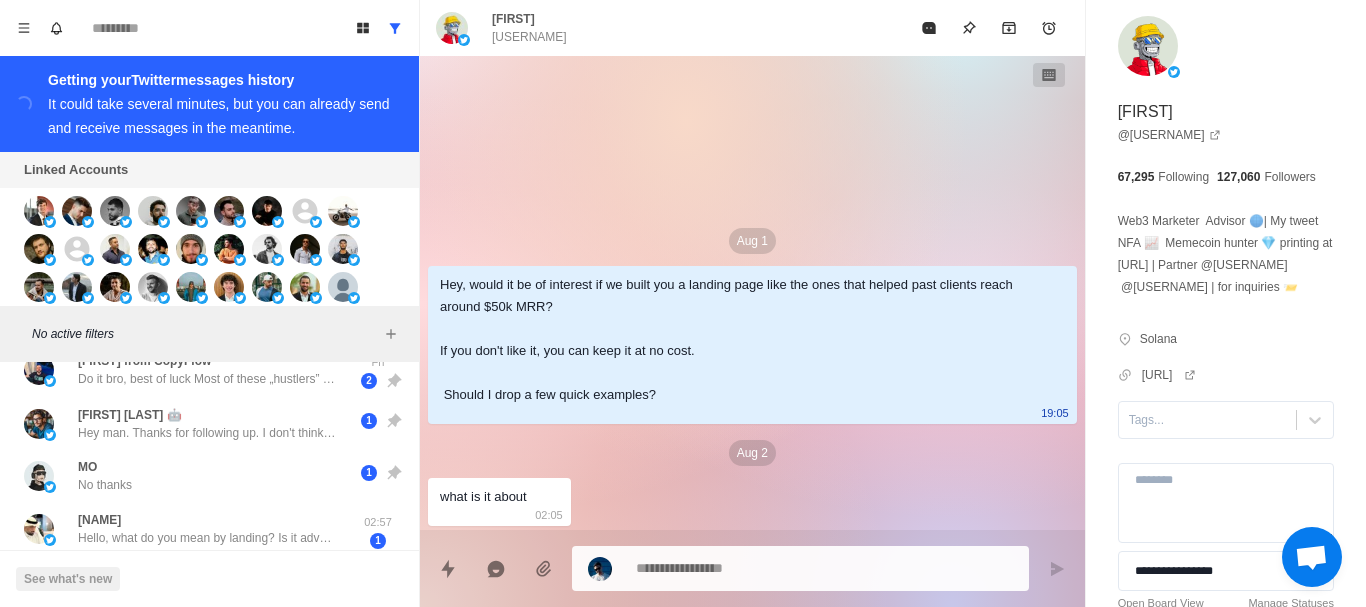 scroll, scrollTop: 0, scrollLeft: 0, axis: both 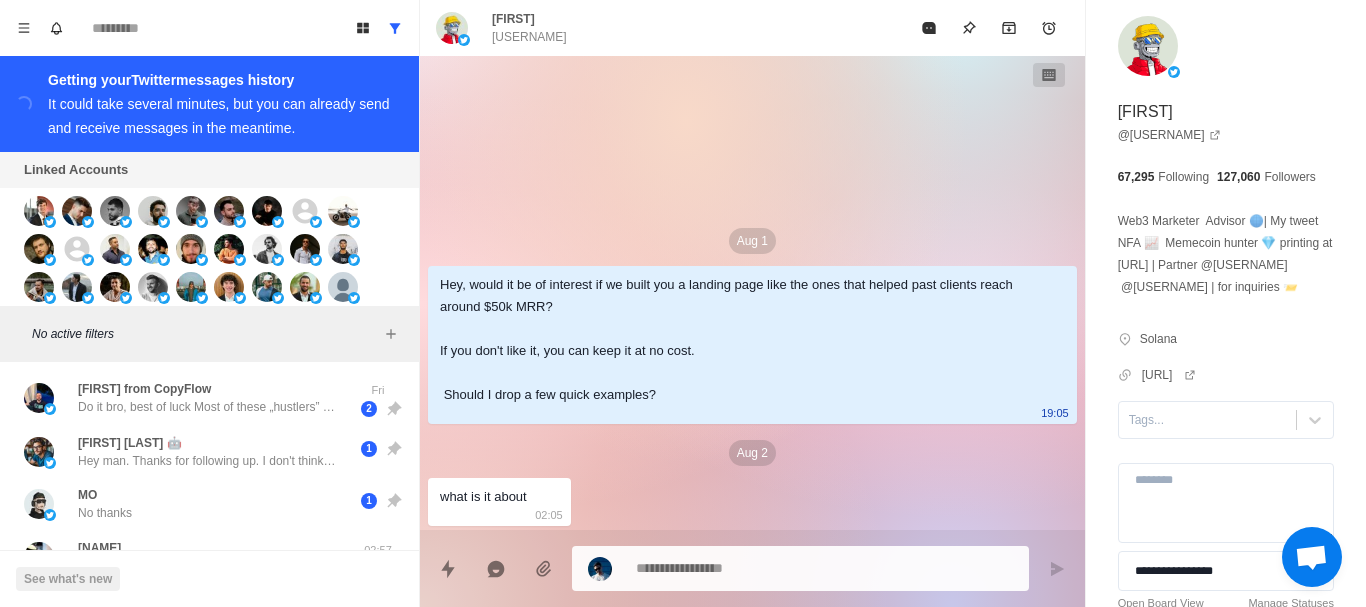 drag, startPoint x: 308, startPoint y: 478, endPoint x: 319, endPoint y: 343, distance: 135.4474 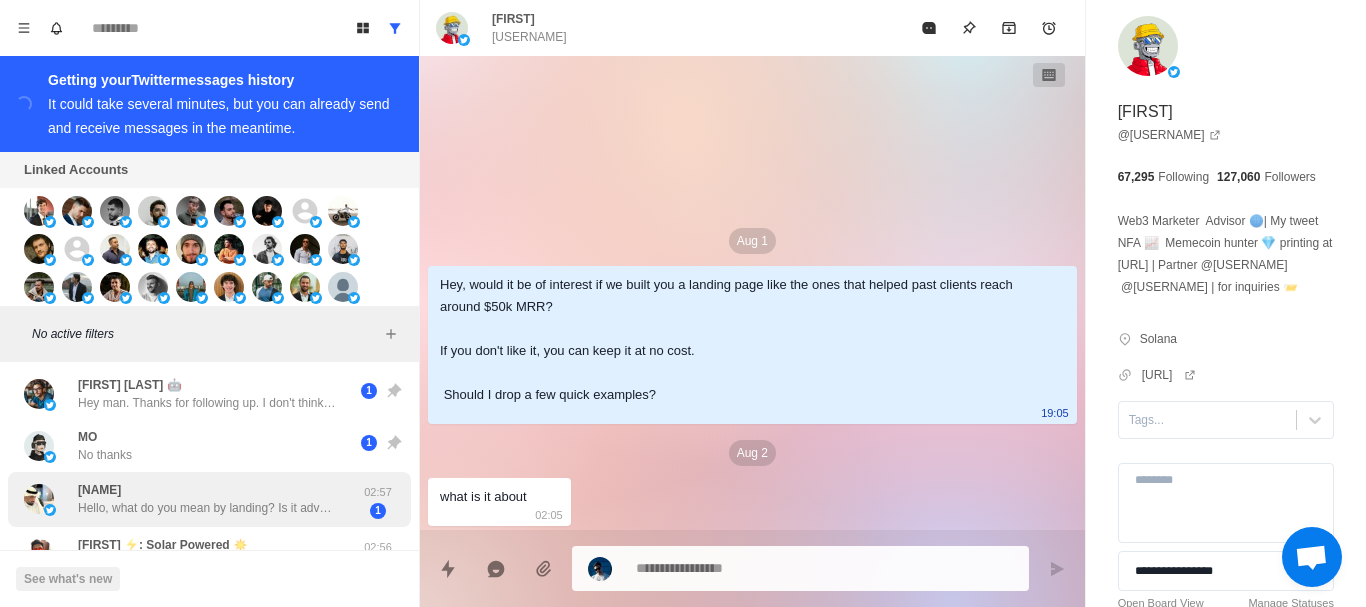drag, startPoint x: 224, startPoint y: 458, endPoint x: 229, endPoint y: 508, distance: 50.24938 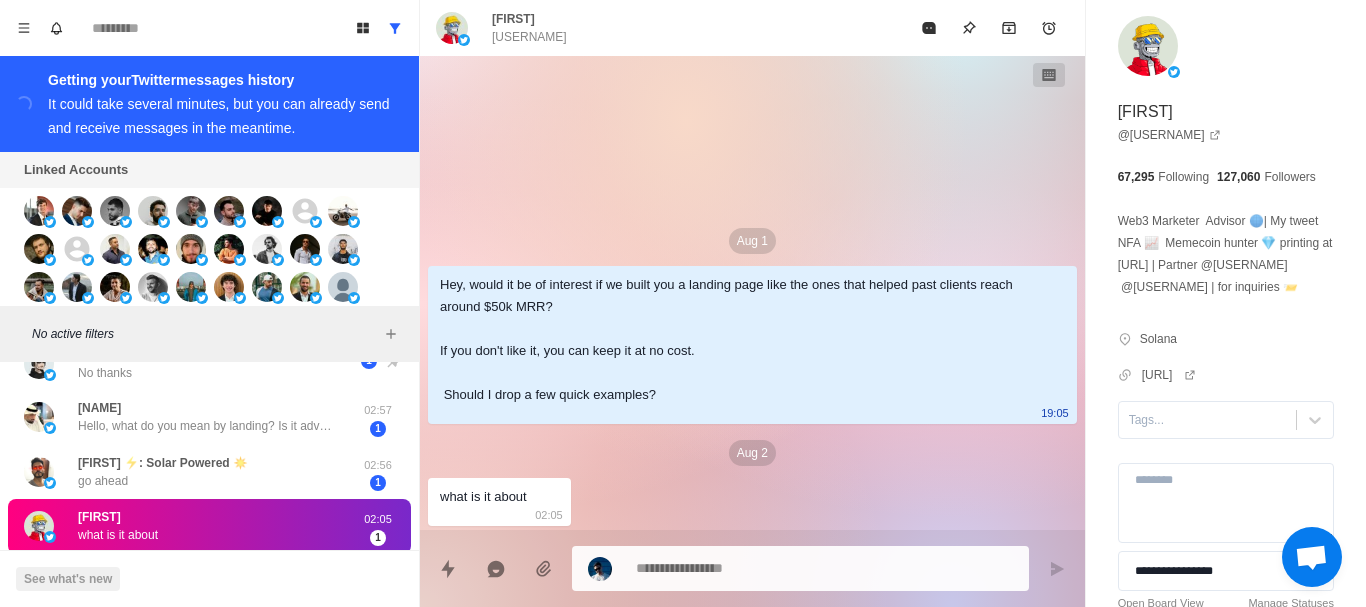 drag, startPoint x: 243, startPoint y: 449, endPoint x: 245, endPoint y: 547, distance: 98.02041 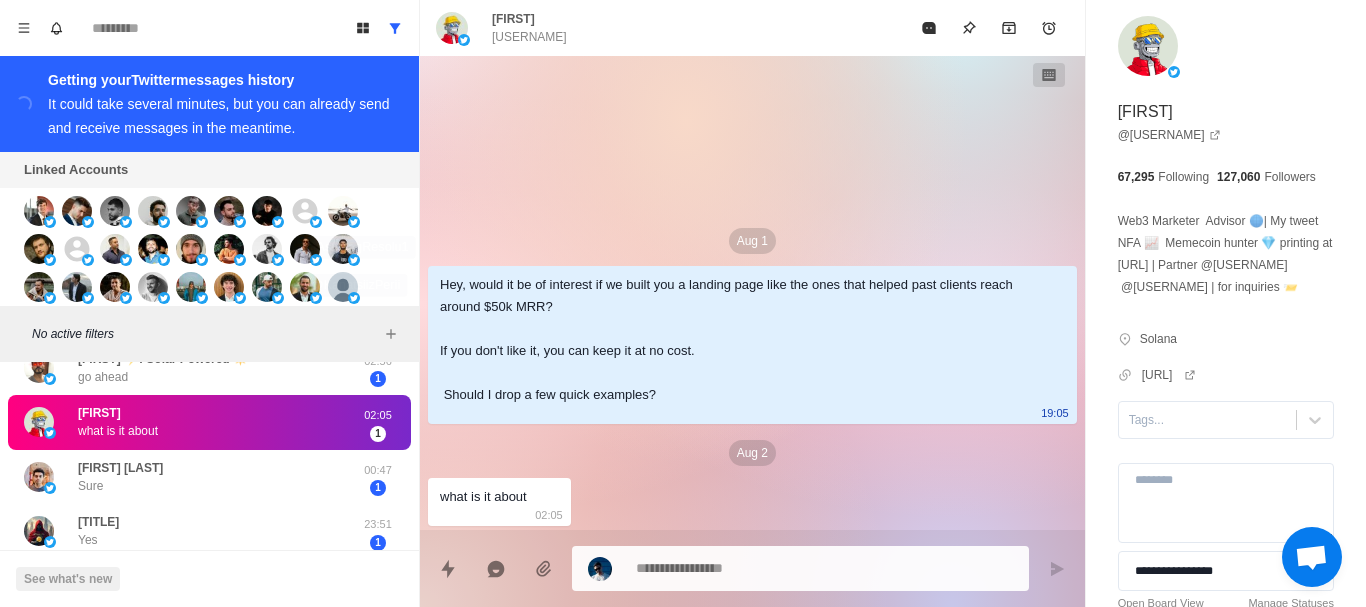 scroll, scrollTop: 0, scrollLeft: 0, axis: both 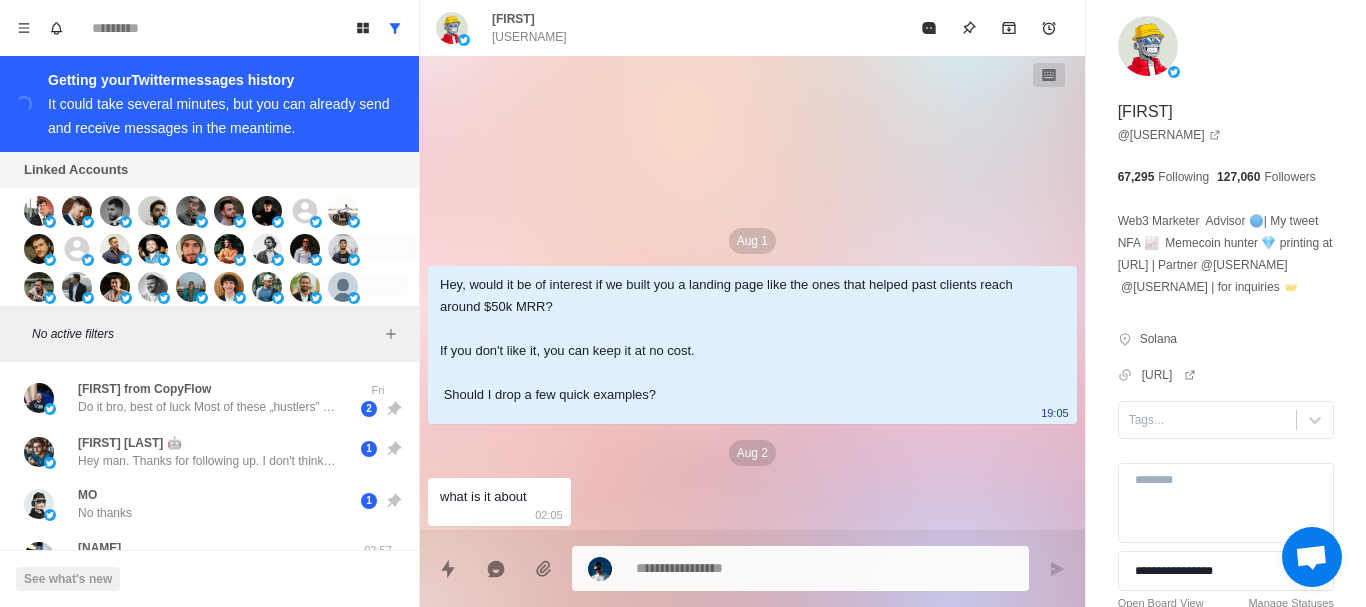 drag, startPoint x: 242, startPoint y: 537, endPoint x: 346, endPoint y: 151, distance: 399.76492 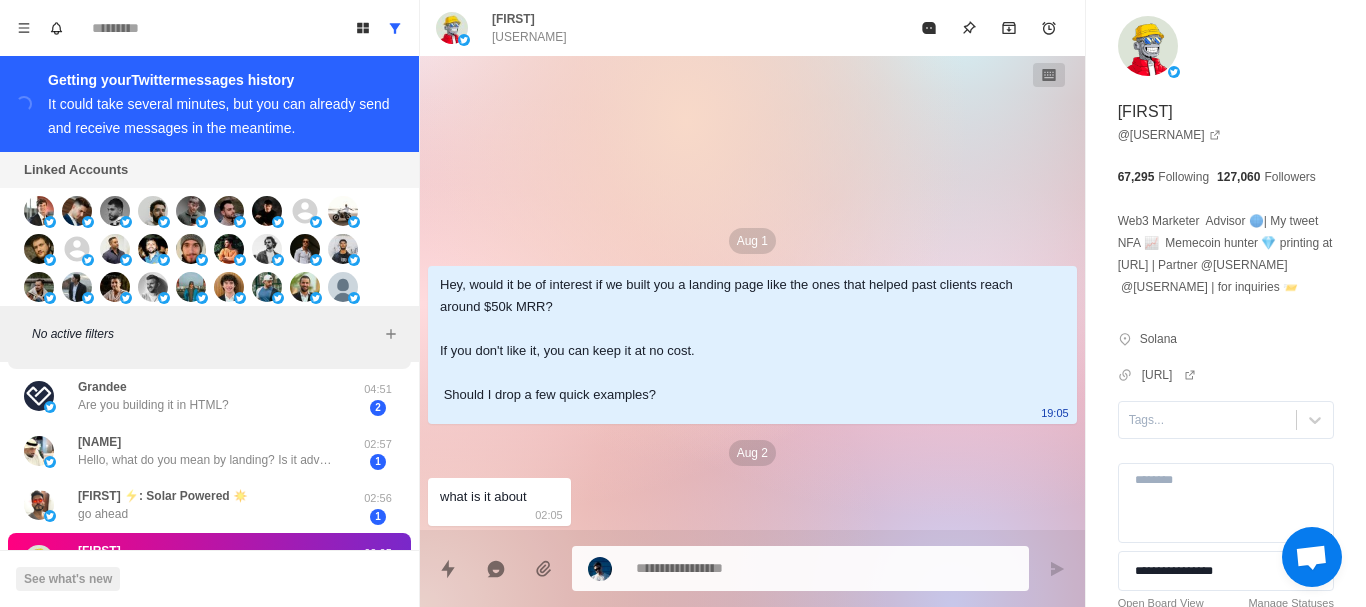 drag, startPoint x: 352, startPoint y: 418, endPoint x: 343, endPoint y: 462, distance: 44.911022 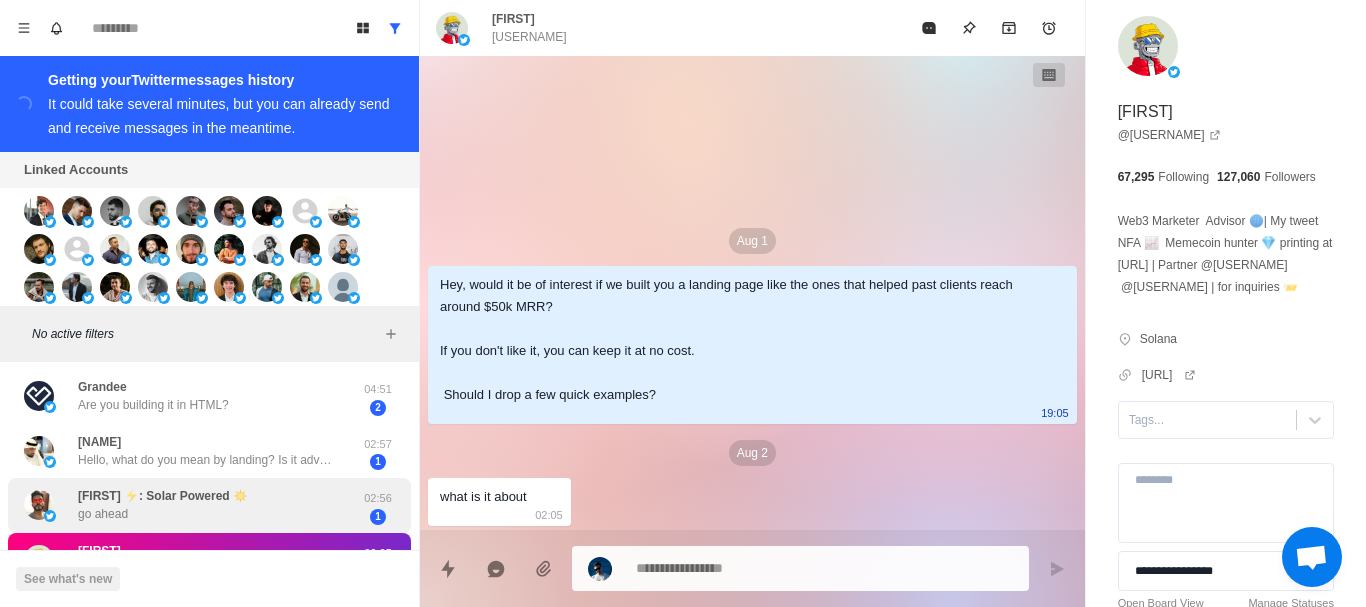 scroll, scrollTop: 180, scrollLeft: 0, axis: vertical 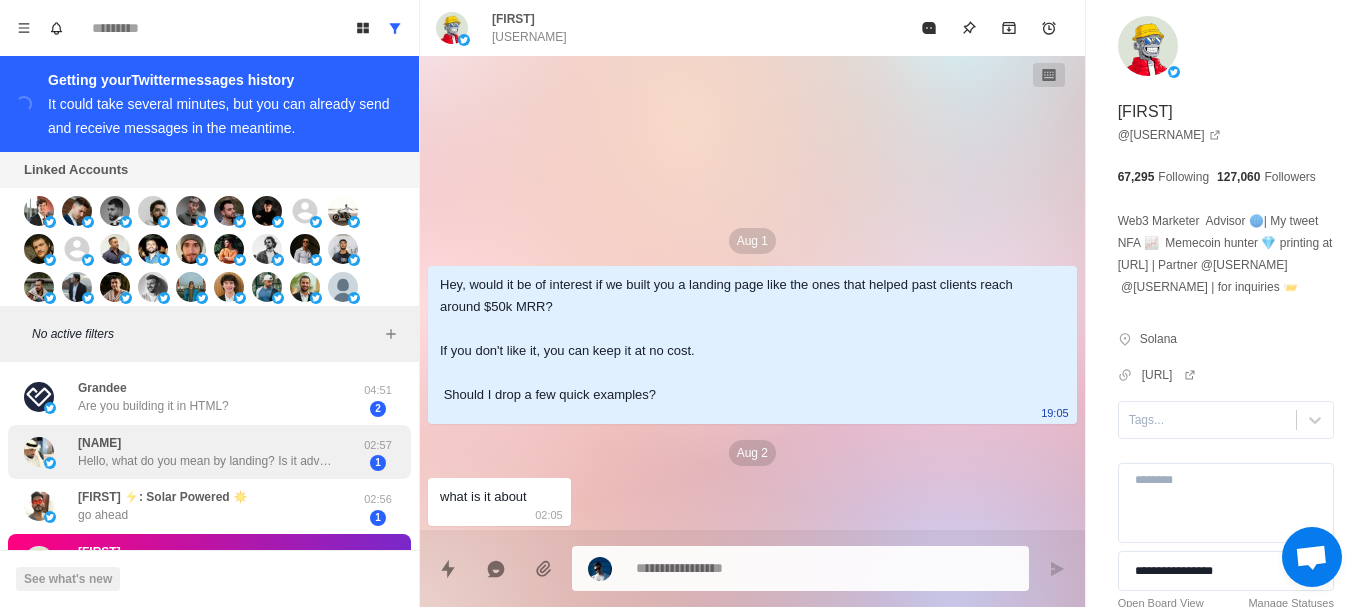 drag, startPoint x: 343, startPoint y: 462, endPoint x: 360, endPoint y: 437, distance: 30.232433 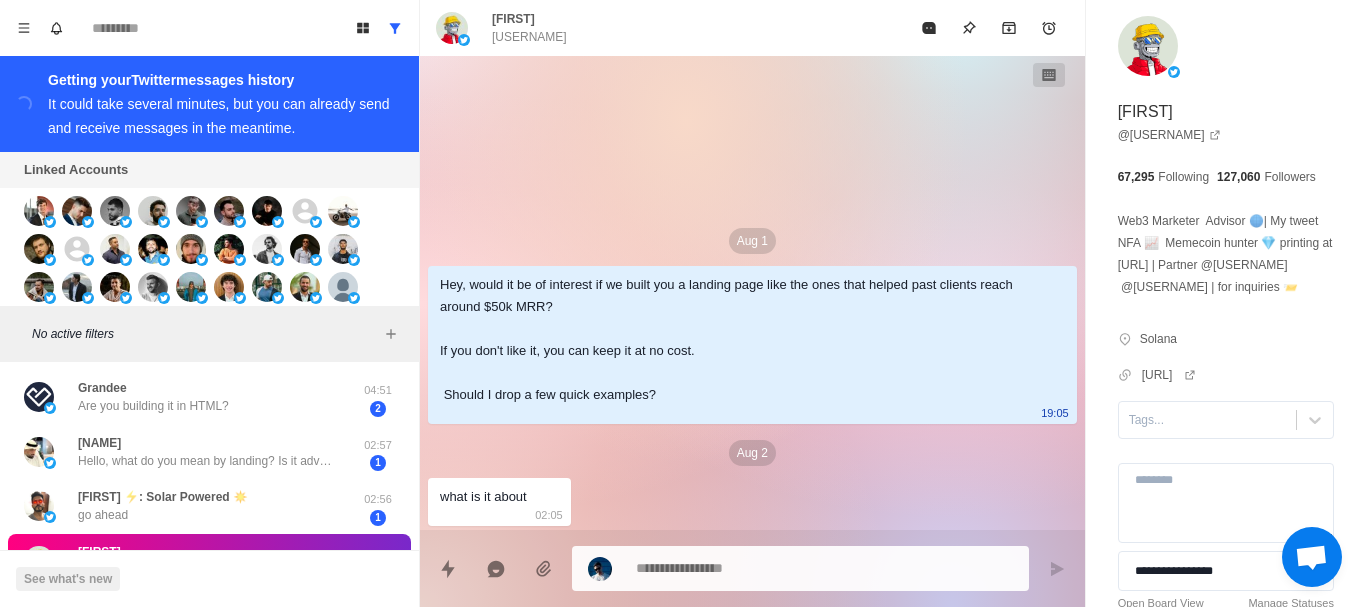 drag, startPoint x: 636, startPoint y: 421, endPoint x: 621, endPoint y: 474, distance: 55.081757 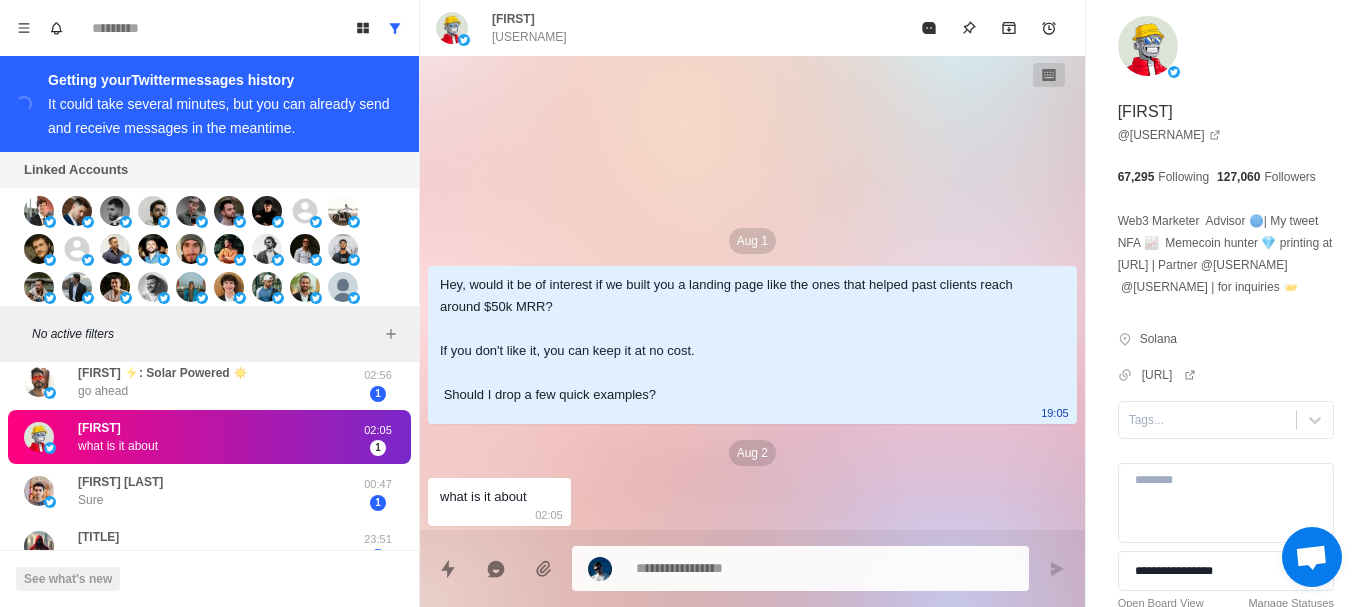 scroll, scrollTop: 625, scrollLeft: 0, axis: vertical 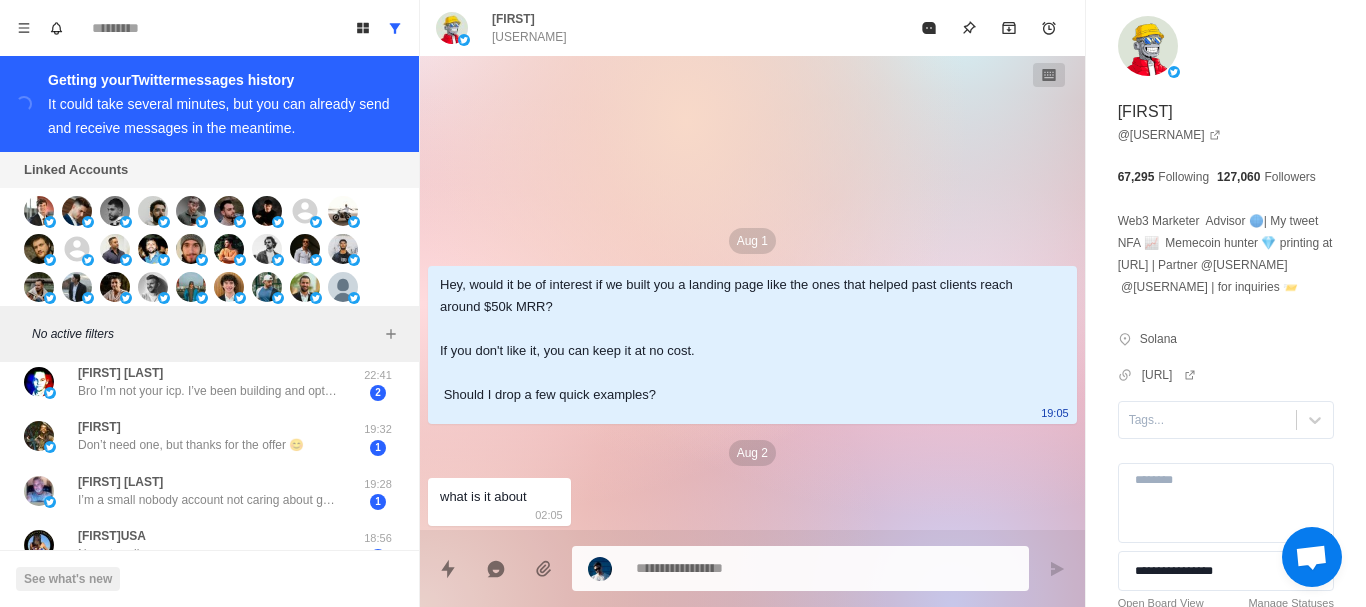 drag, startPoint x: 316, startPoint y: 423, endPoint x: 303, endPoint y: 570, distance: 147.57372 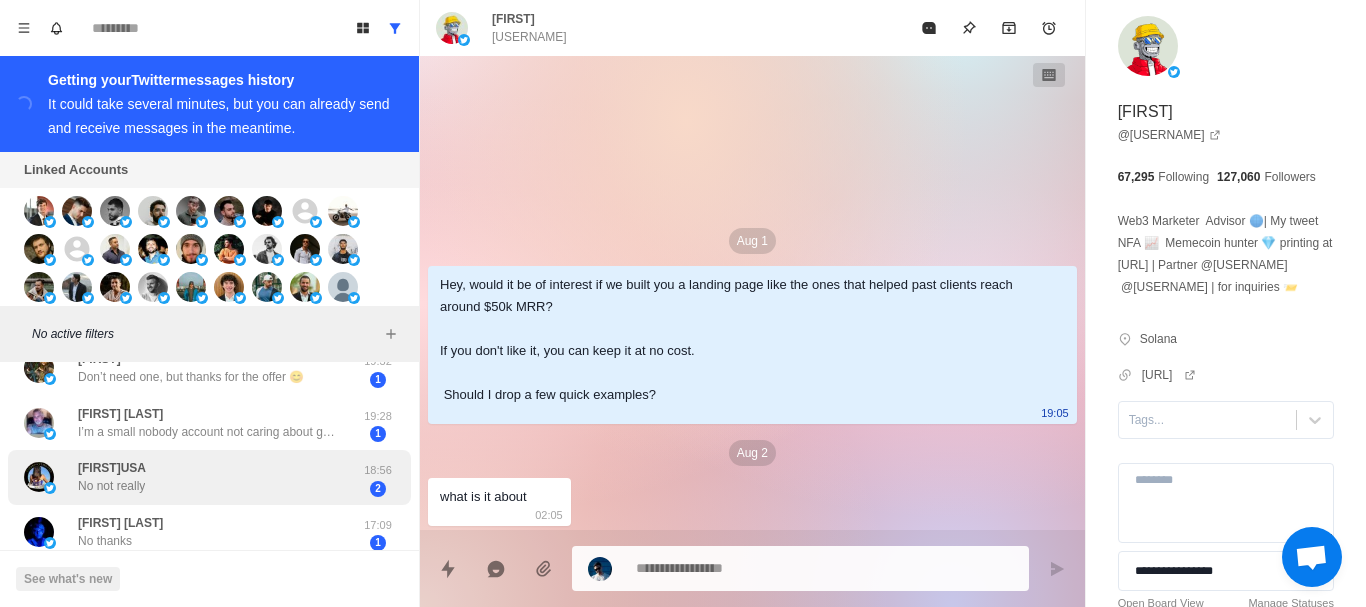 drag, startPoint x: 305, startPoint y: 561, endPoint x: 325, endPoint y: 471, distance: 92.19544 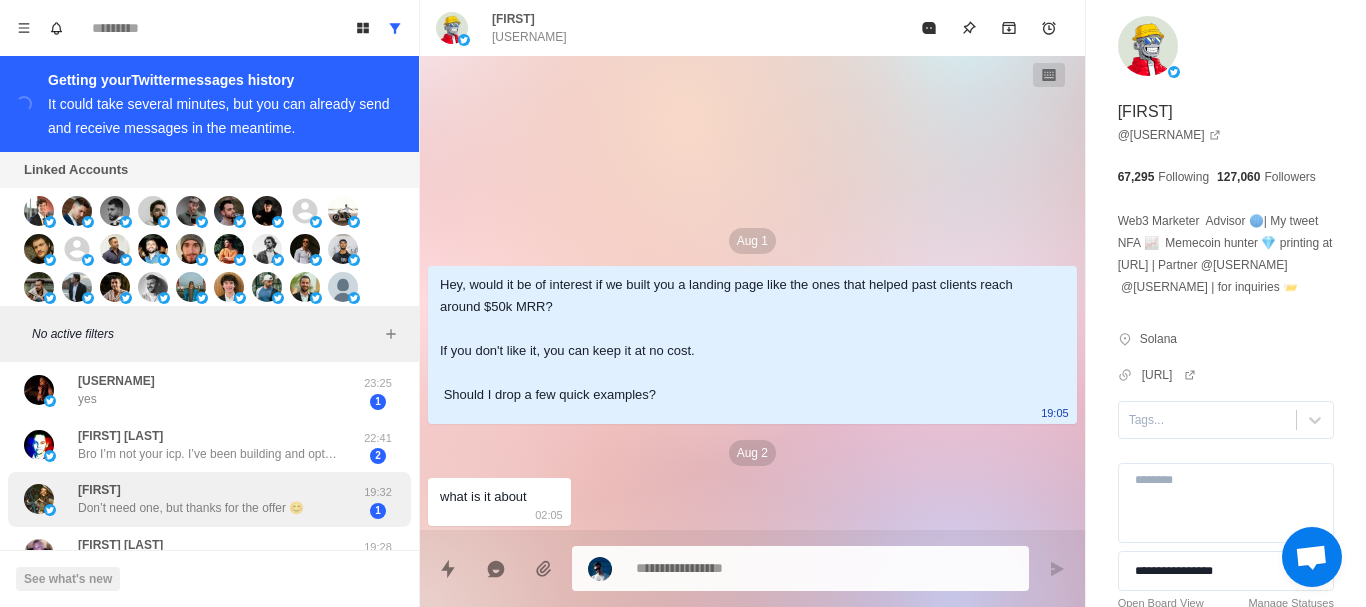 drag, startPoint x: 325, startPoint y: 470, endPoint x: 330, endPoint y: 383, distance: 87.14356 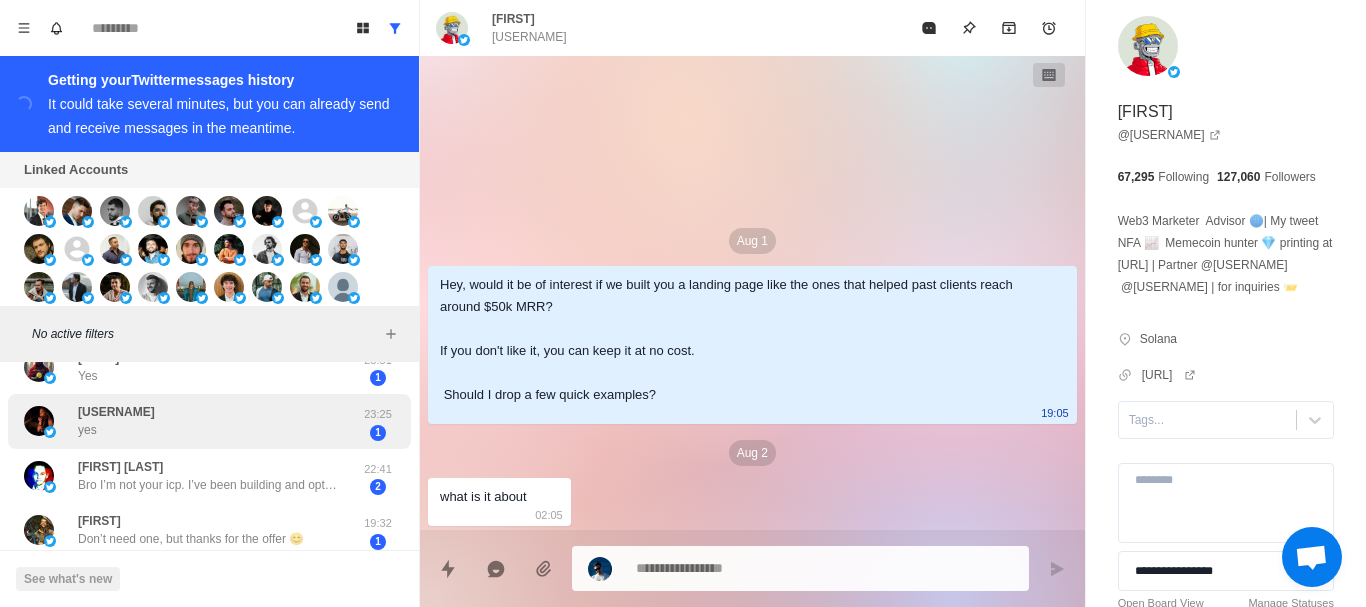 drag, startPoint x: 289, startPoint y: 456, endPoint x: 299, endPoint y: 426, distance: 31.622776 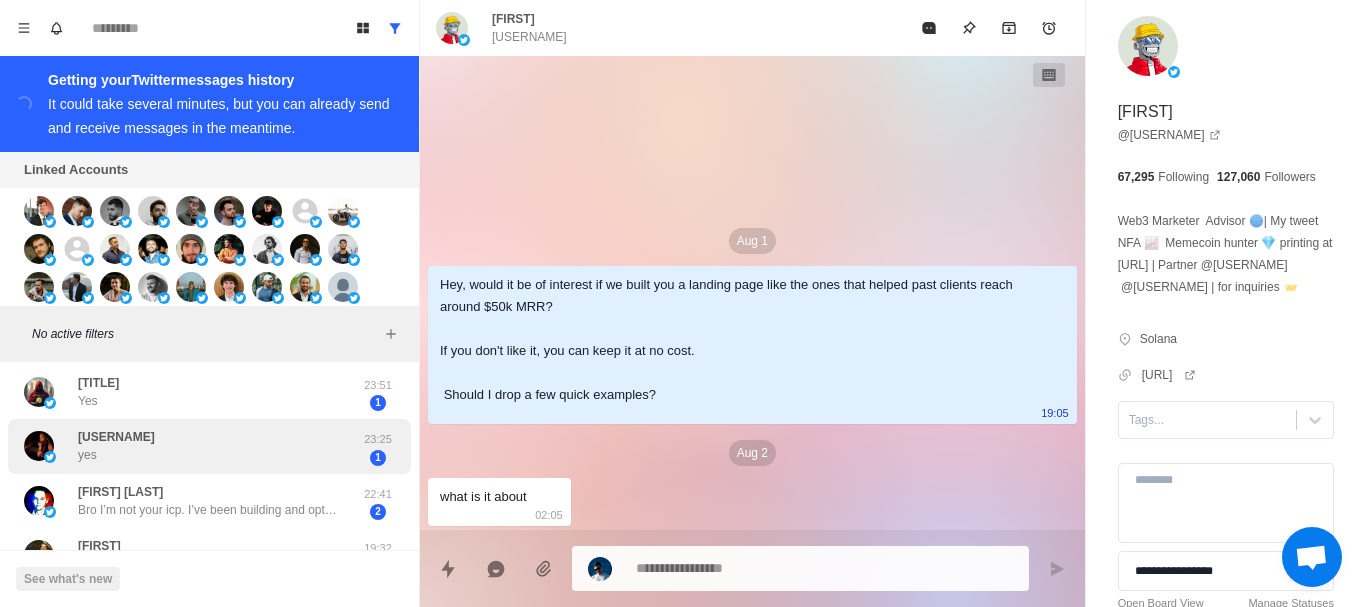 scroll, scrollTop: 423, scrollLeft: 0, axis: vertical 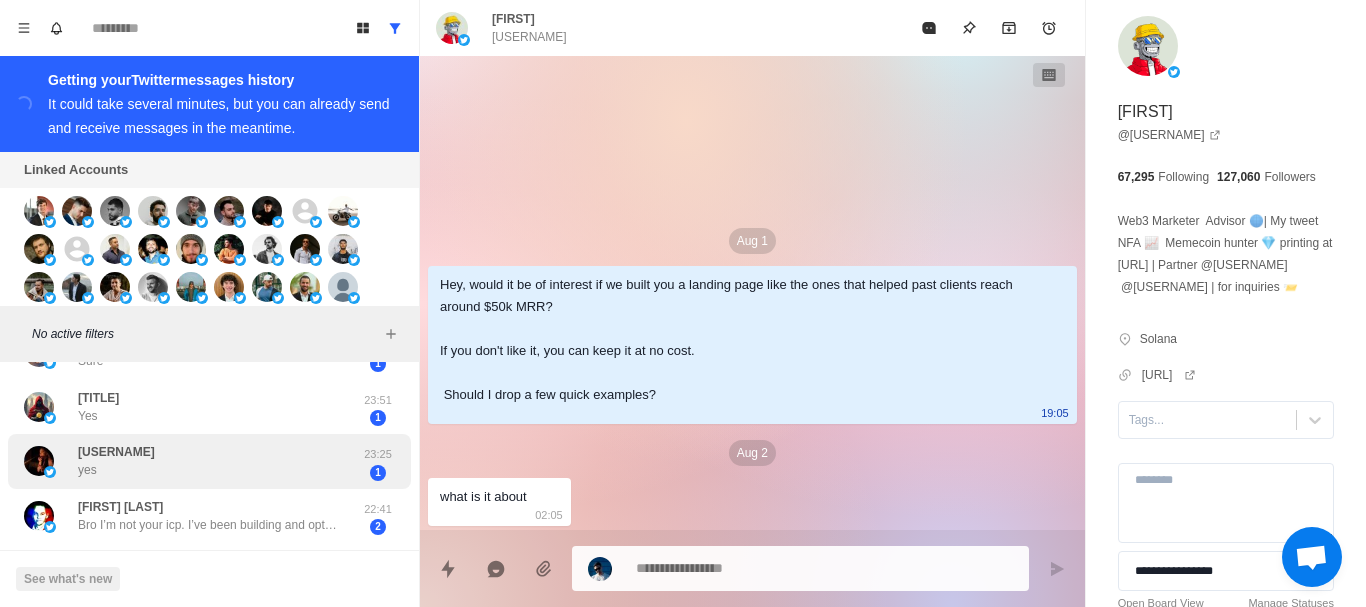 drag, startPoint x: 280, startPoint y: 470, endPoint x: 287, endPoint y: 439, distance: 31.780497 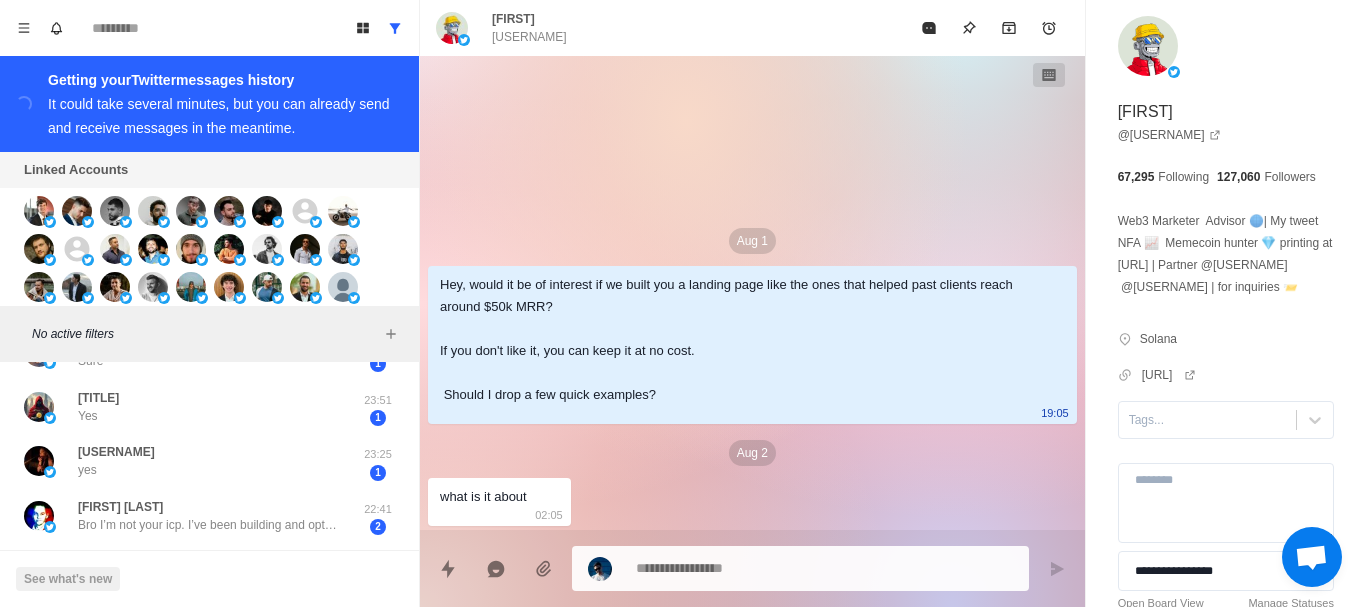 drag, startPoint x: 839, startPoint y: 361, endPoint x: 65, endPoint y: 81, distance: 823.0893 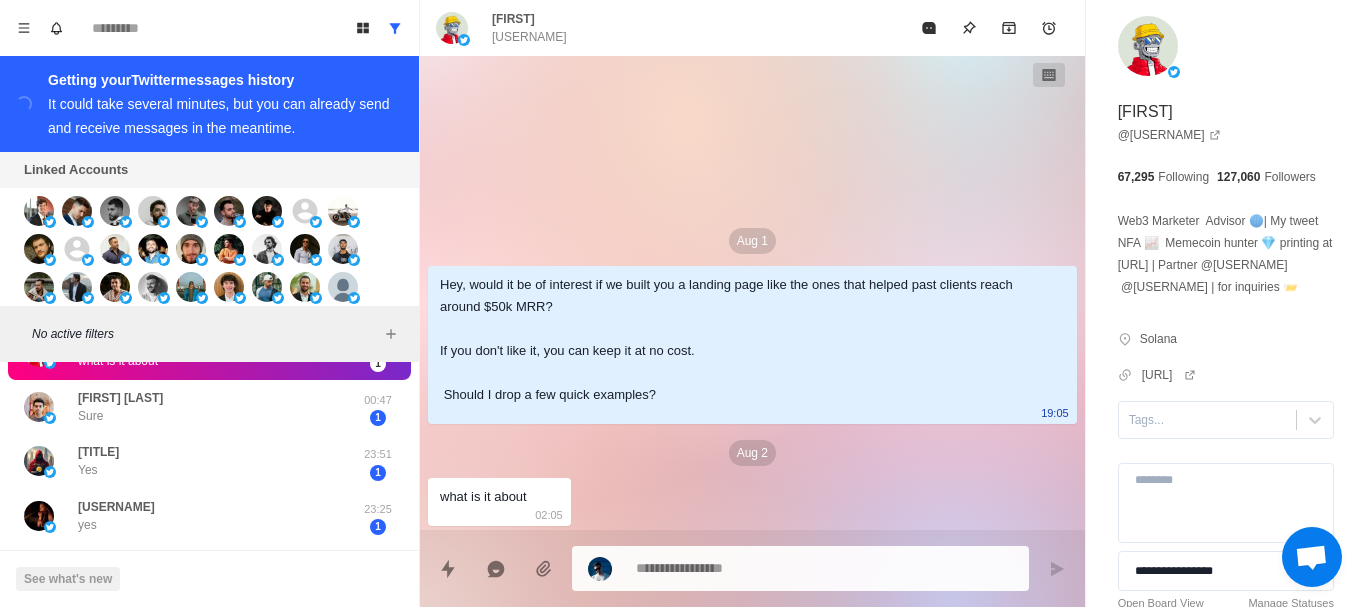 scroll, scrollTop: 477, scrollLeft: 0, axis: vertical 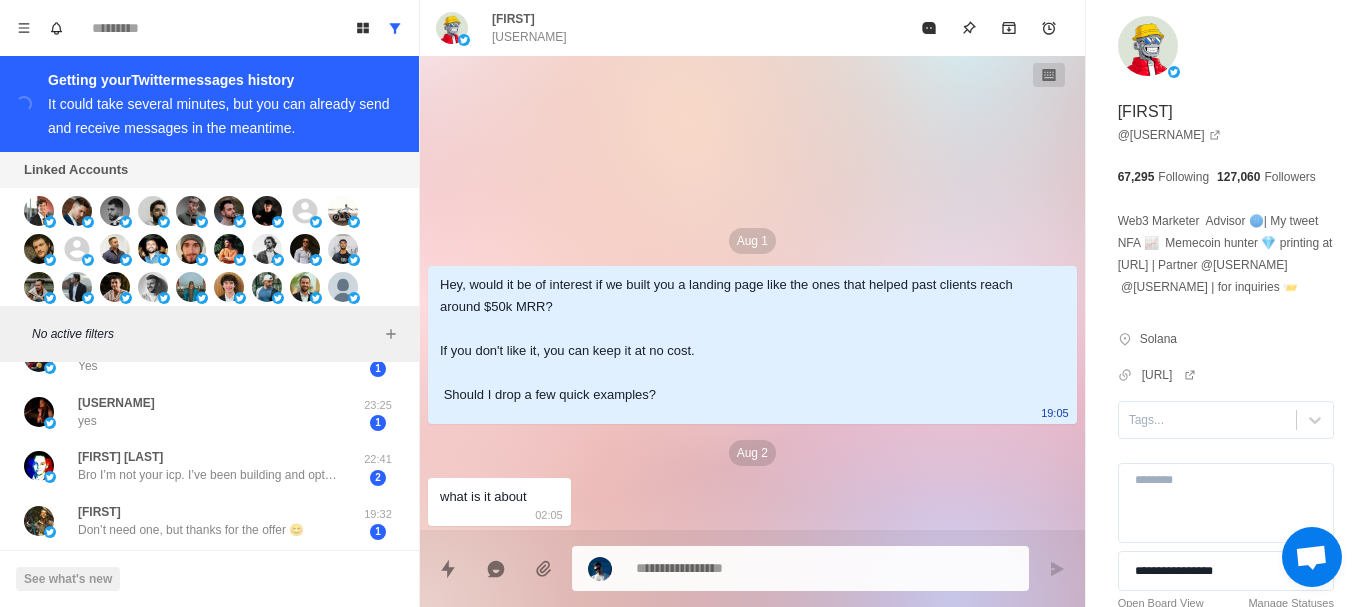 drag, startPoint x: 303, startPoint y: 423, endPoint x: 293, endPoint y: 568, distance: 145.34442 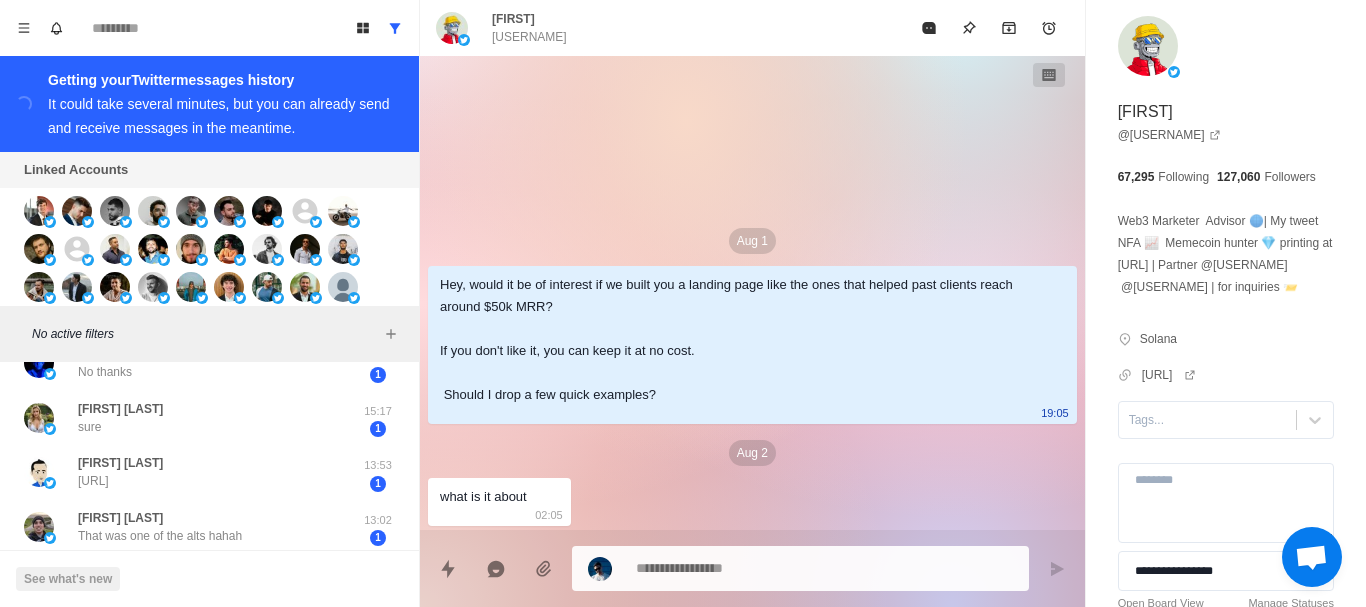 drag, startPoint x: 316, startPoint y: 438, endPoint x: 376, endPoint y: 624, distance: 195.43797 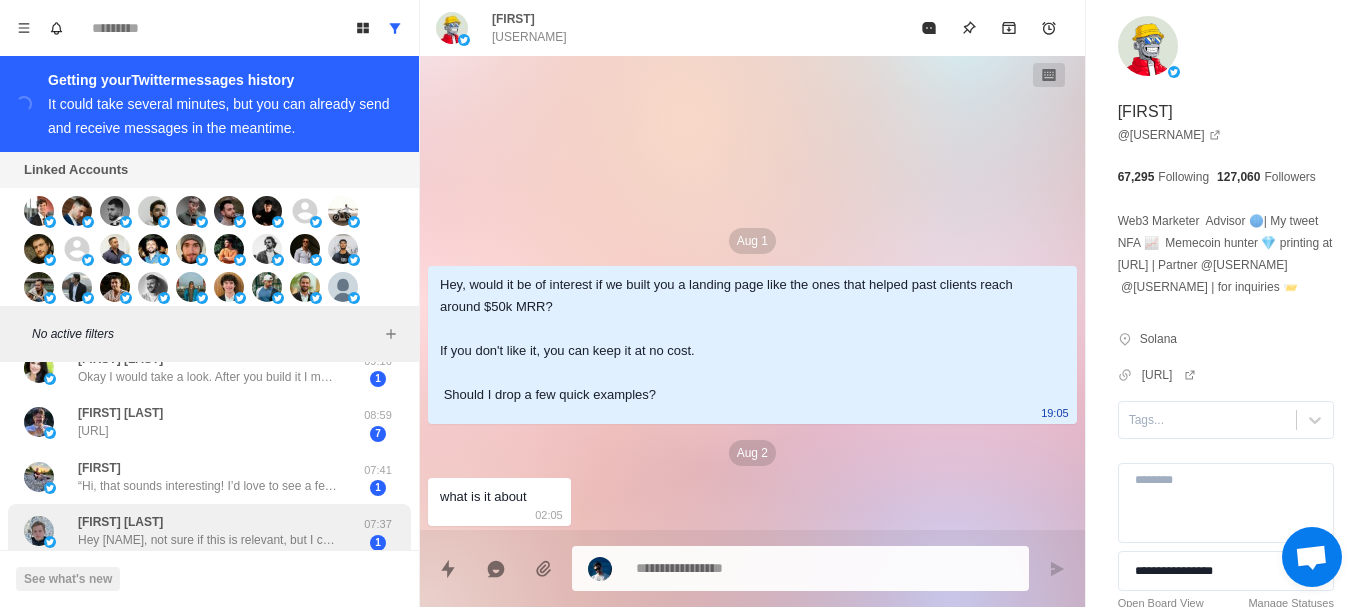 drag, startPoint x: 347, startPoint y: 460, endPoint x: 332, endPoint y: 531, distance: 72.56721 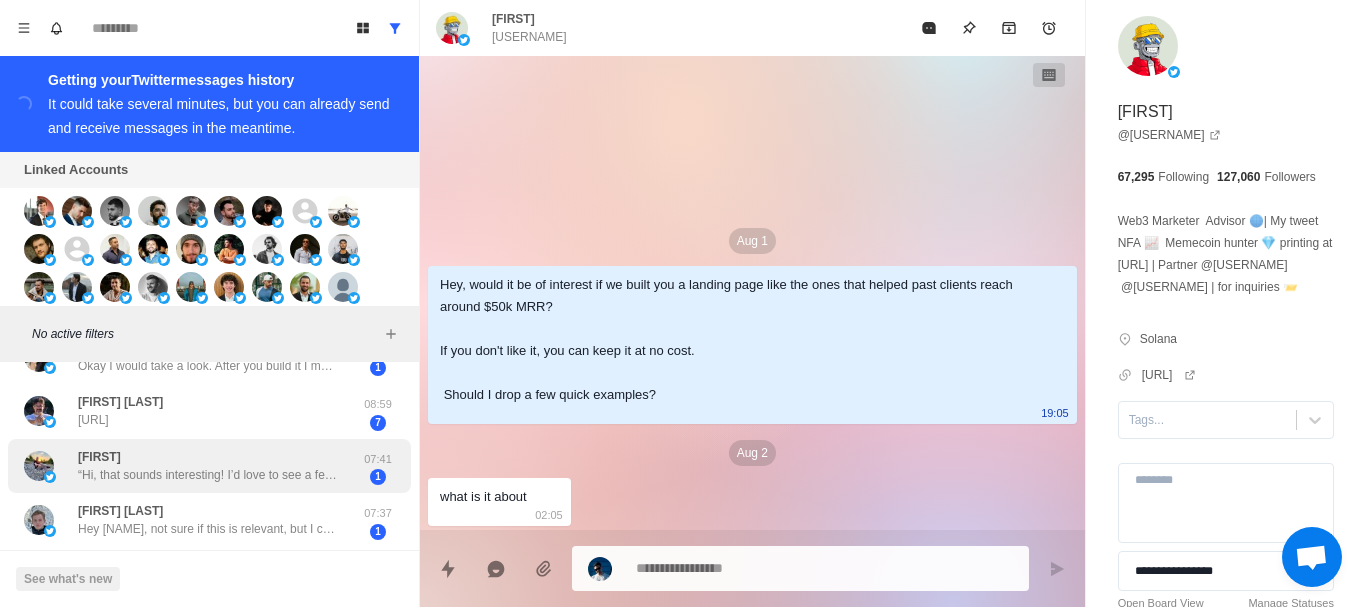 drag, startPoint x: 327, startPoint y: 517, endPoint x: 347, endPoint y: 465, distance: 55.713554 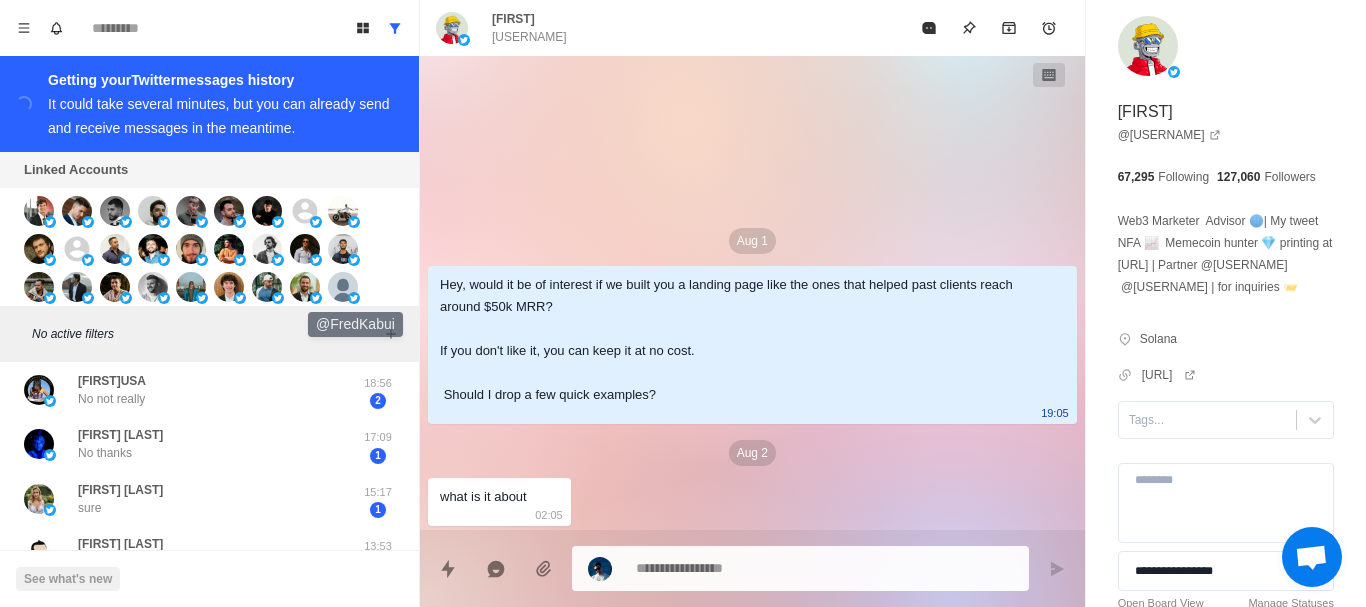drag, startPoint x: 347, startPoint y: 474, endPoint x: 351, endPoint y: 291, distance: 183.04372 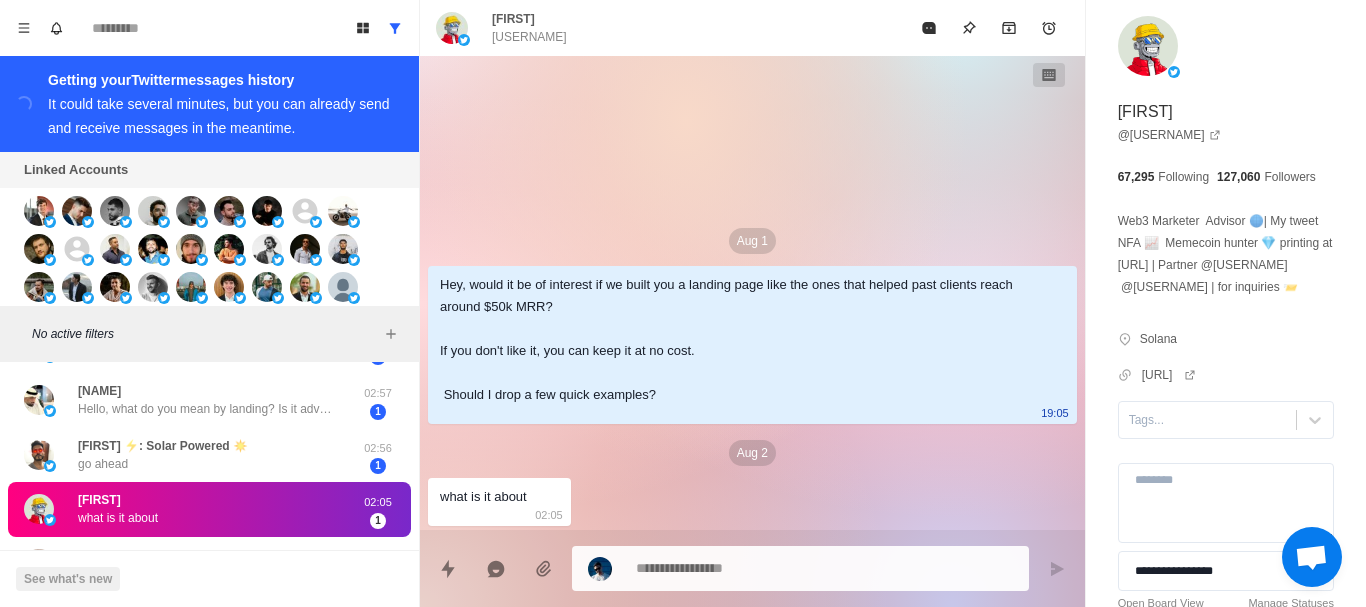 drag, startPoint x: 288, startPoint y: 446, endPoint x: 310, endPoint y: 330, distance: 118.06778 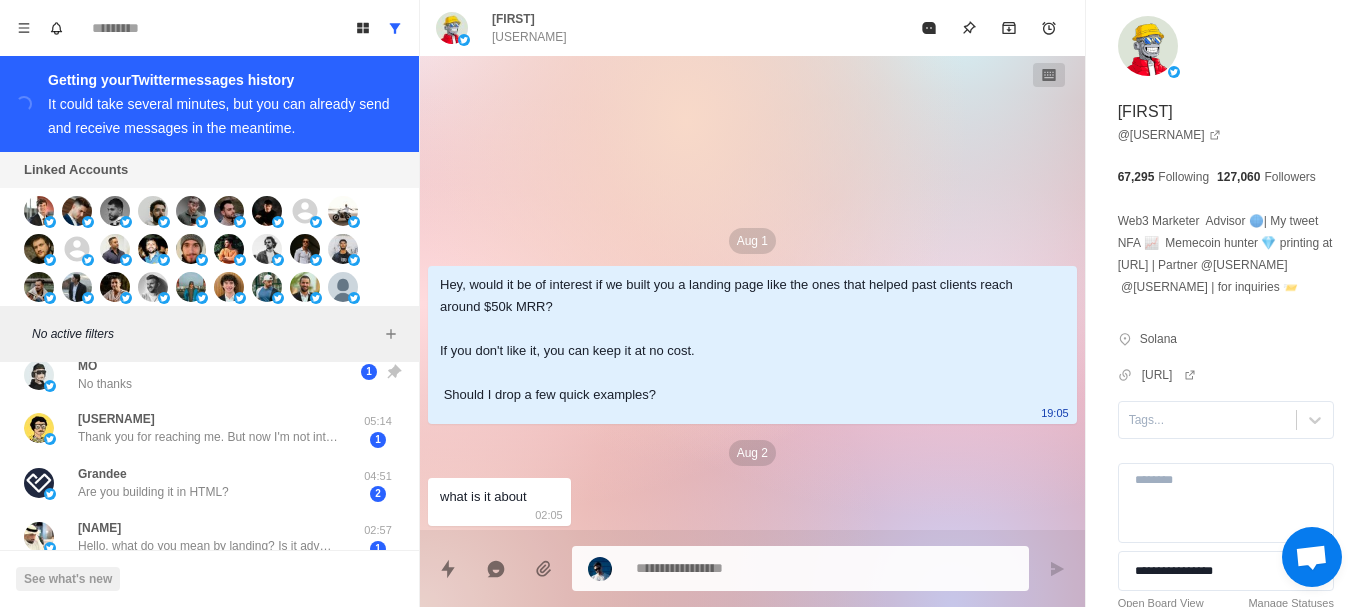 scroll, scrollTop: 0, scrollLeft: 0, axis: both 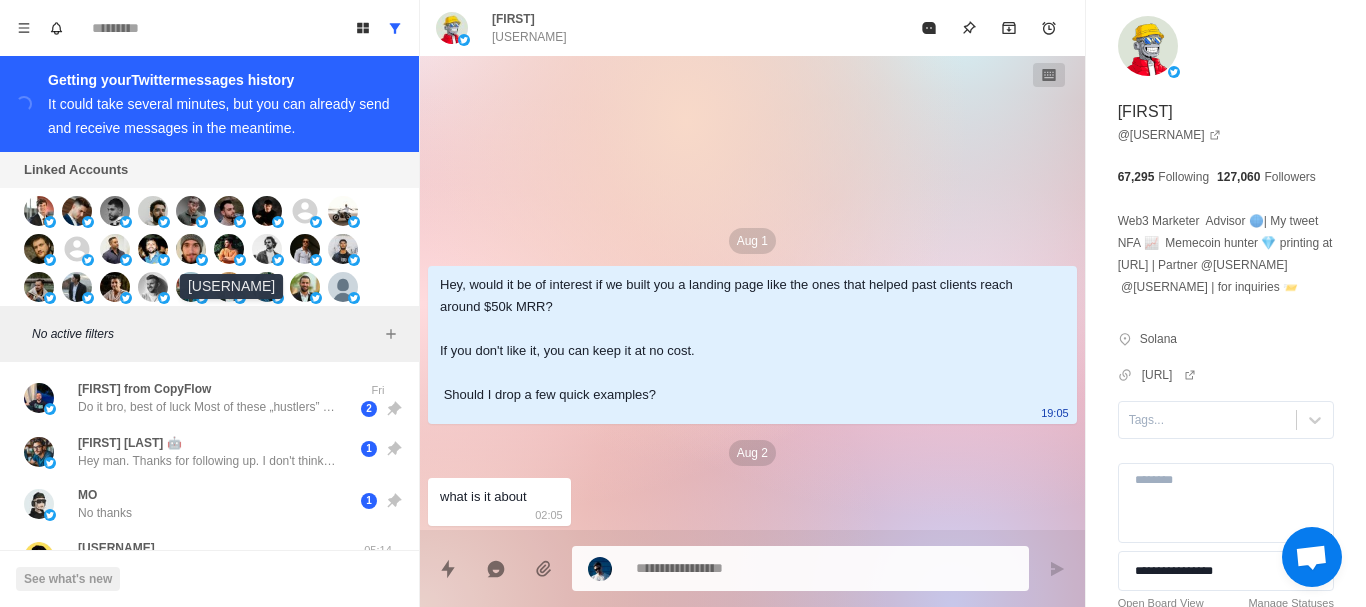 drag, startPoint x: 251, startPoint y: 348, endPoint x: 248, endPoint y: 262, distance: 86.05231 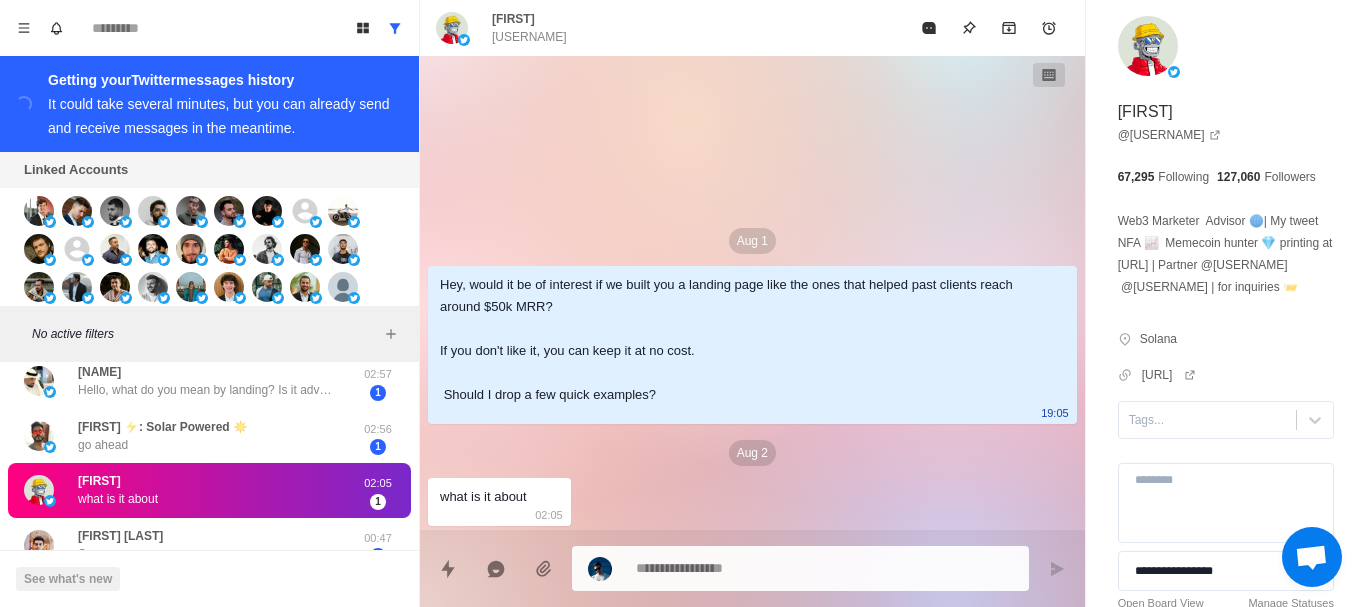 drag, startPoint x: 272, startPoint y: 392, endPoint x: 298, endPoint y: 524, distance: 134.53624 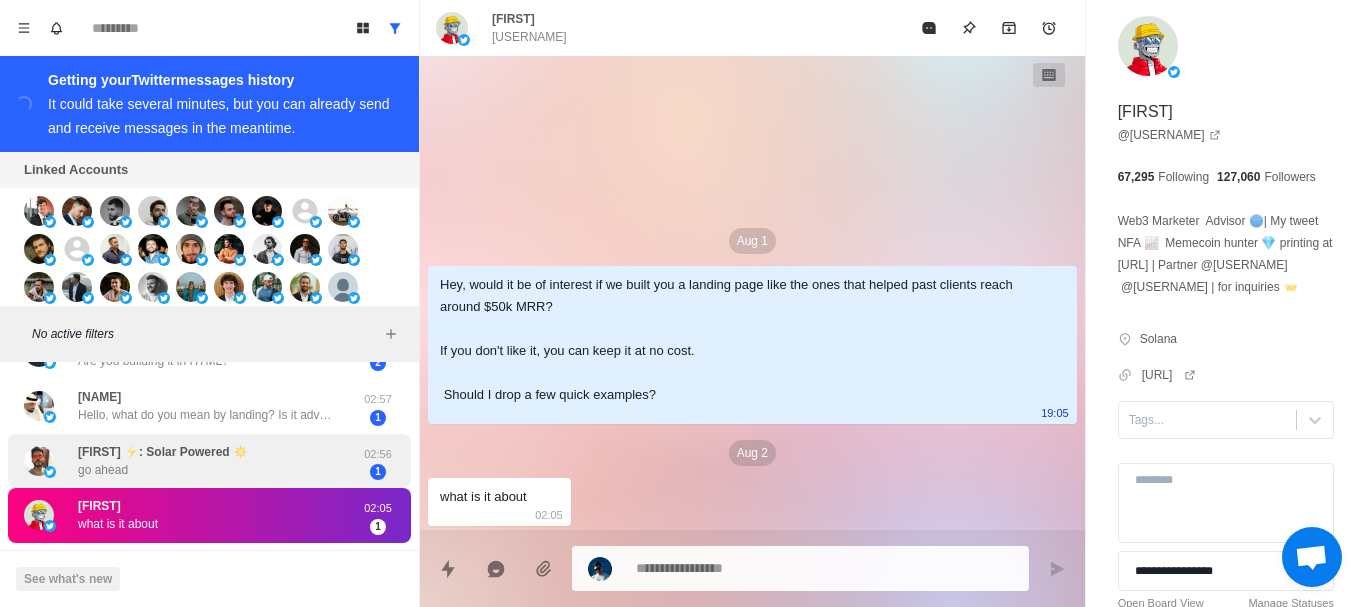 drag, startPoint x: 311, startPoint y: 486, endPoint x: 327, endPoint y: 398, distance: 89.44272 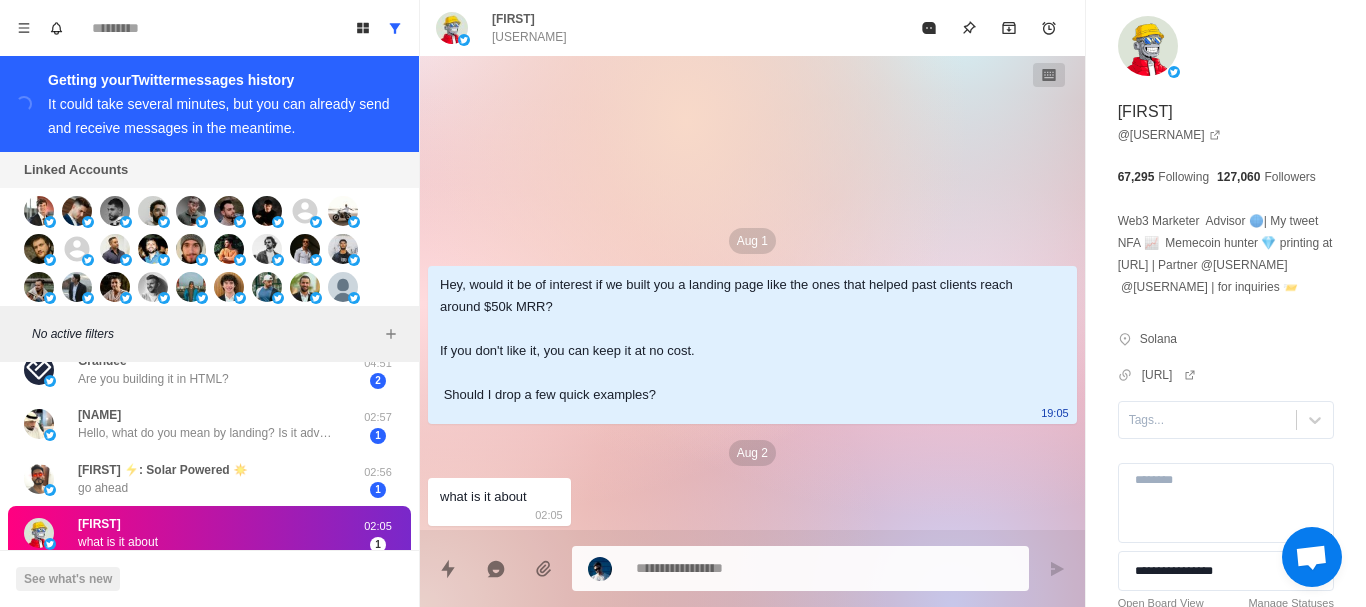 scroll, scrollTop: 4, scrollLeft: 0, axis: vertical 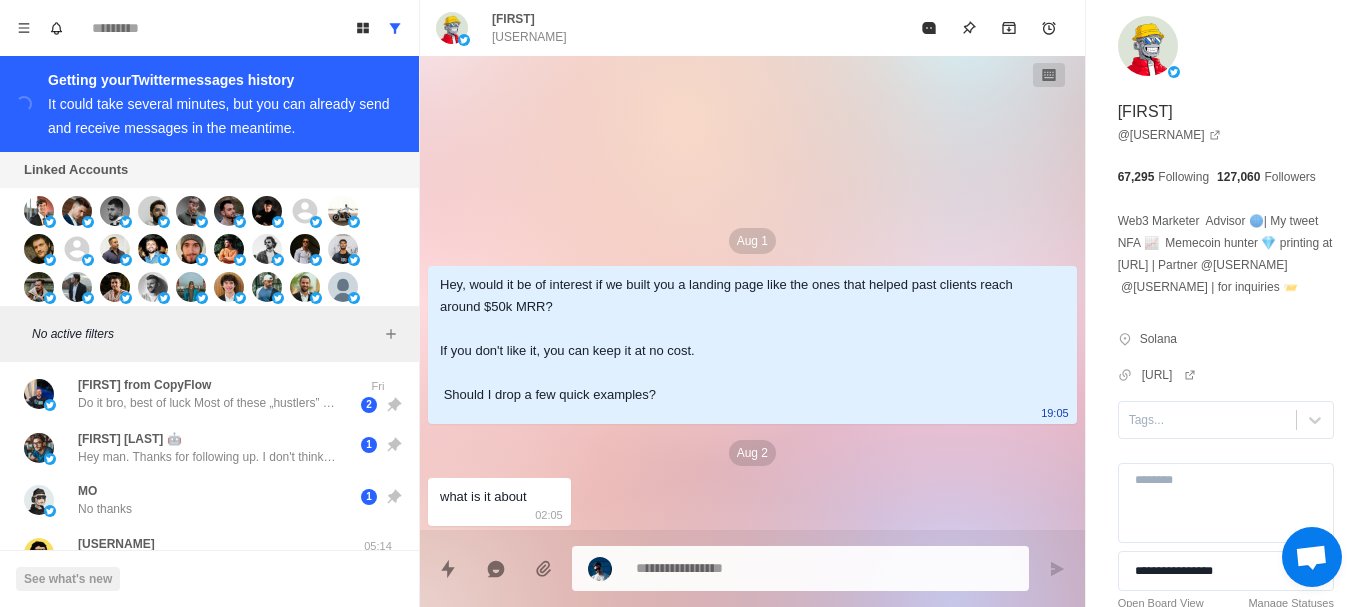 drag, startPoint x: 329, startPoint y: 431, endPoint x: 382, endPoint y: 188, distance: 248.71269 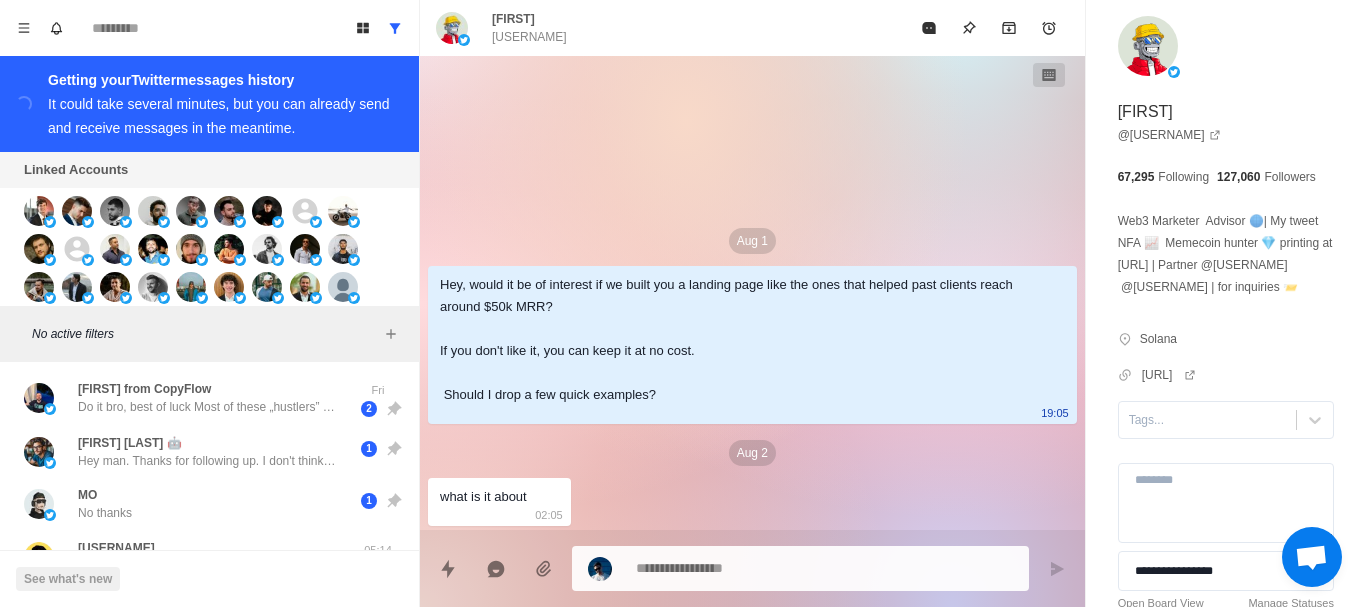 drag, startPoint x: 617, startPoint y: 174, endPoint x: 684, endPoint y: 26, distance: 162.45923 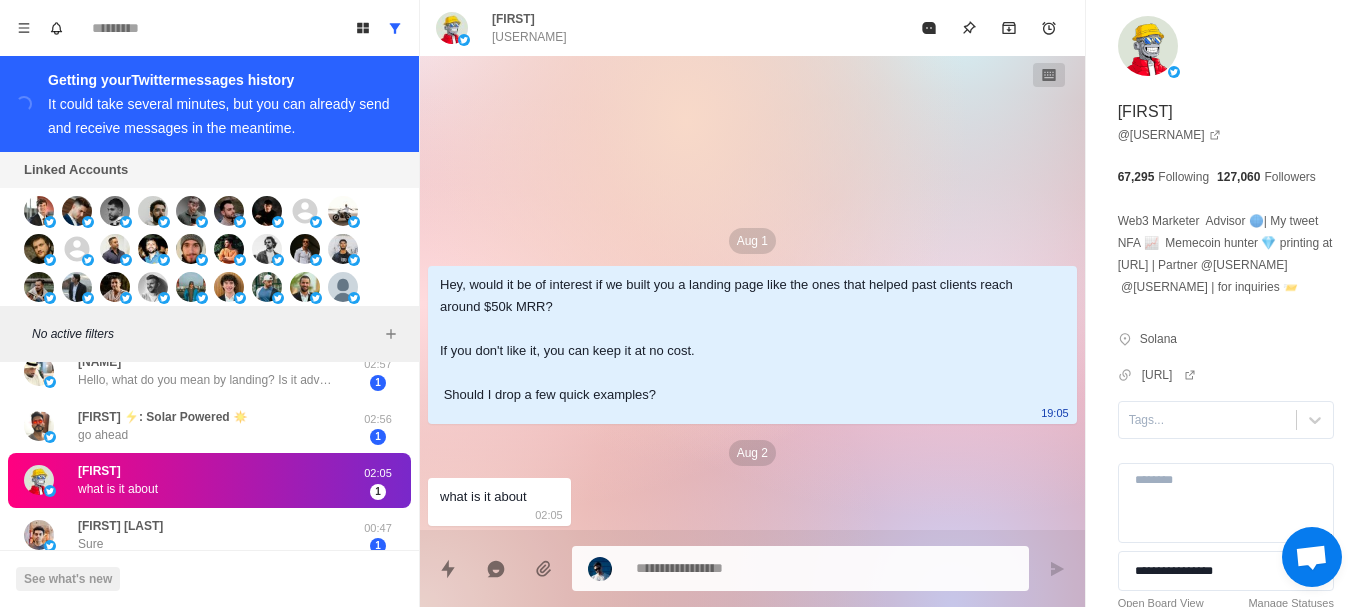 drag, startPoint x: 302, startPoint y: 513, endPoint x: 313, endPoint y: 646, distance: 133.45412 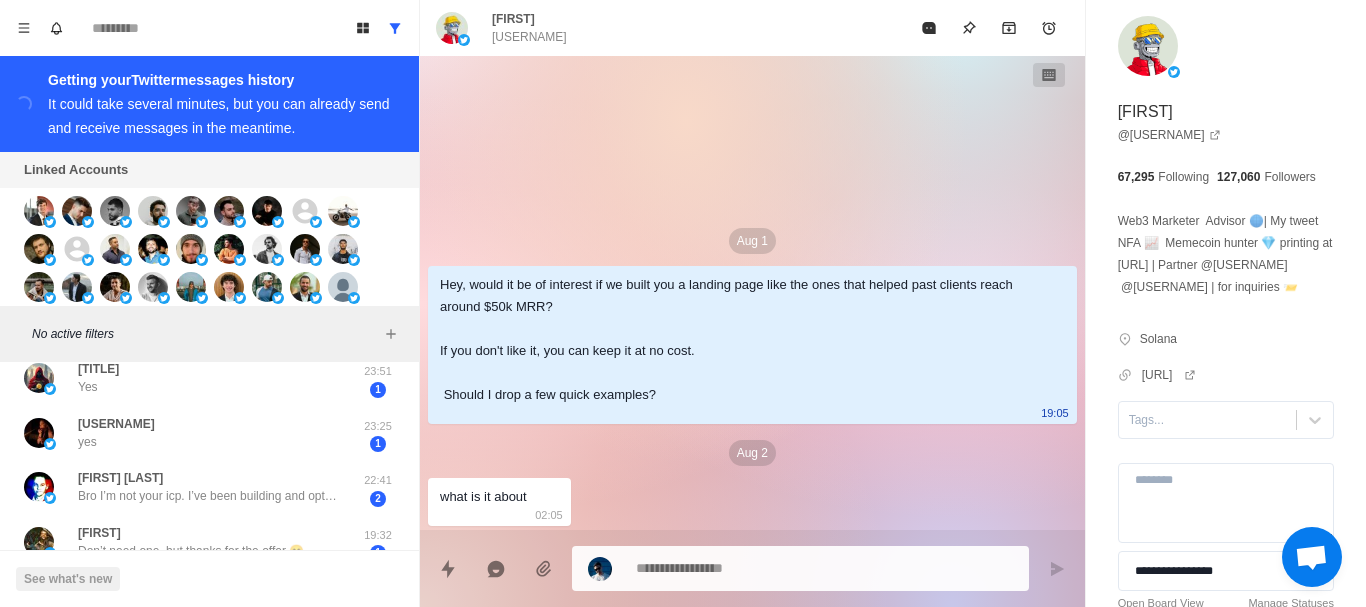 drag, startPoint x: 929, startPoint y: 553, endPoint x: 907, endPoint y: 598, distance: 50.08992 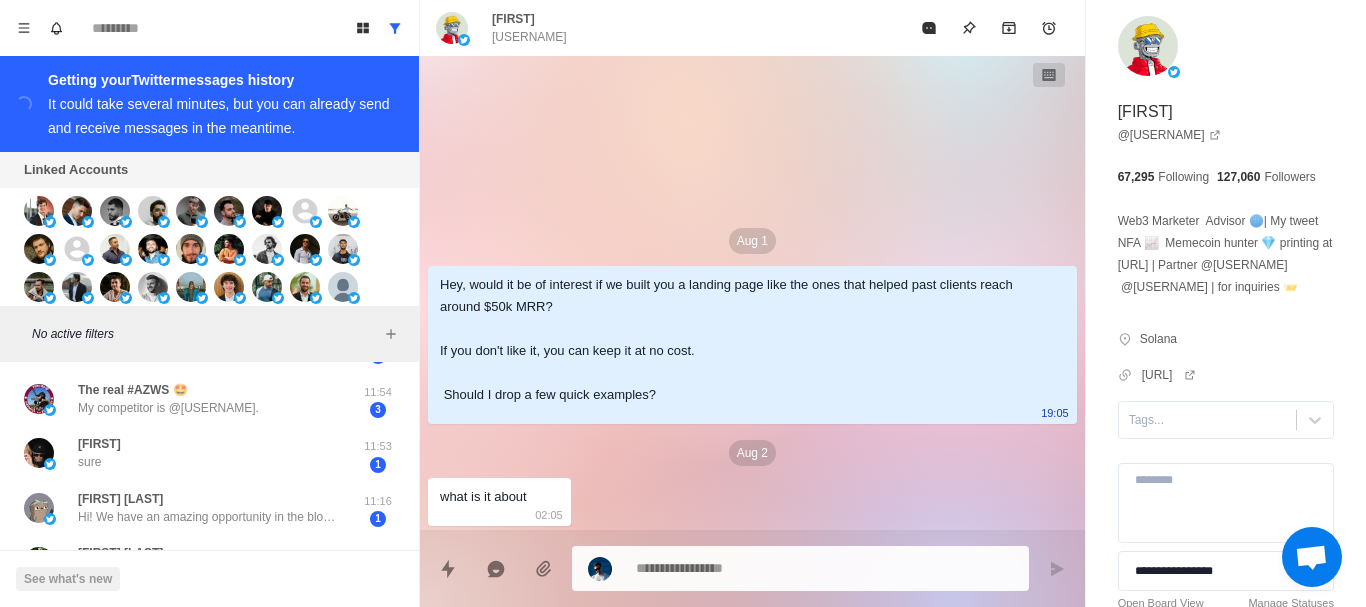drag, startPoint x: 243, startPoint y: 520, endPoint x: 237, endPoint y: 608, distance: 88.20431 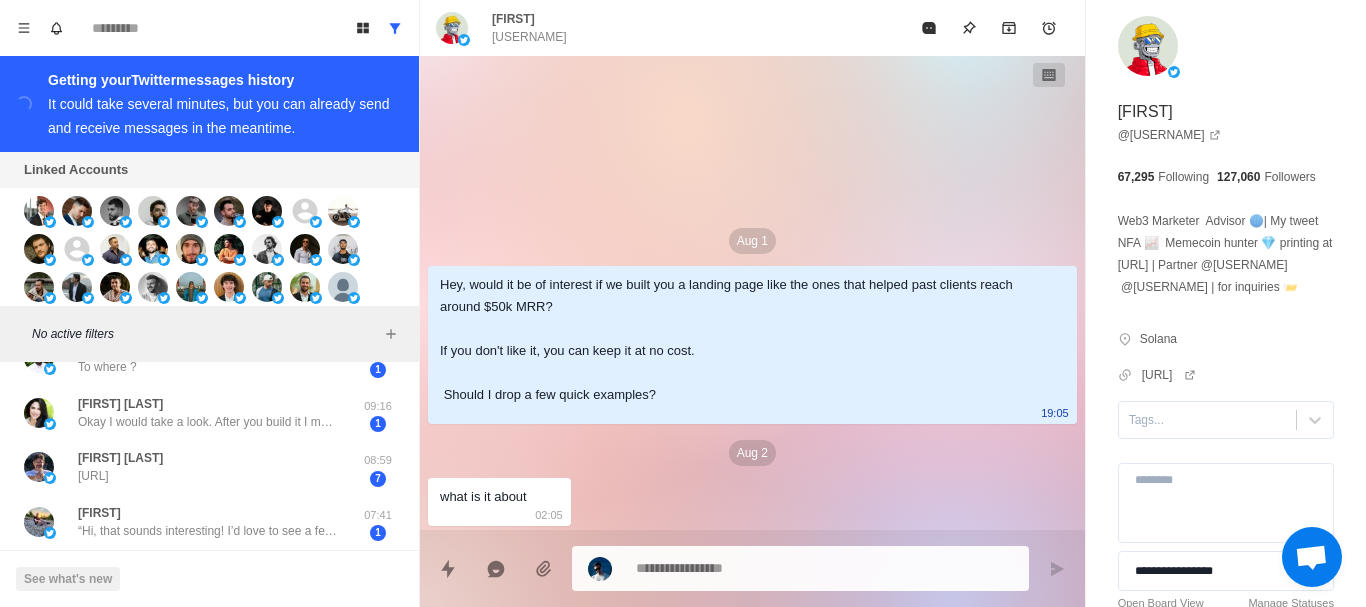 drag, startPoint x: 245, startPoint y: 476, endPoint x: 272, endPoint y: 605, distance: 131.7953 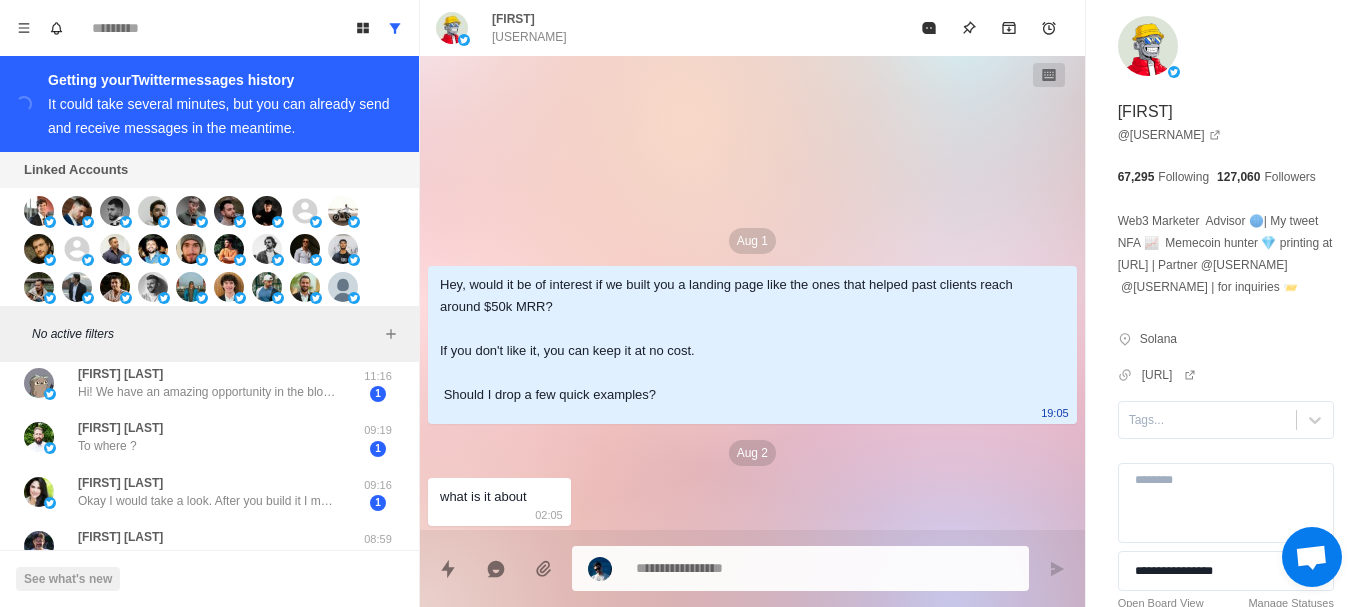 drag, startPoint x: 277, startPoint y: 413, endPoint x: 277, endPoint y: 298, distance: 115 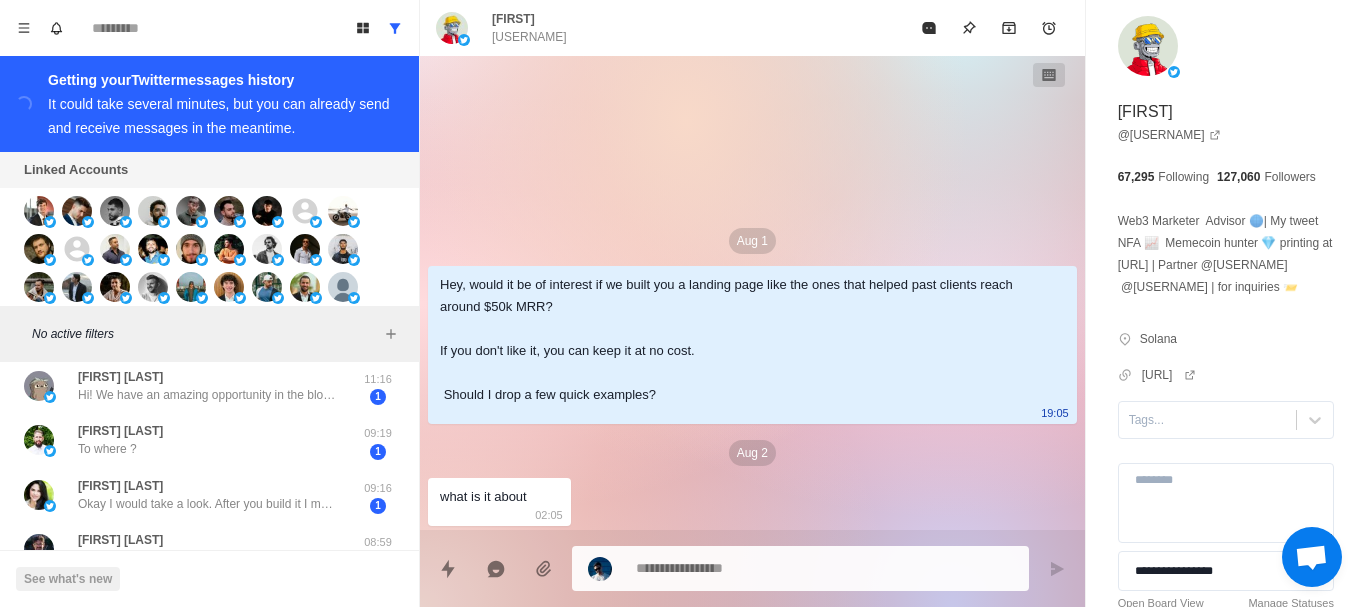 drag, startPoint x: 285, startPoint y: 478, endPoint x: 289, endPoint y: 549, distance: 71.11259 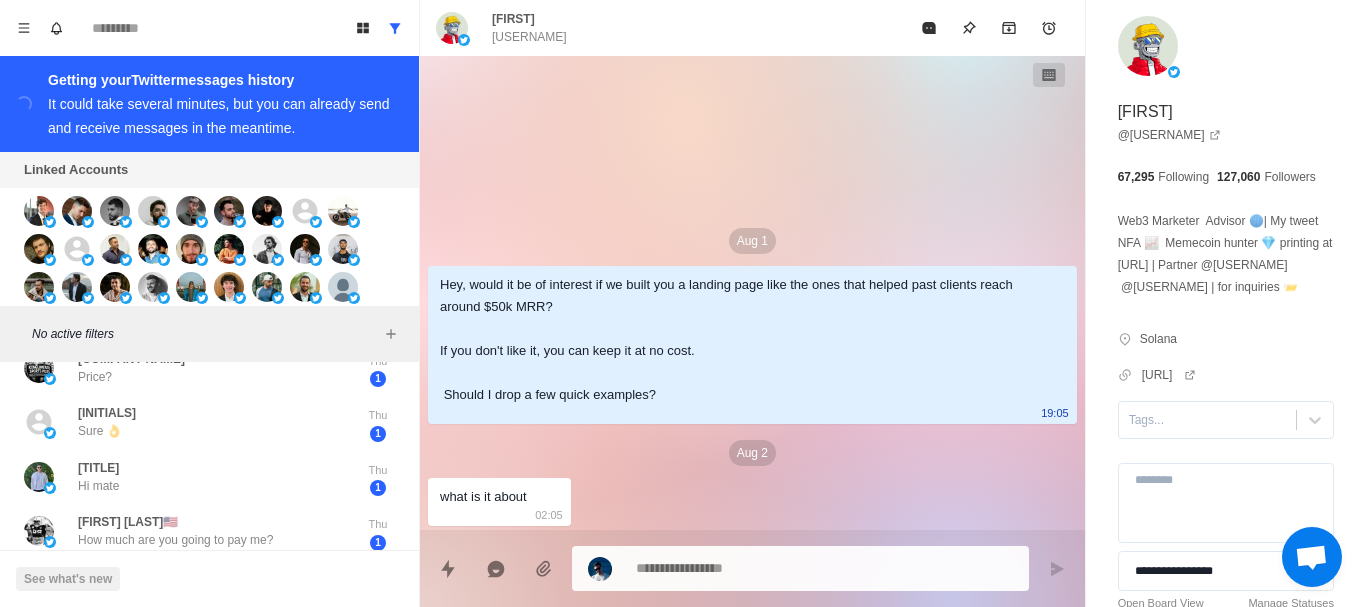 scroll, scrollTop: 2100, scrollLeft: 0, axis: vertical 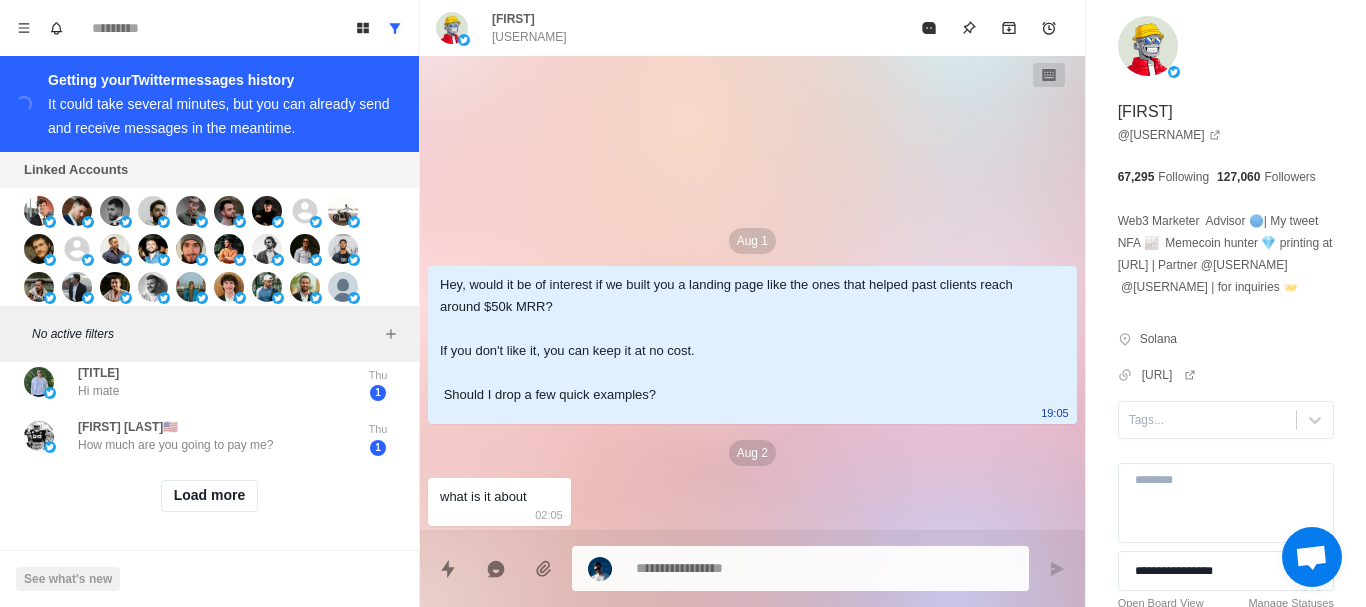 drag, startPoint x: 300, startPoint y: 469, endPoint x: 307, endPoint y: 645, distance: 176.13914 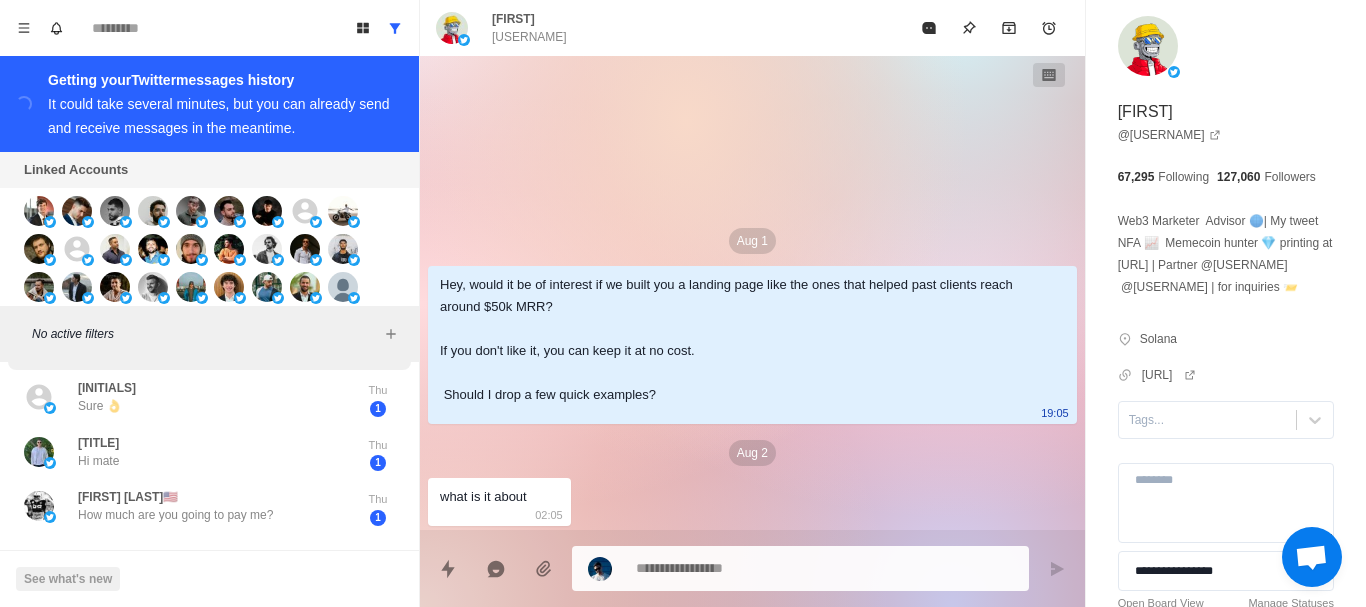 drag, startPoint x: 304, startPoint y: 533, endPoint x: 308, endPoint y: 390, distance: 143.05594 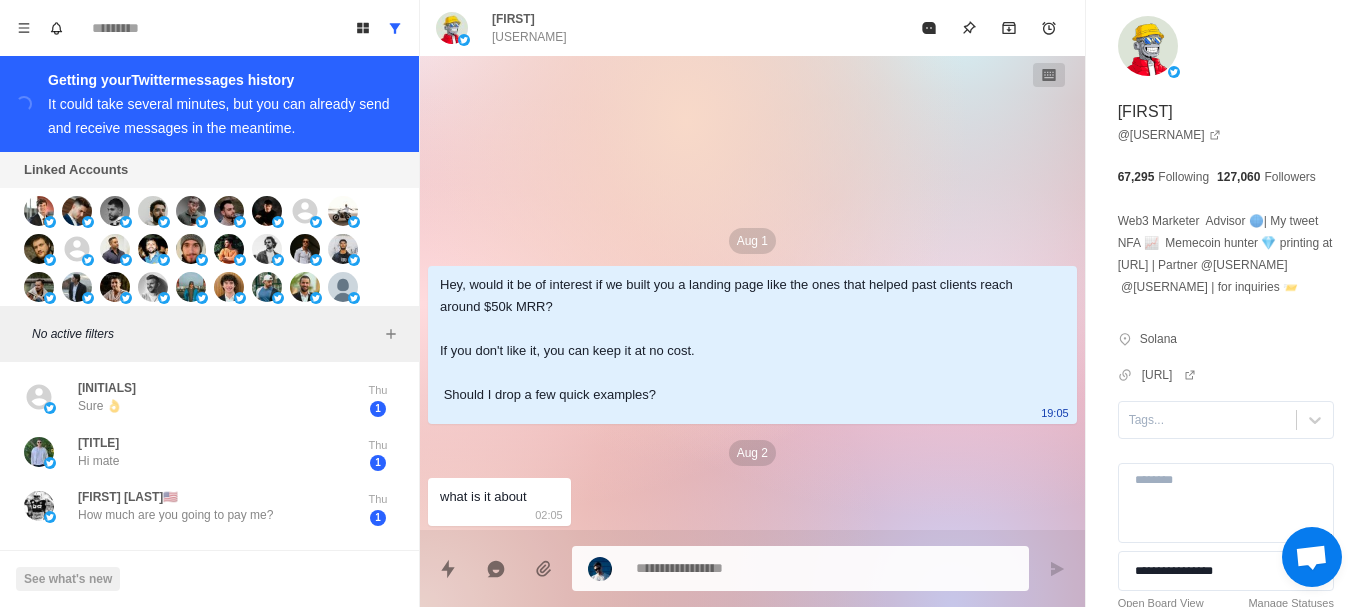scroll, scrollTop: 1955, scrollLeft: 0, axis: vertical 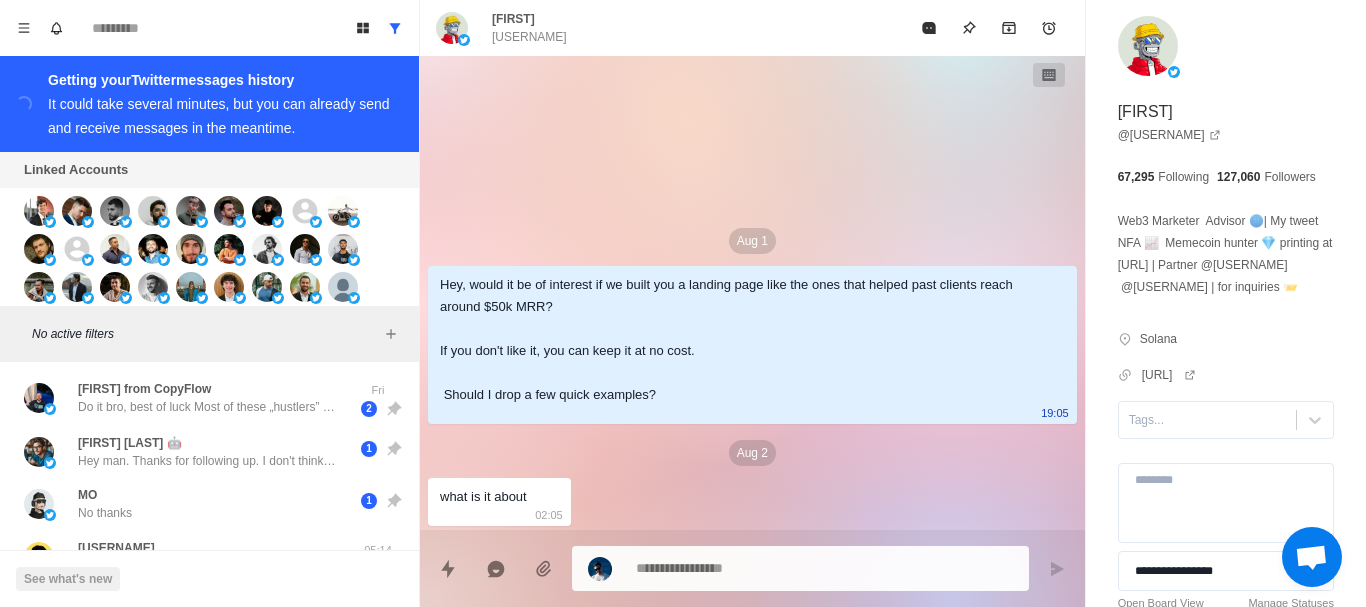 drag, startPoint x: 268, startPoint y: 463, endPoint x: 277, endPoint y: 121, distance: 342.1184 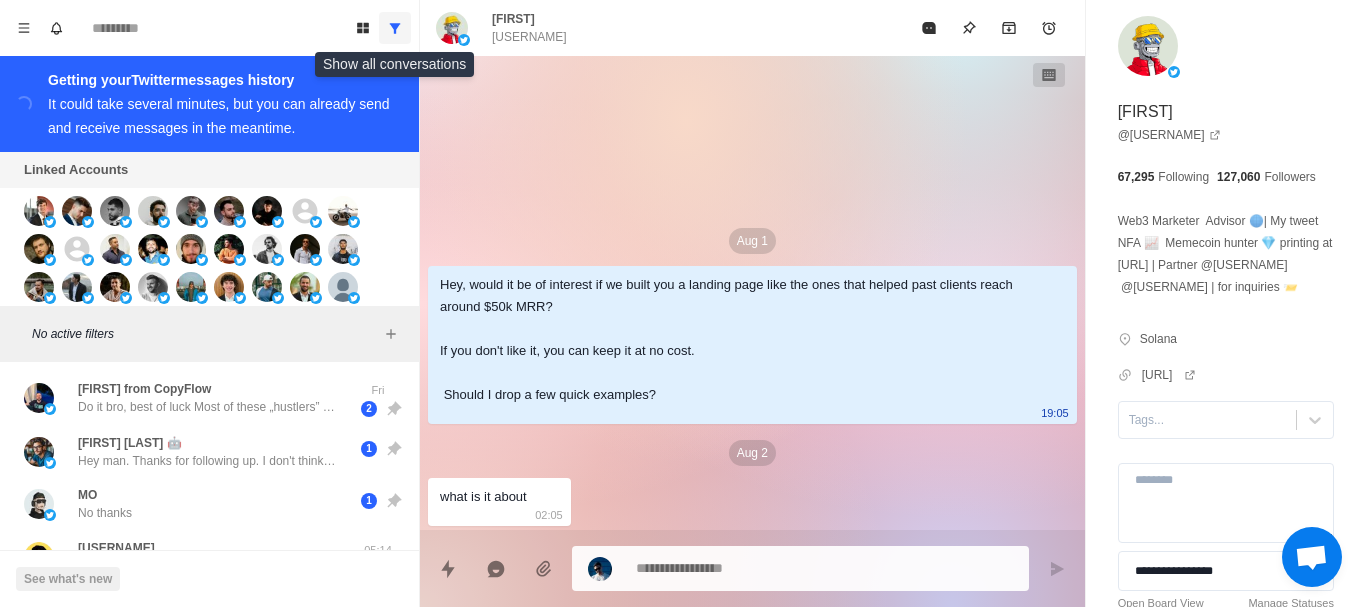 click 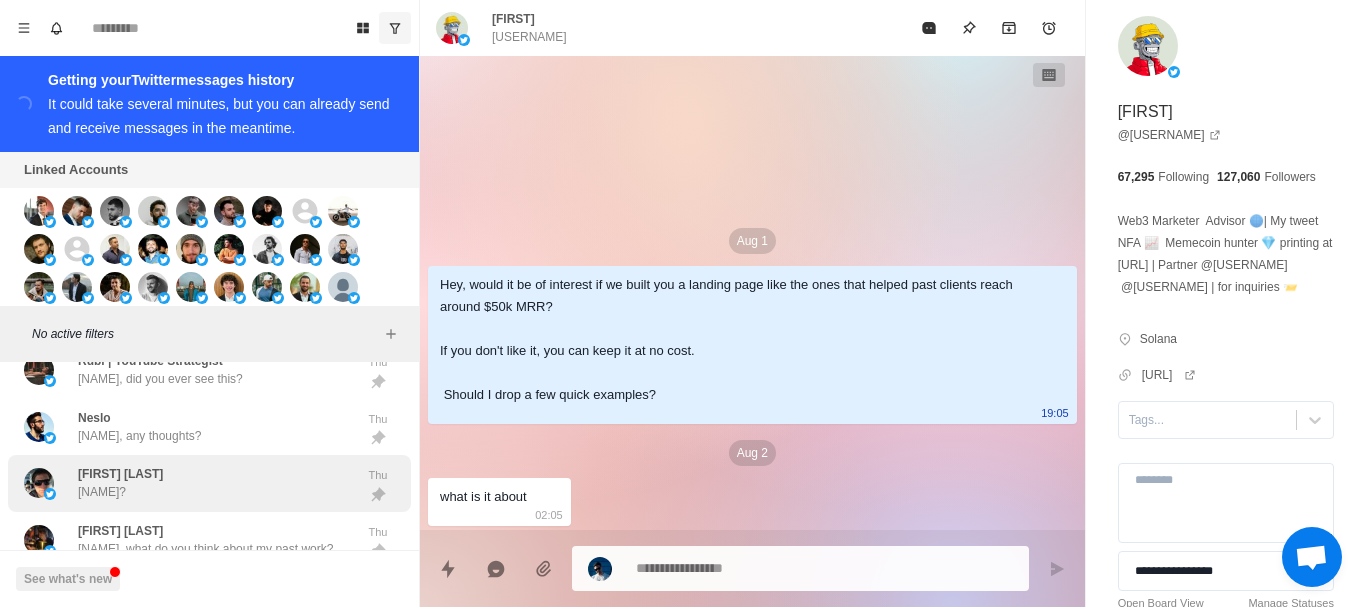 drag, startPoint x: 254, startPoint y: 452, endPoint x: 247, endPoint y: 527, distance: 75.32596 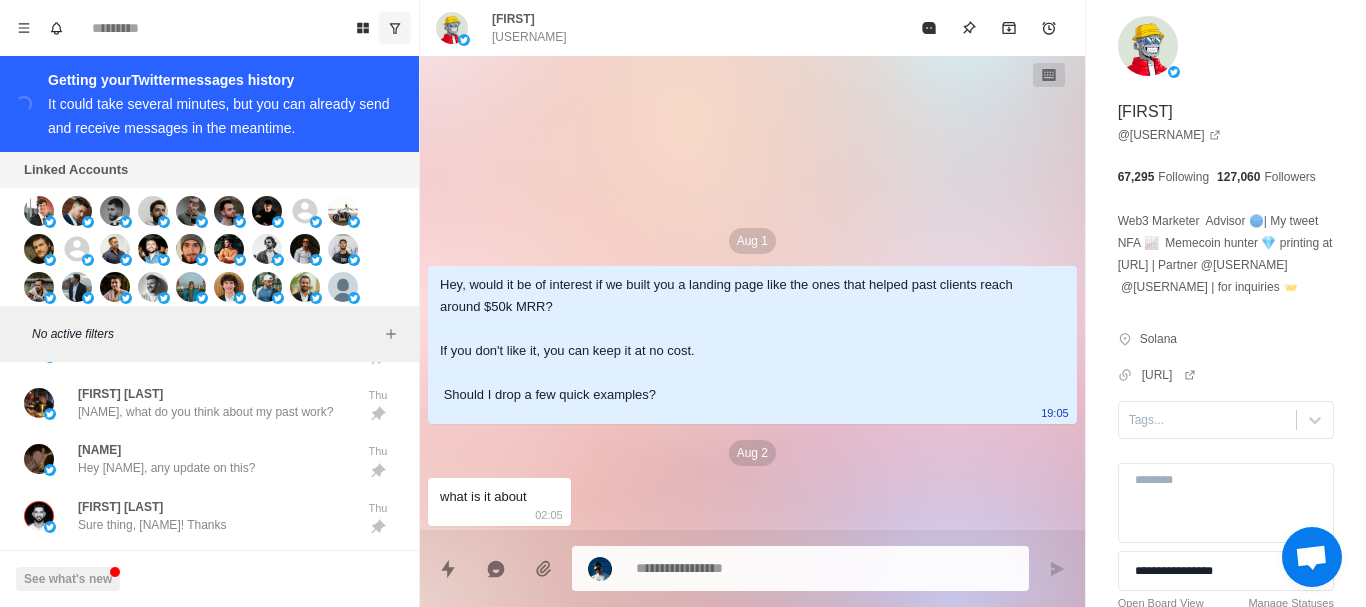 drag, startPoint x: 261, startPoint y: 485, endPoint x: 247, endPoint y: 561, distance: 77.27872 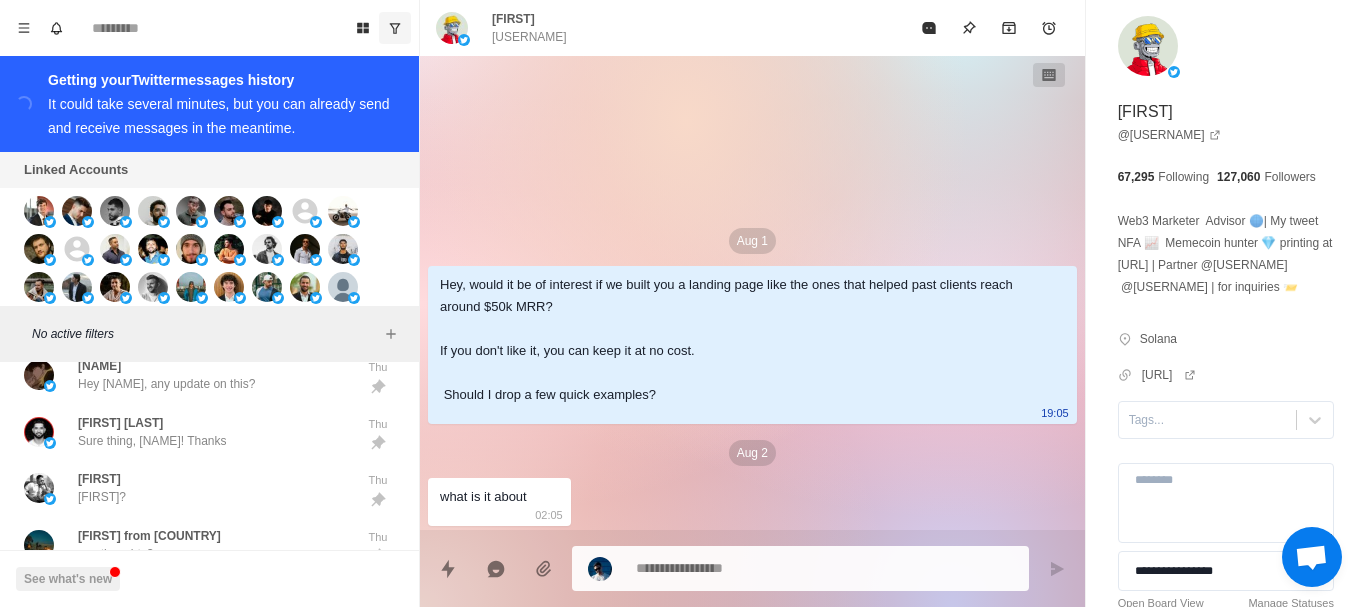 drag, startPoint x: 233, startPoint y: 455, endPoint x: 236, endPoint y: 572, distance: 117.03845 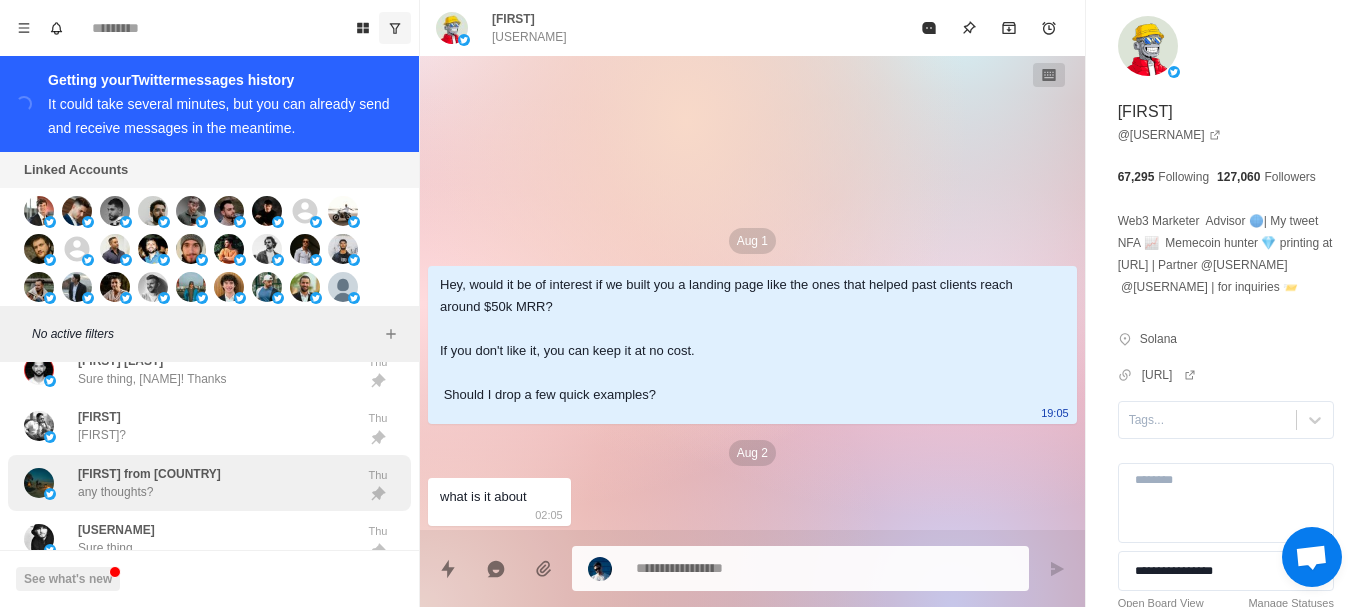 drag, startPoint x: 250, startPoint y: 535, endPoint x: 242, endPoint y: 482, distance: 53.600372 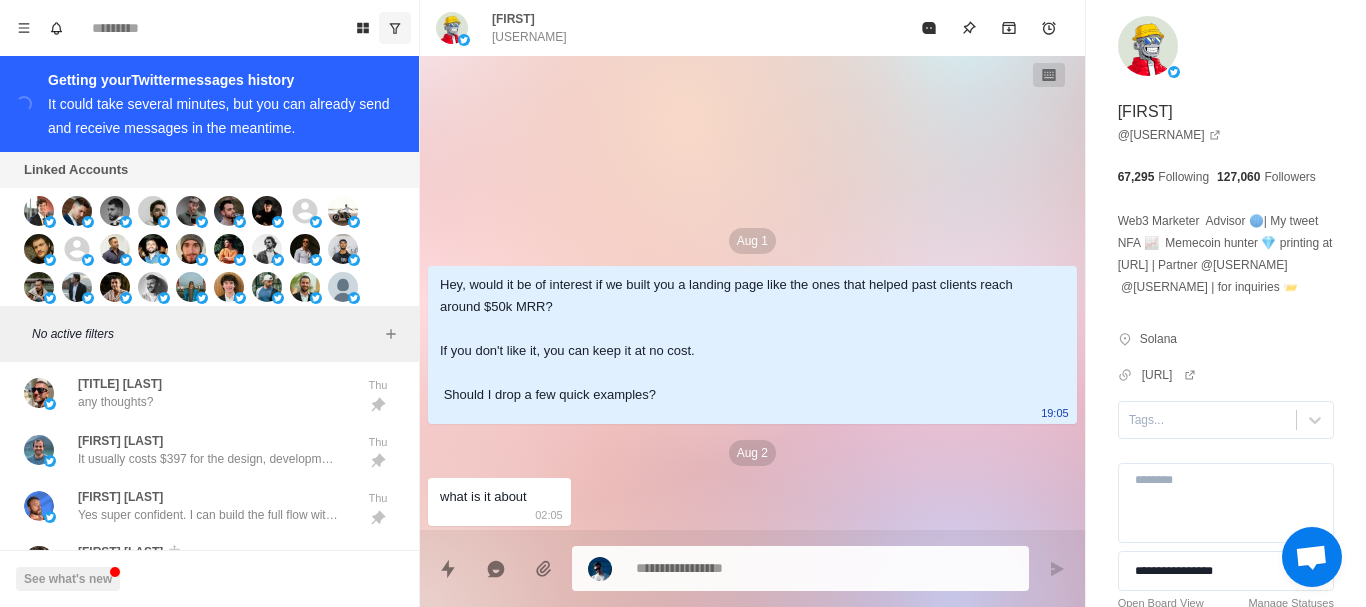 drag, startPoint x: 242, startPoint y: 482, endPoint x: 234, endPoint y: 617, distance: 135.23683 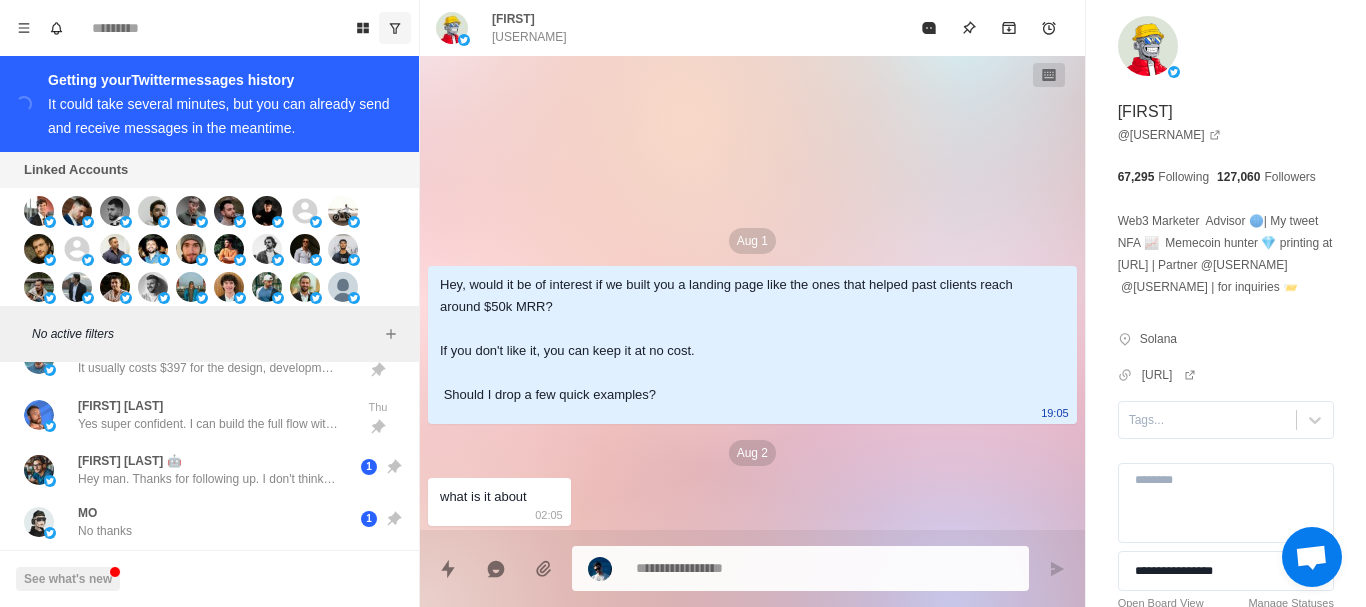 drag, startPoint x: 283, startPoint y: 493, endPoint x: 256, endPoint y: 605, distance: 115.2085 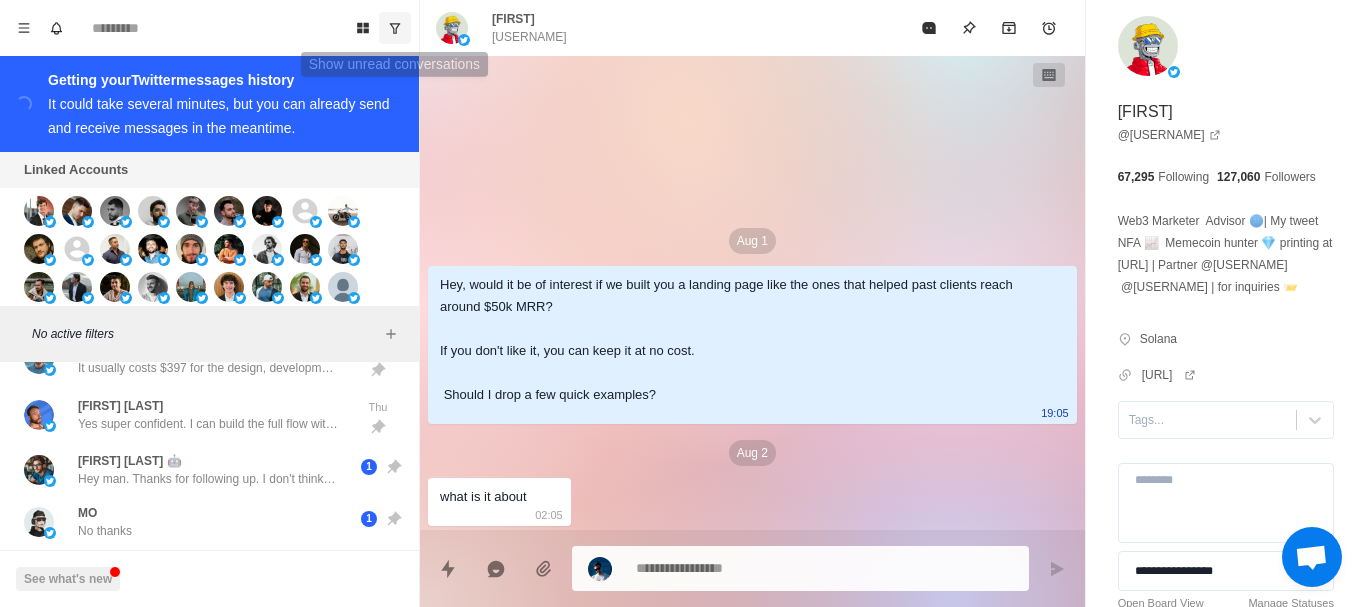 click at bounding box center (395, 28) 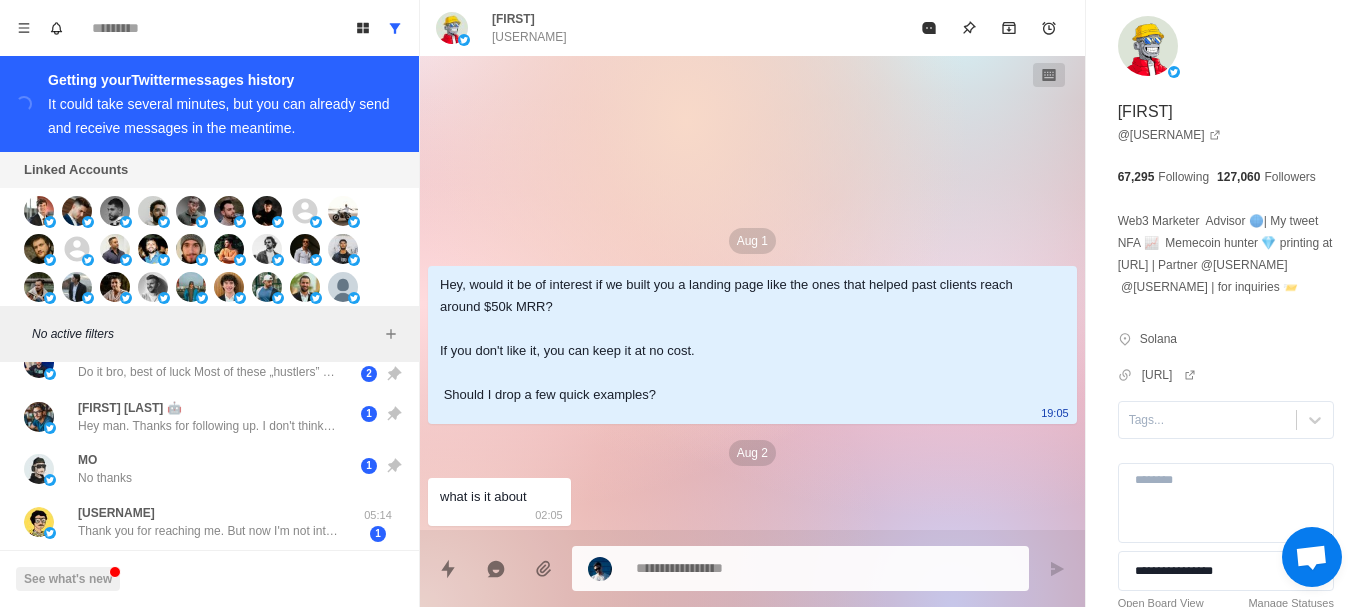 drag, startPoint x: 180, startPoint y: 475, endPoint x: 165, endPoint y: 554, distance: 80.411446 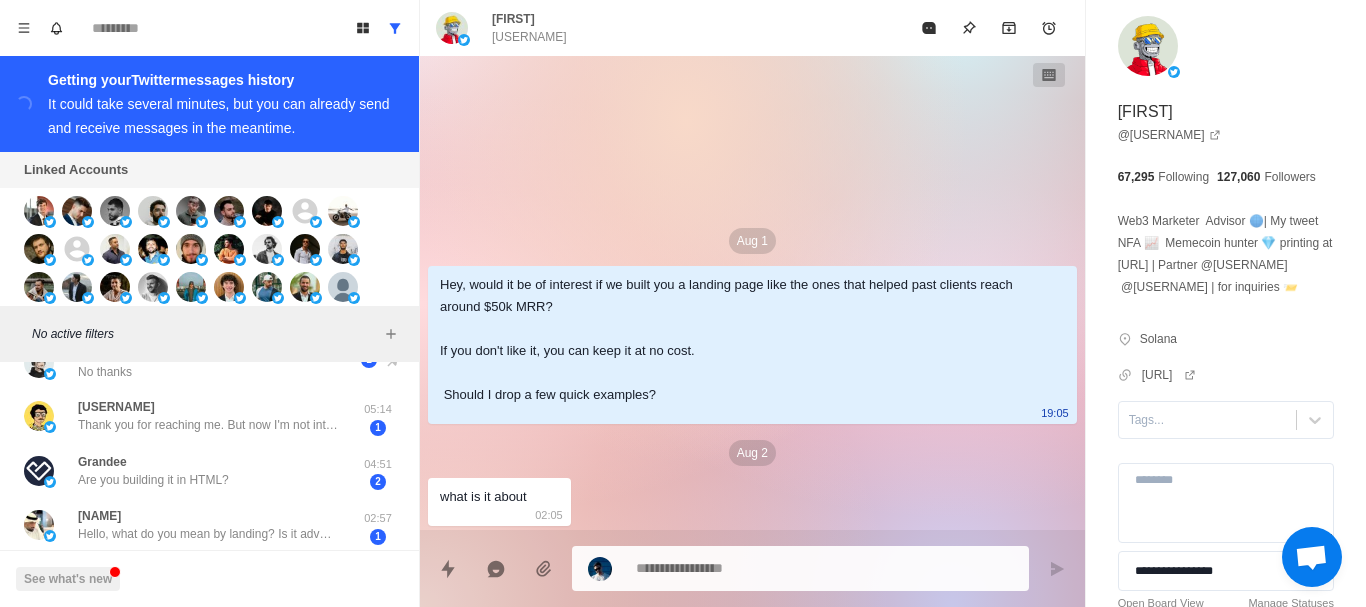 drag, startPoint x: 166, startPoint y: 511, endPoint x: 155, endPoint y: 600, distance: 89.6772 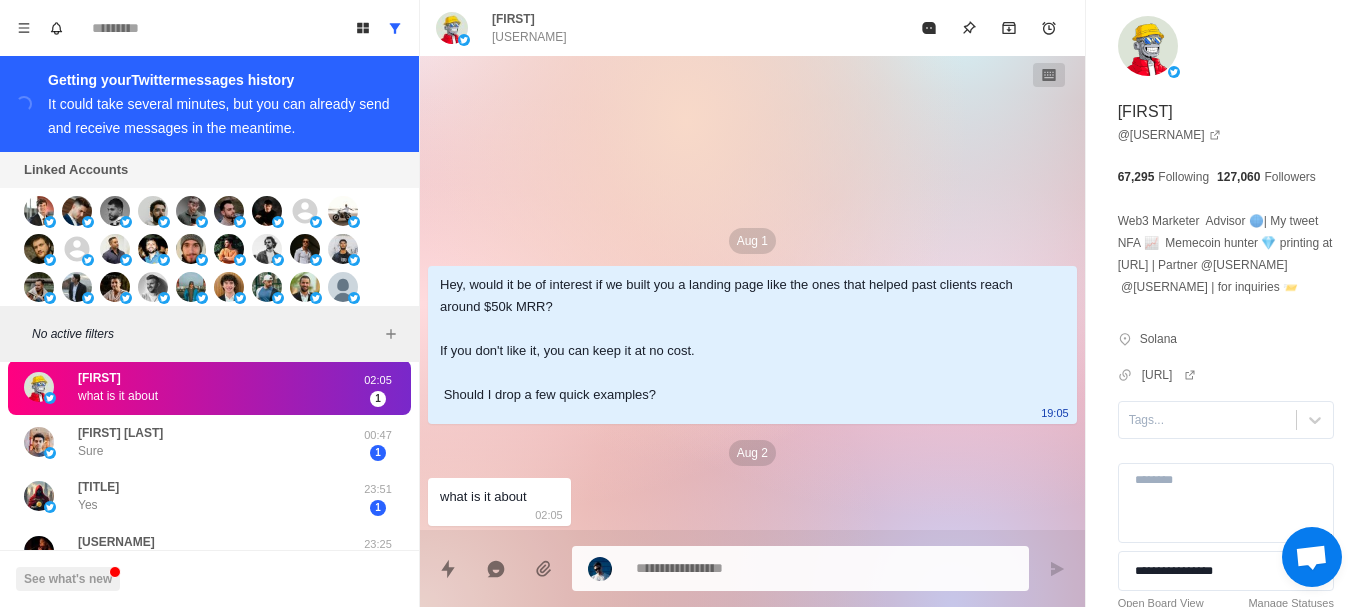 drag, startPoint x: 189, startPoint y: 527, endPoint x: 176, endPoint y: 572, distance: 46.840153 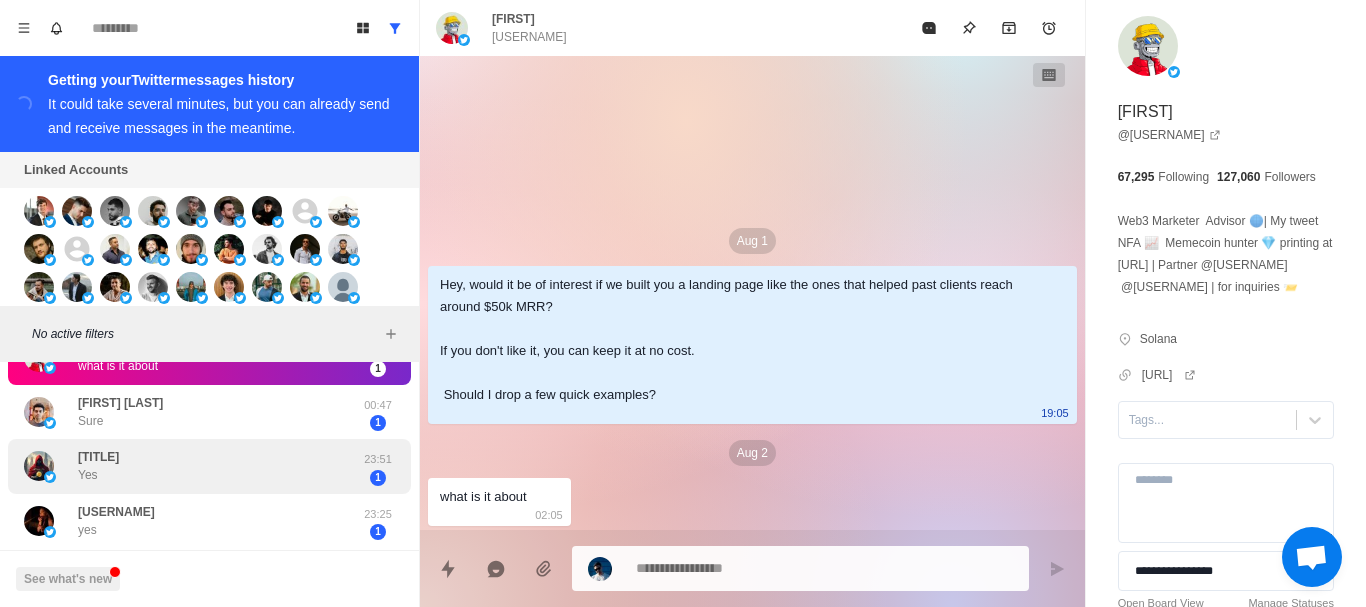drag, startPoint x: 186, startPoint y: 507, endPoint x: 226, endPoint y: 459, distance: 62.482 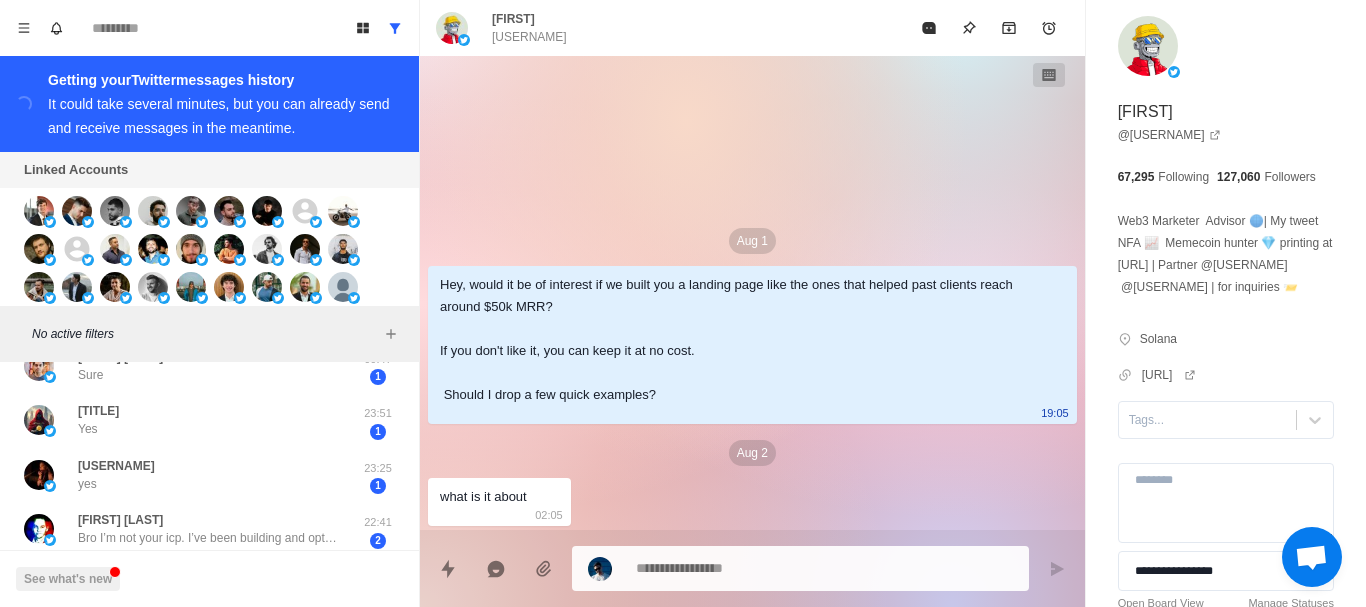drag, startPoint x: 228, startPoint y: 457, endPoint x: 221, endPoint y: 536, distance: 79.30952 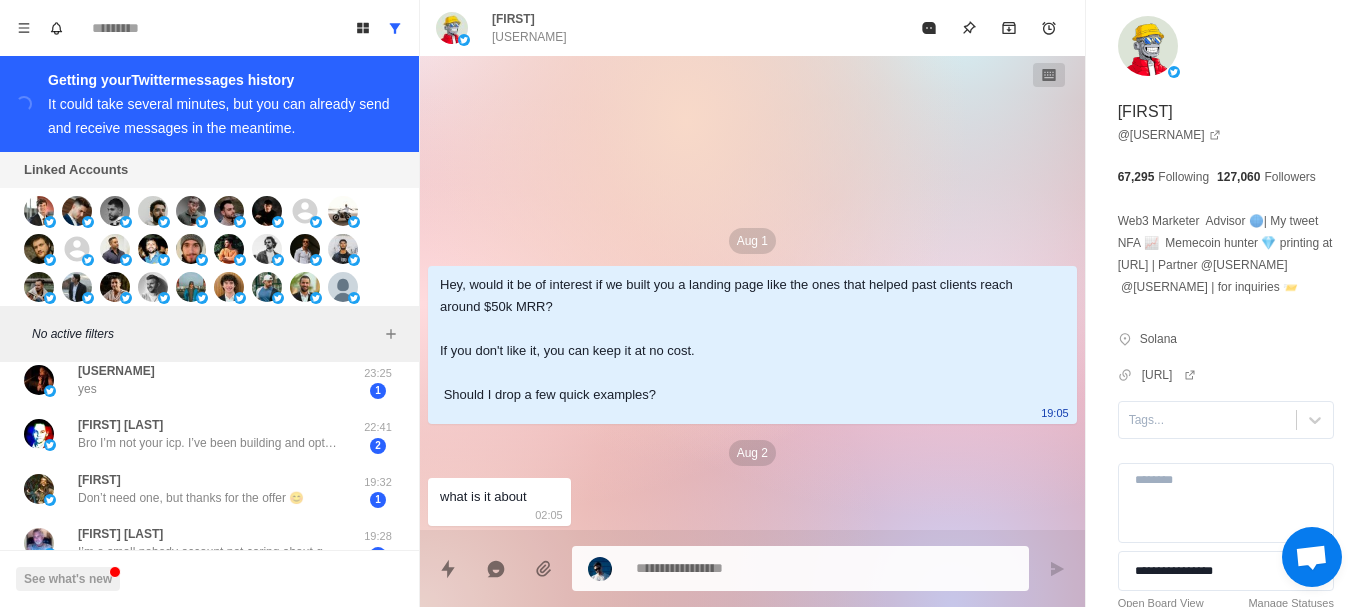 drag, startPoint x: 217, startPoint y: 498, endPoint x: 200, endPoint y: 591, distance: 94.54099 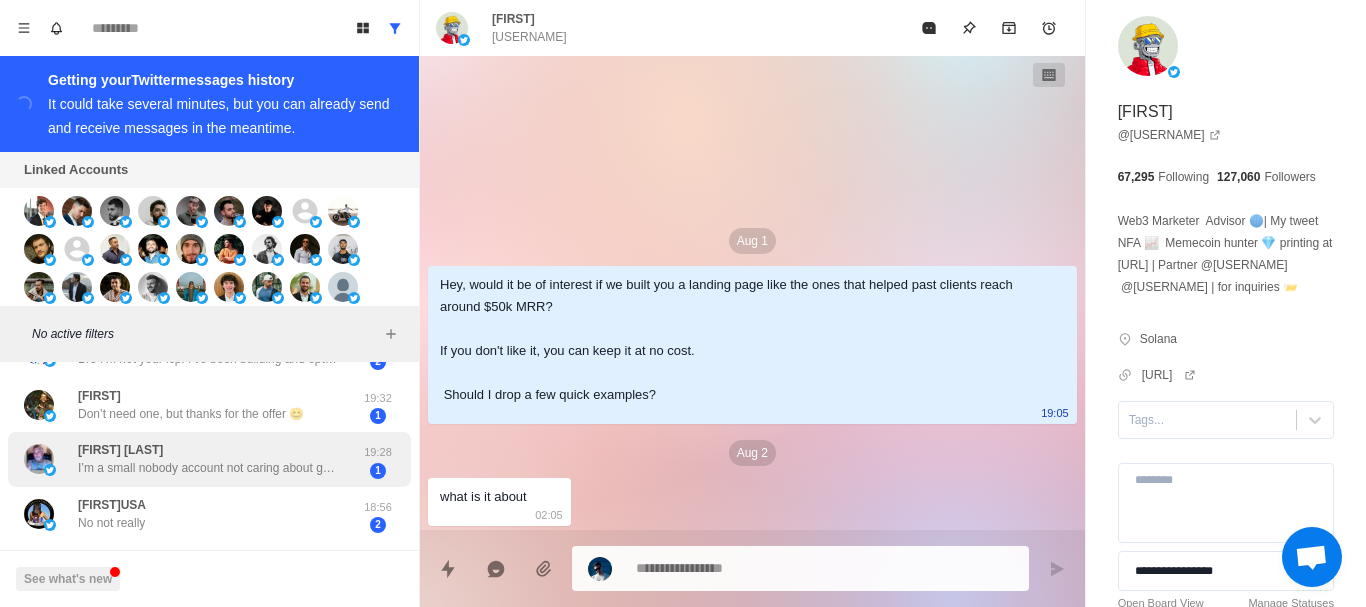 drag, startPoint x: 181, startPoint y: 424, endPoint x: 180, endPoint y: 501, distance: 77.00649 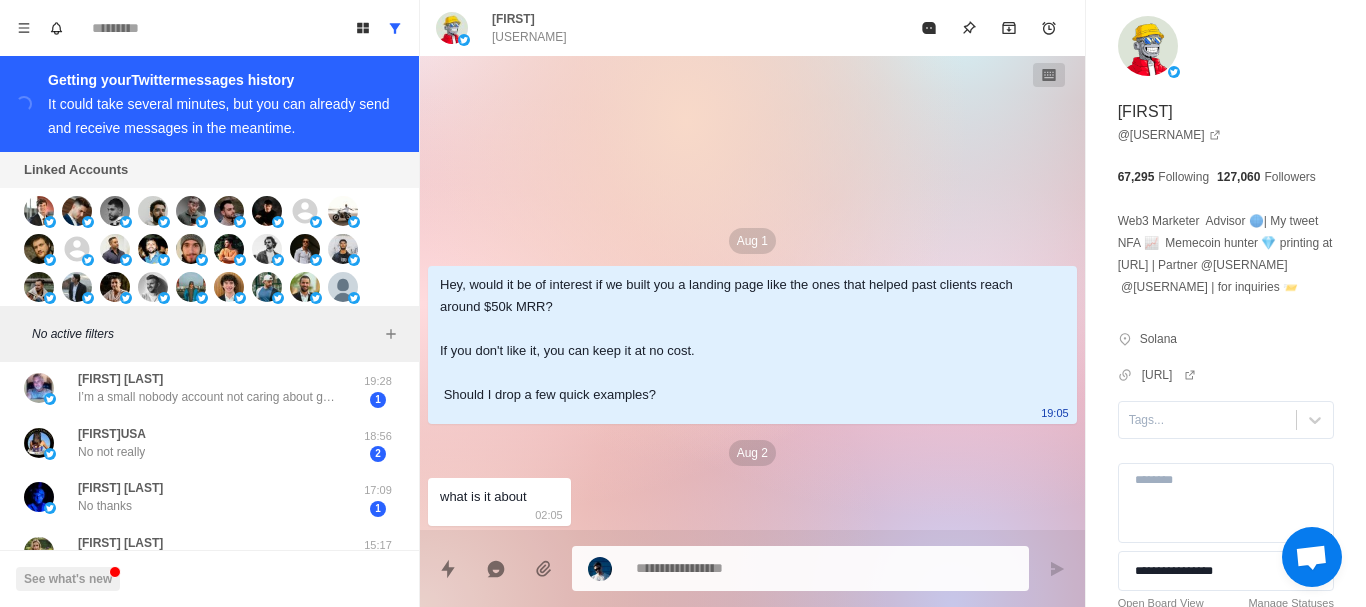 drag, startPoint x: 184, startPoint y: 481, endPoint x: 165, endPoint y: 646, distance: 166.09033 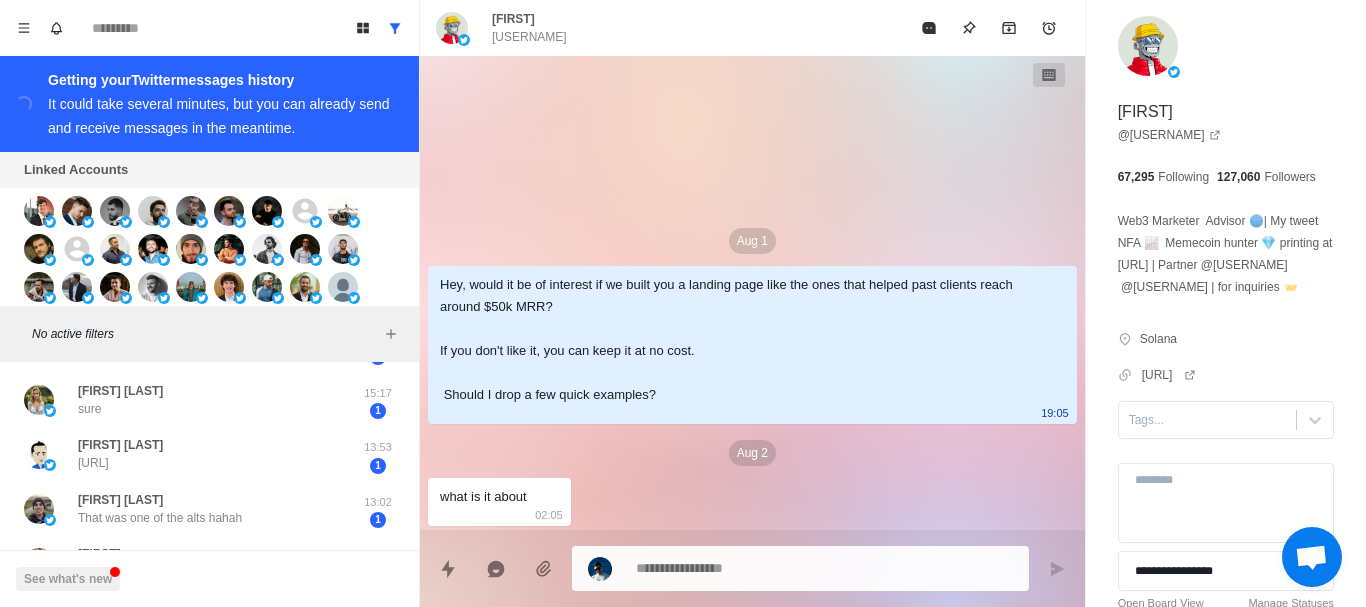 drag, startPoint x: 218, startPoint y: 477, endPoint x: 192, endPoint y: 645, distance: 170 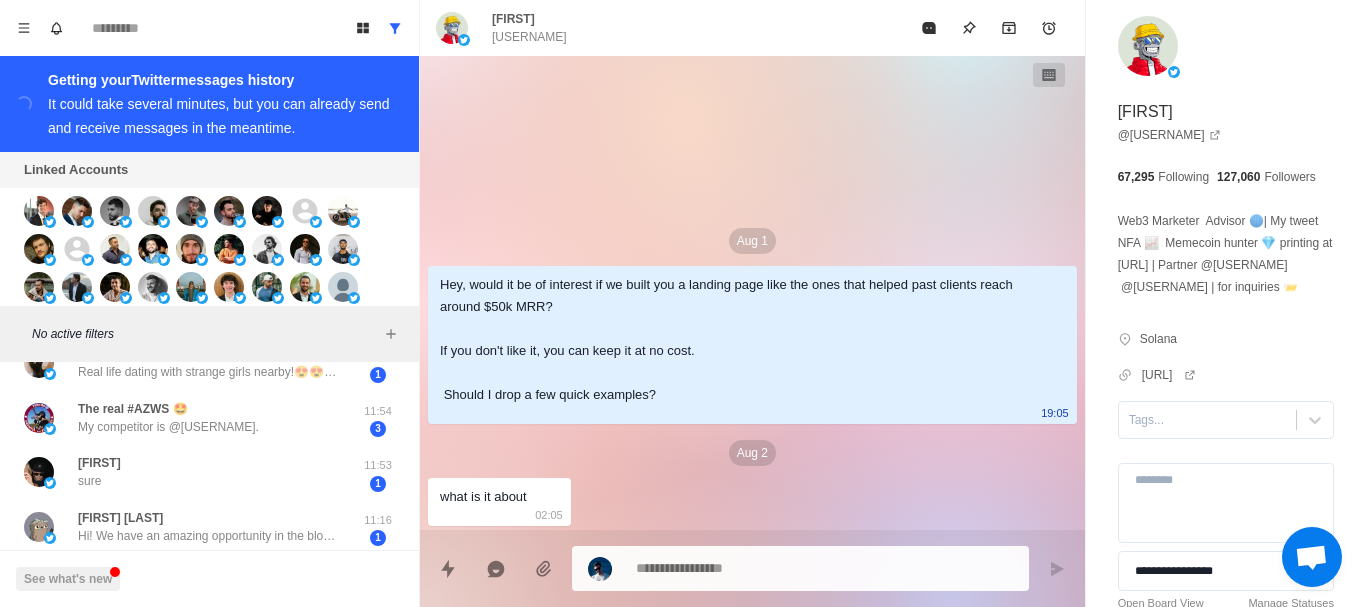 drag, startPoint x: 167, startPoint y: 502, endPoint x: 173, endPoint y: 646, distance: 144.12494 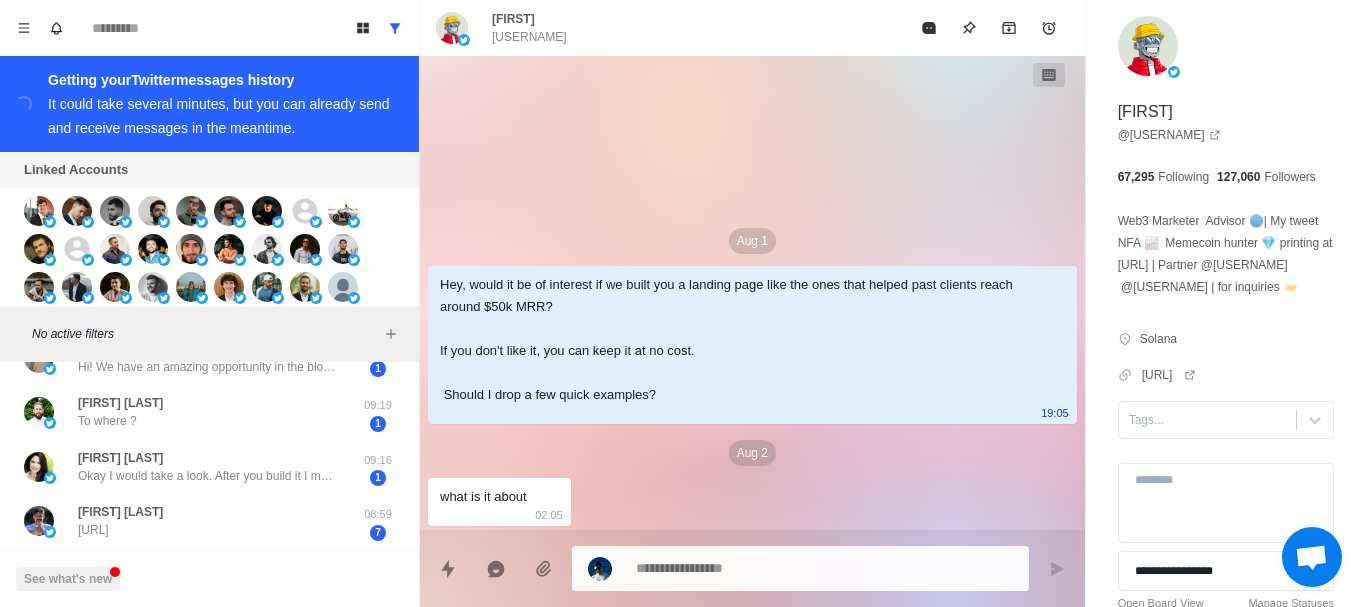 drag, startPoint x: 178, startPoint y: 488, endPoint x: 251, endPoint y: 266, distance: 233.69424 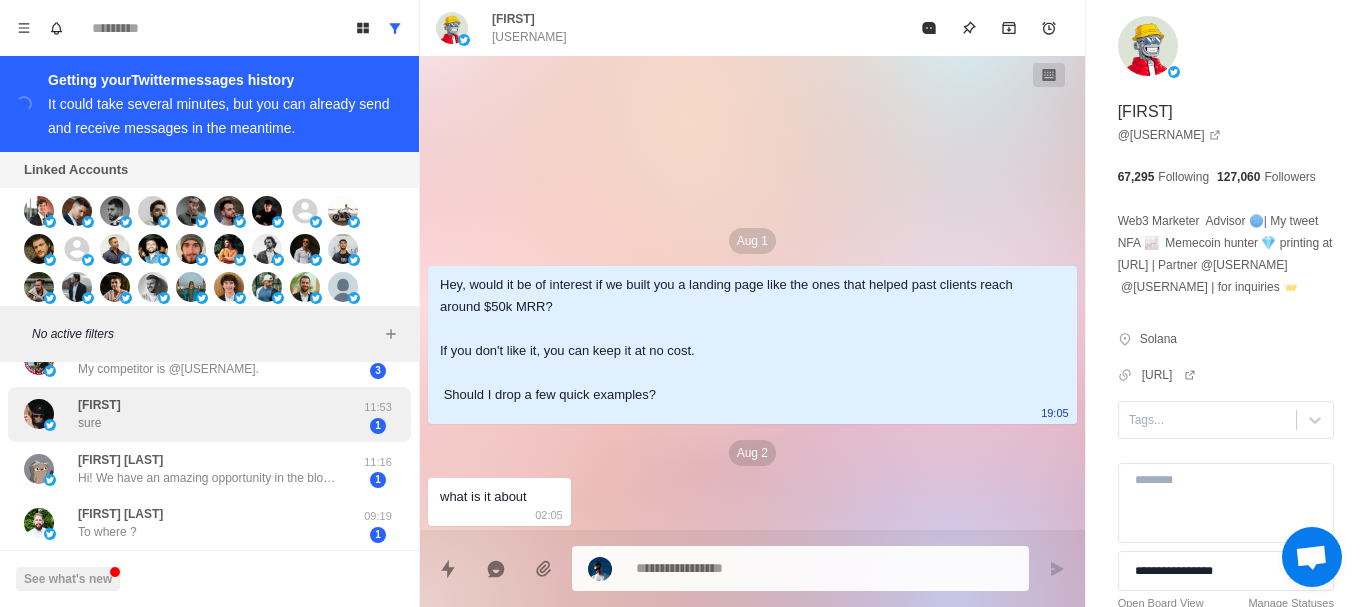 drag, startPoint x: 275, startPoint y: 455, endPoint x: 276, endPoint y: 421, distance: 34.0147 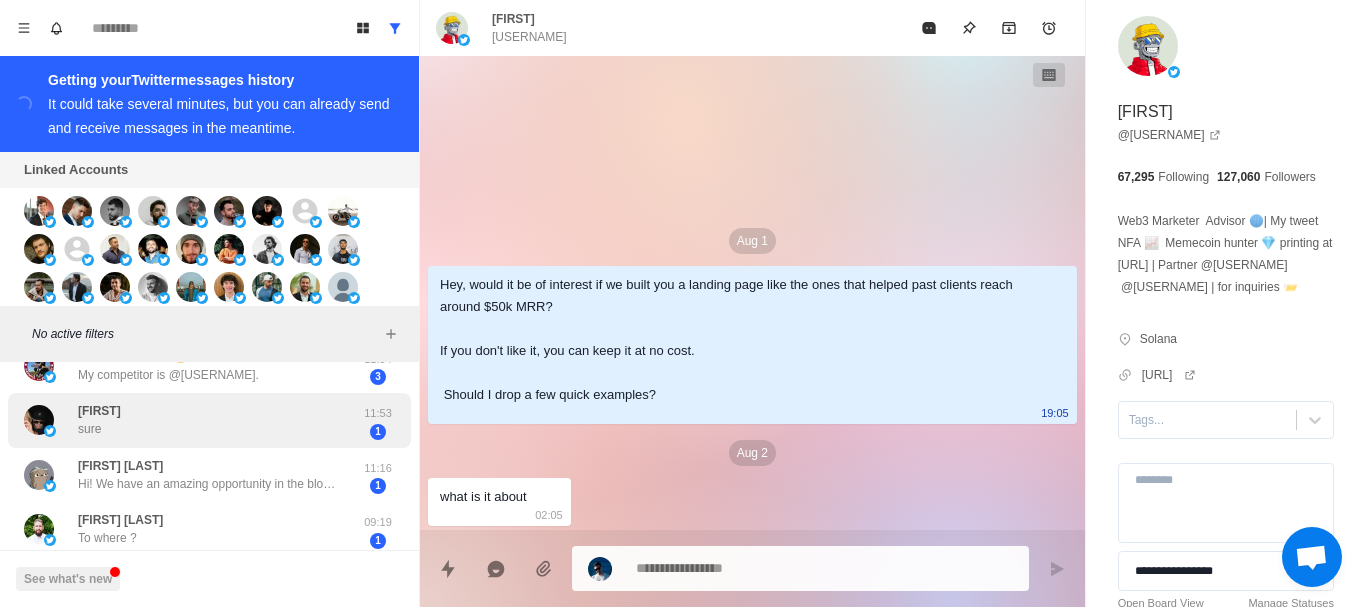 click on "[NAME] sure" at bounding box center (188, 420) 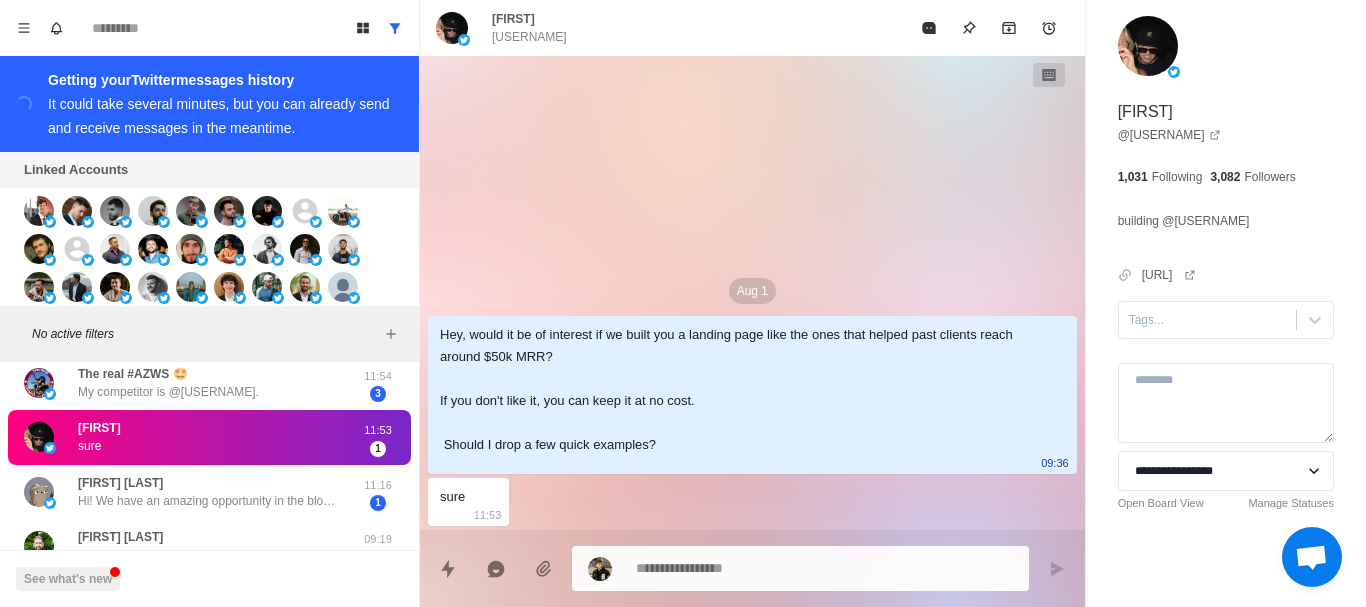 drag, startPoint x: 281, startPoint y: 448, endPoint x: 288, endPoint y: 419, distance: 29.832869 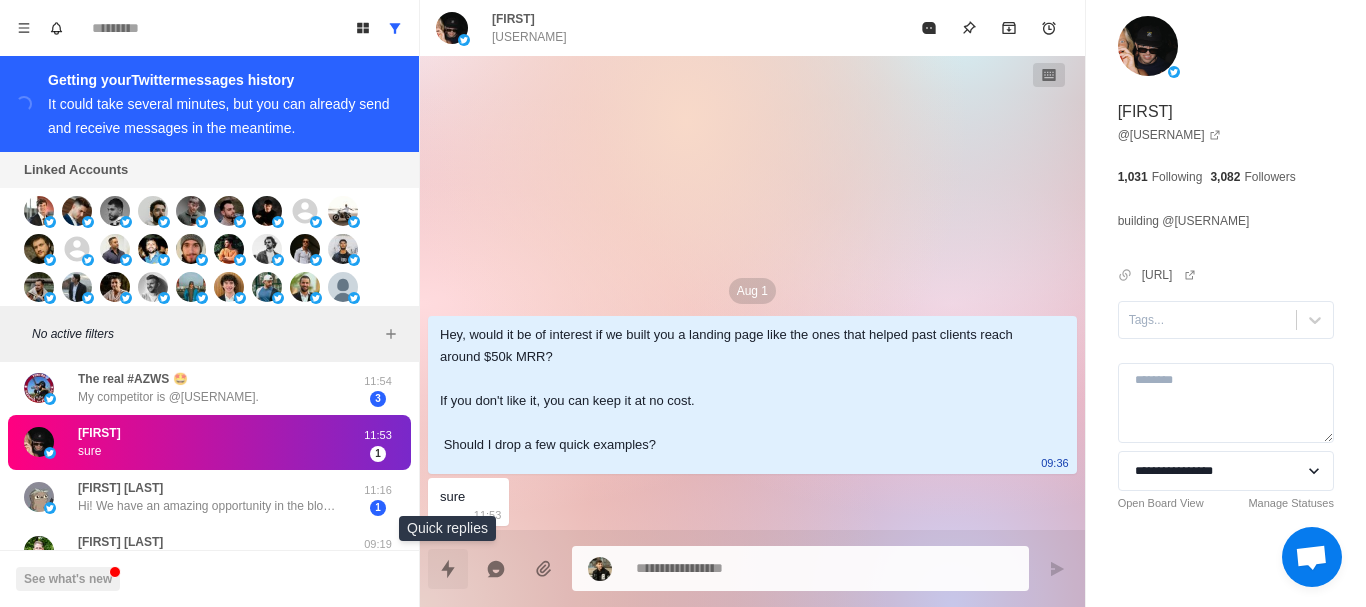 click at bounding box center (448, 569) 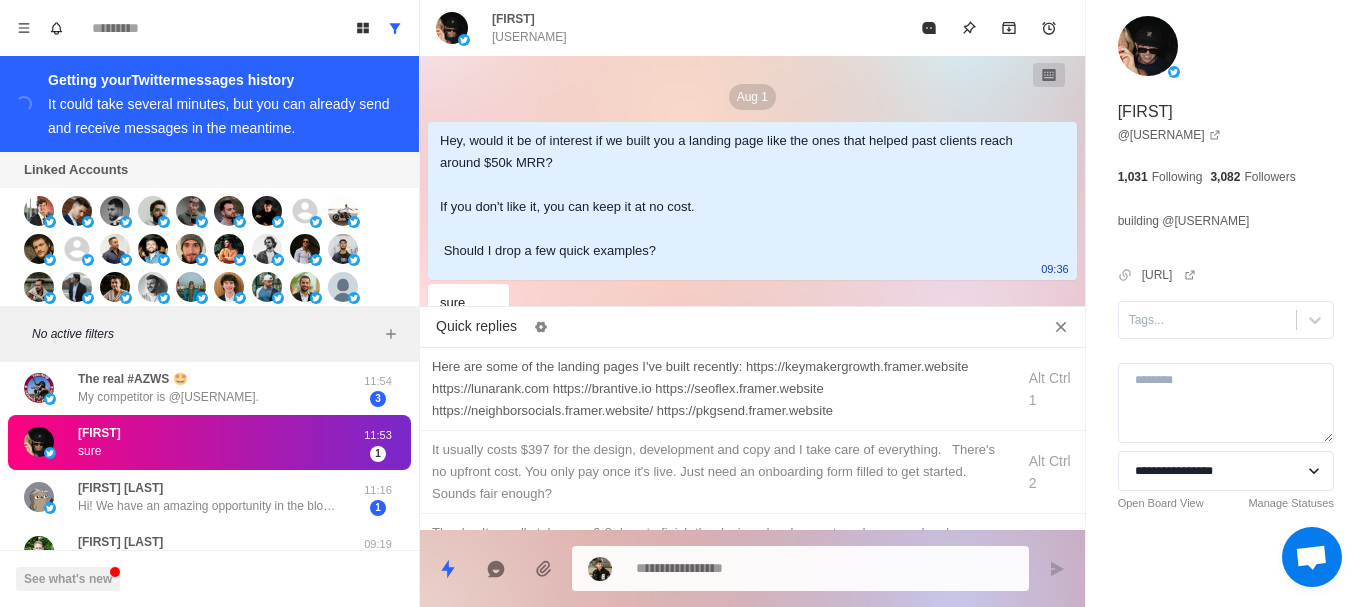 click on "Here are some of the landing pages I've built recently:
https://keymakergrowth.framer.website
https://lunarank.com
https://brantive.io
https://seoflex.framer.website
https://neighborsocials.framer.website/
https://pkgsend.framer.website" at bounding box center [717, 389] 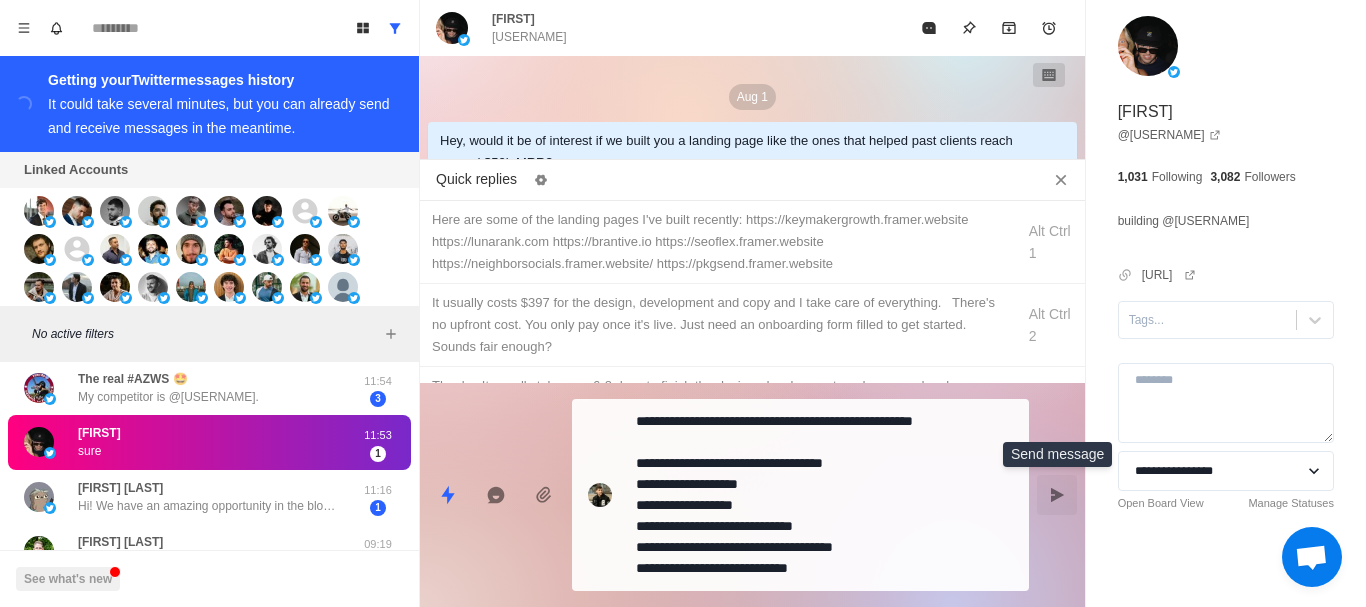 click at bounding box center [1057, 495] 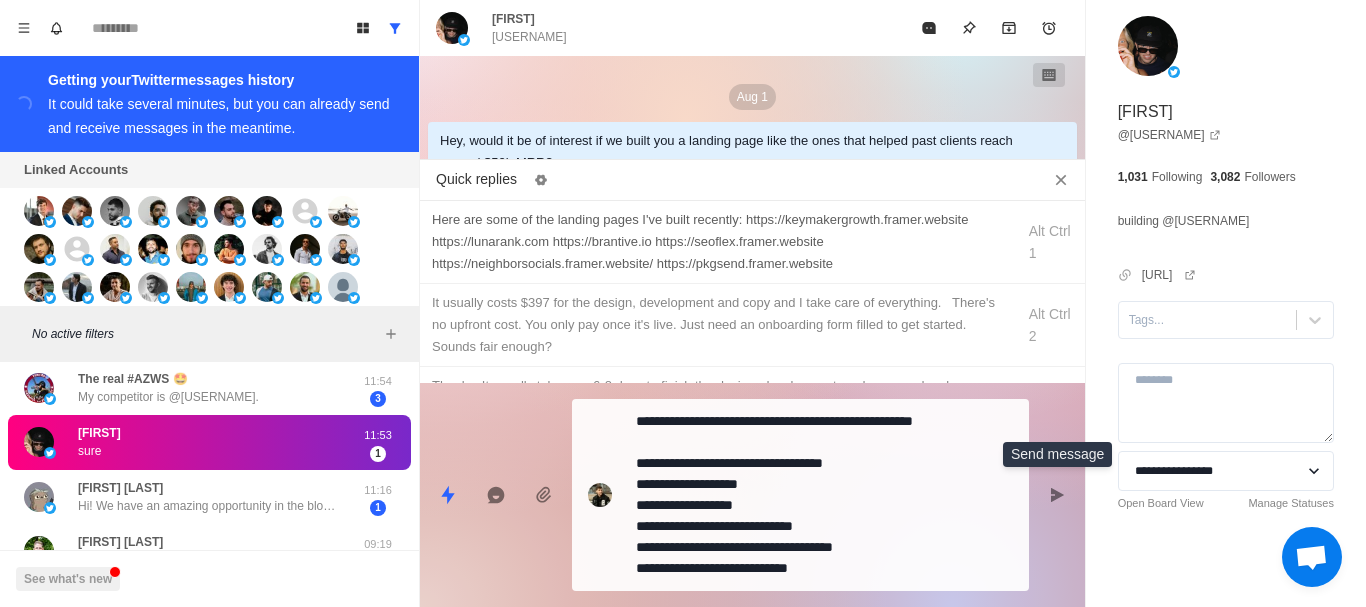 type on "*" 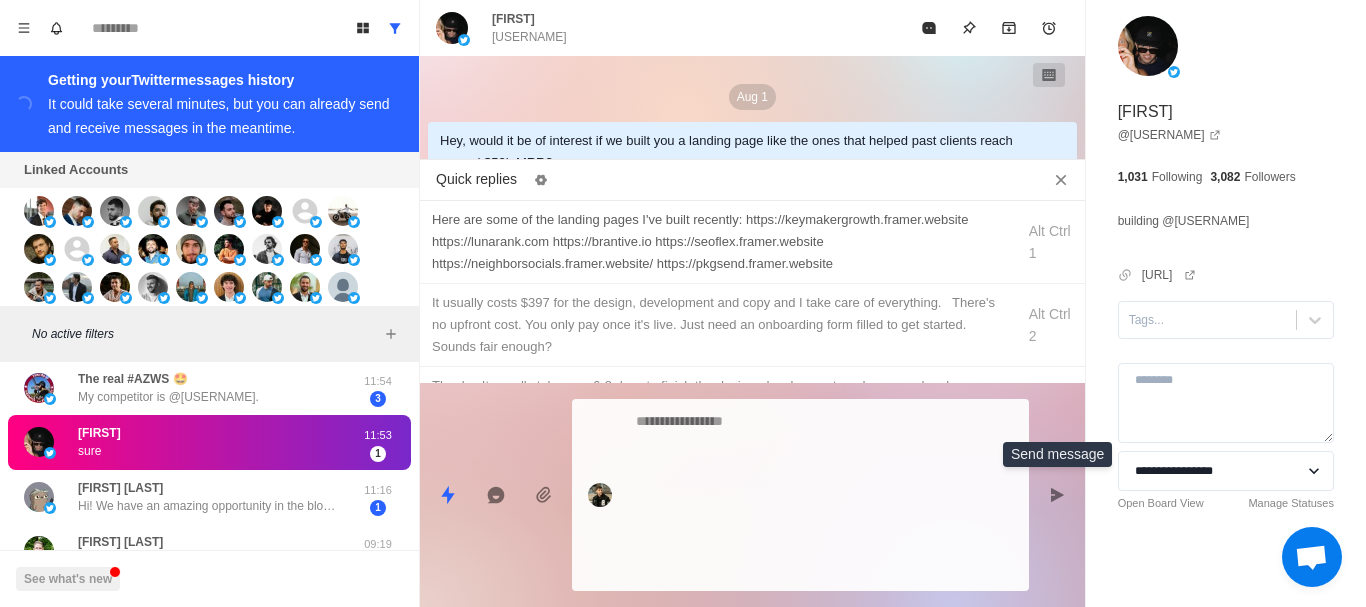 scroll, scrollTop: 278, scrollLeft: 0, axis: vertical 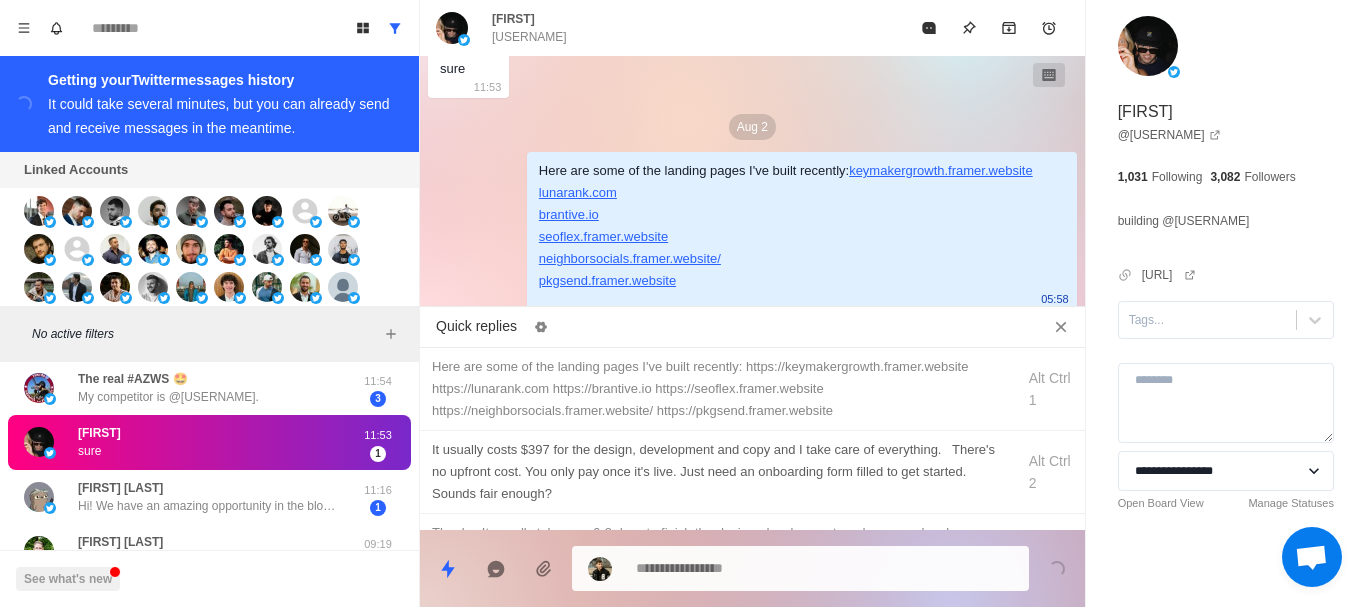 click on "It usually costs $397 for the design, development and copy and I take care of everything.
There's no upfront cost. You only pay once it's live. Just need an onboarding form filled to get started. Sounds fair enough?" at bounding box center [717, 472] 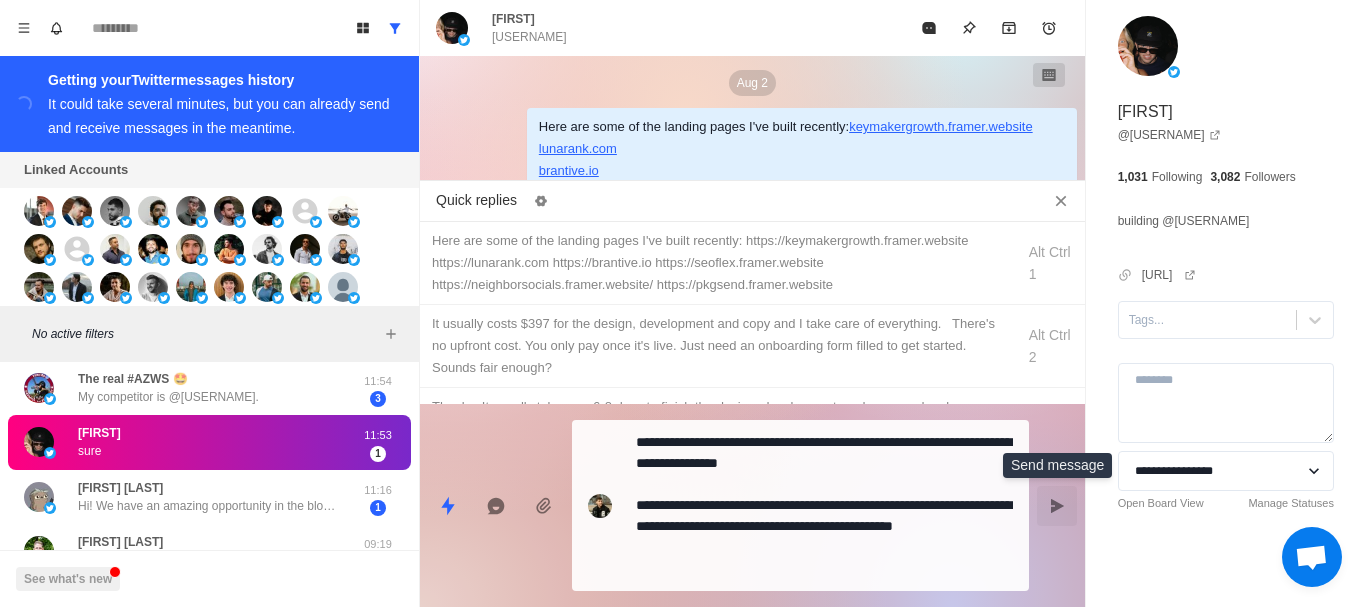 click 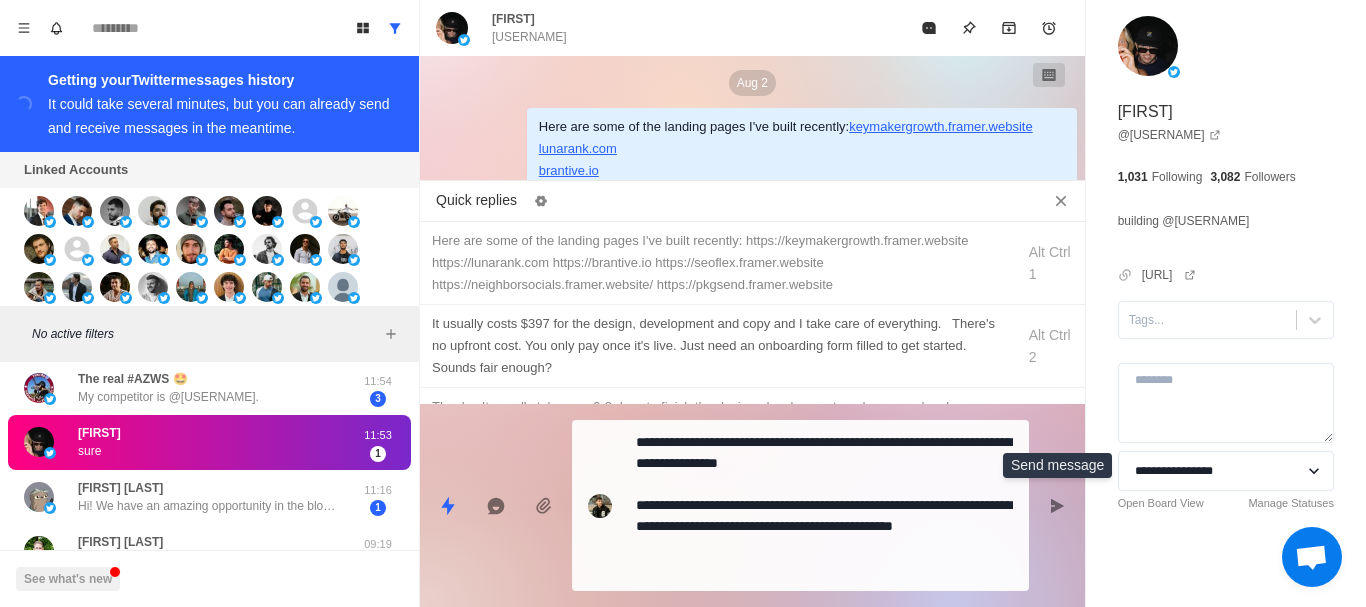 type on "*" 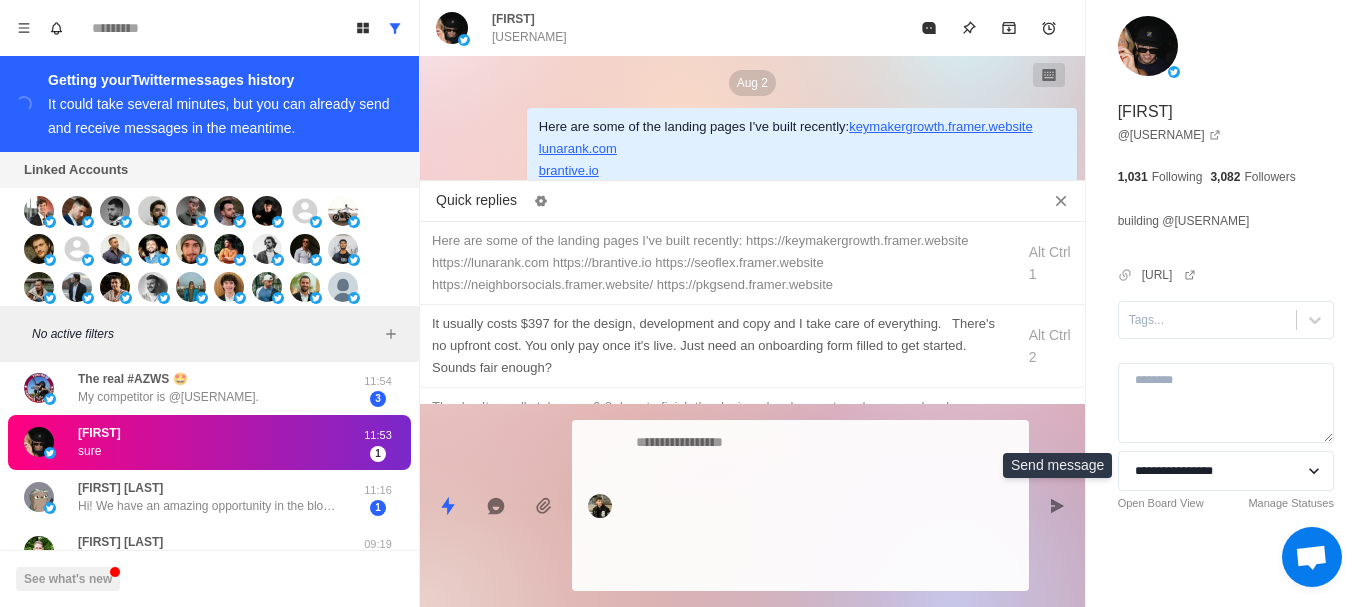 scroll, scrollTop: 396, scrollLeft: 0, axis: vertical 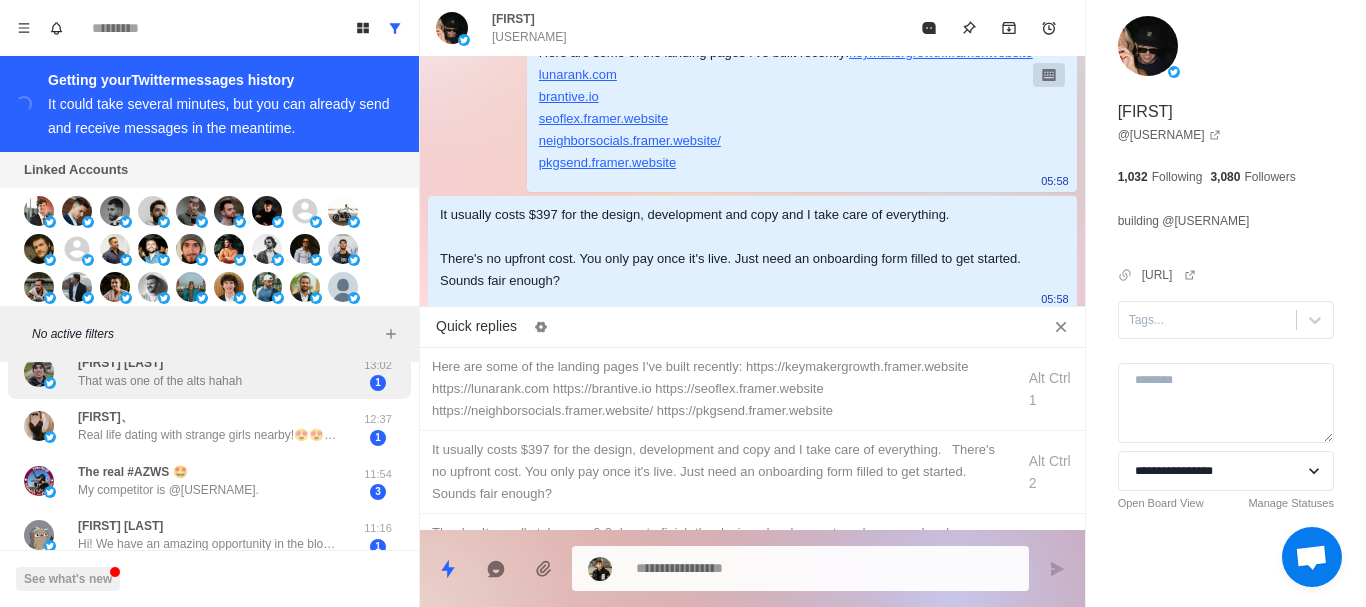 drag, startPoint x: 259, startPoint y: 434, endPoint x: 263, endPoint y: 378, distance: 56.142673 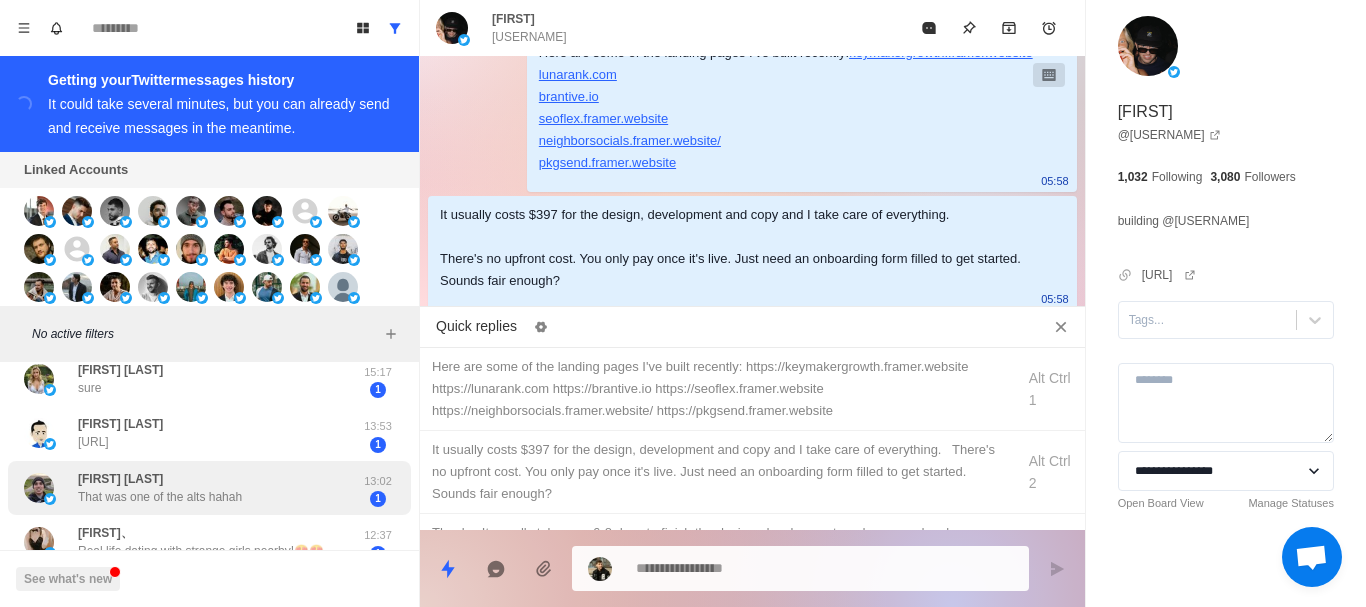 drag, startPoint x: 257, startPoint y: 444, endPoint x: 274, endPoint y: 398, distance: 49.0408 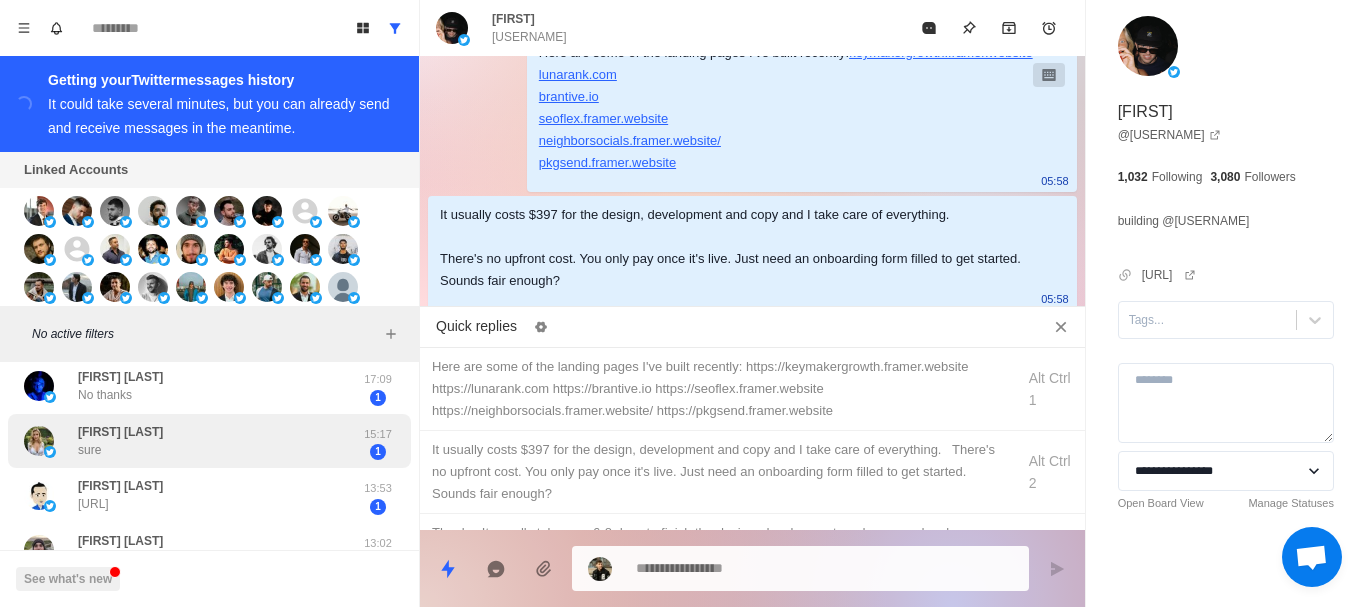 drag, startPoint x: 244, startPoint y: 513, endPoint x: 241, endPoint y: 462, distance: 51.088158 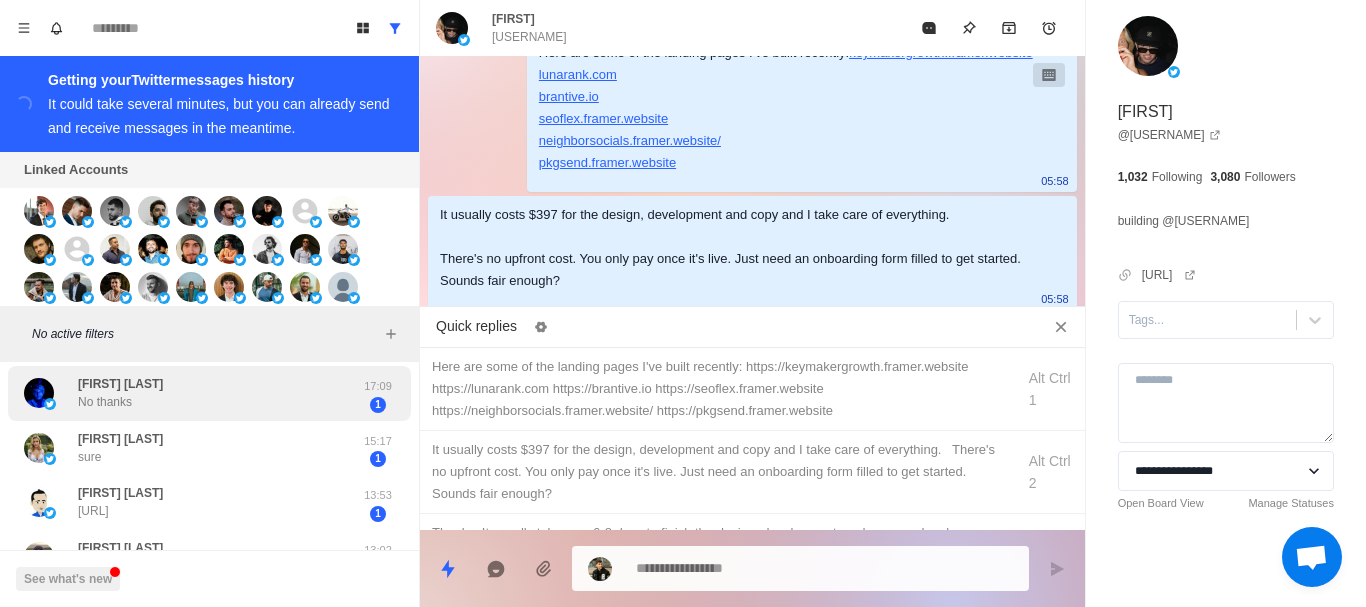 drag, startPoint x: 235, startPoint y: 464, endPoint x: 239, endPoint y: 420, distance: 44.181442 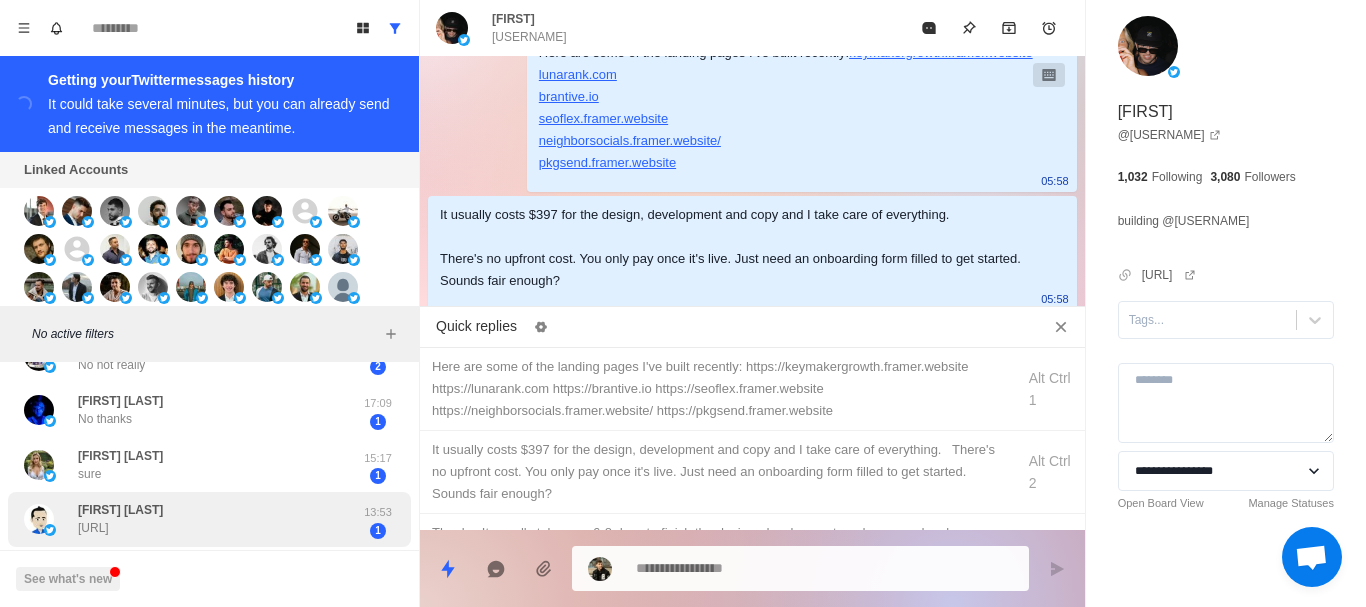 click on "[FIRST] [LAST] [URL] 13:53 1" at bounding box center (209, 519) 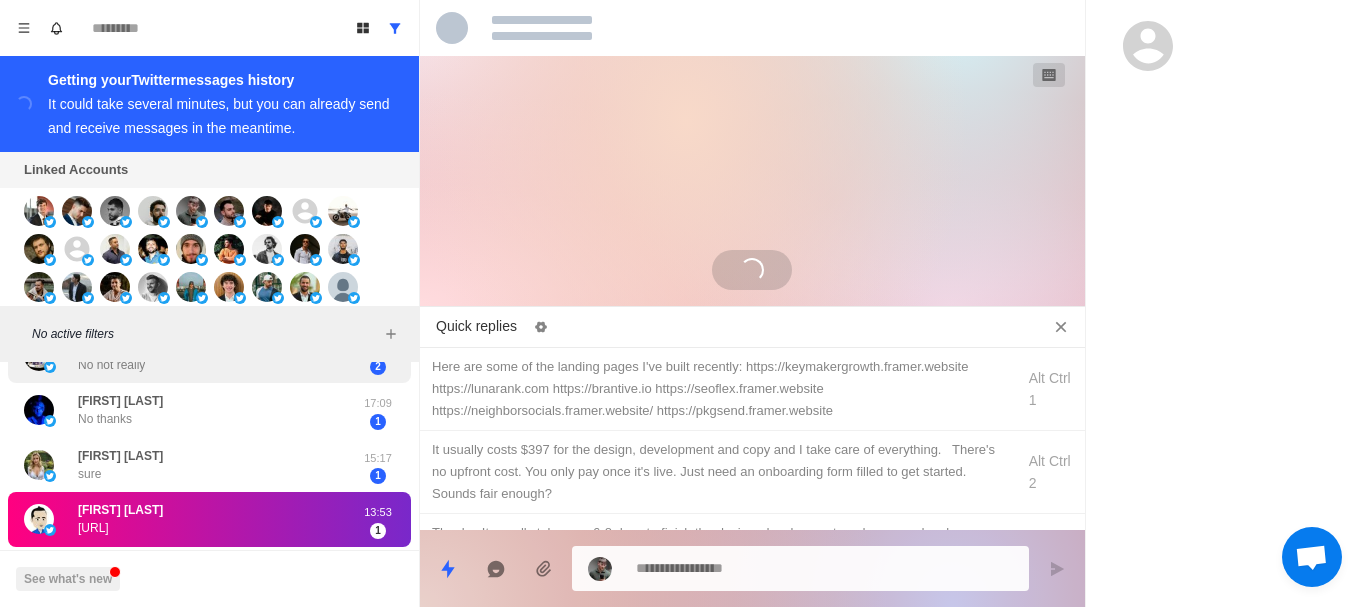 scroll, scrollTop: 0, scrollLeft: 0, axis: both 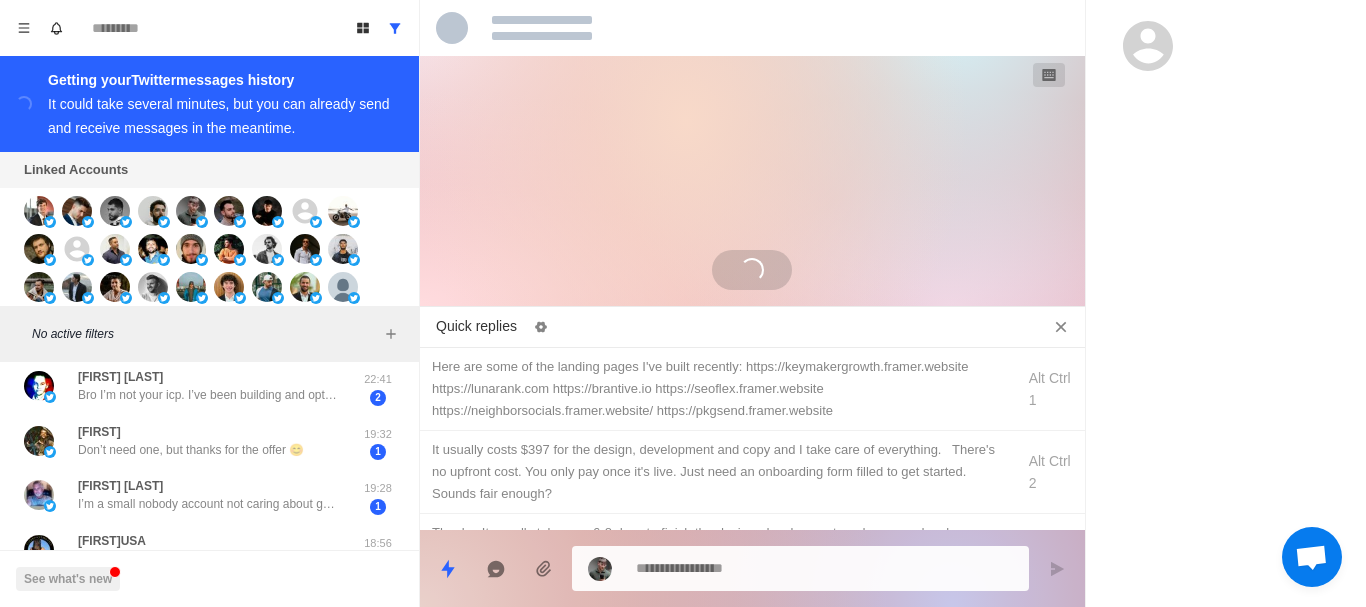 drag, startPoint x: 210, startPoint y: 475, endPoint x: 232, endPoint y: 381, distance: 96.540146 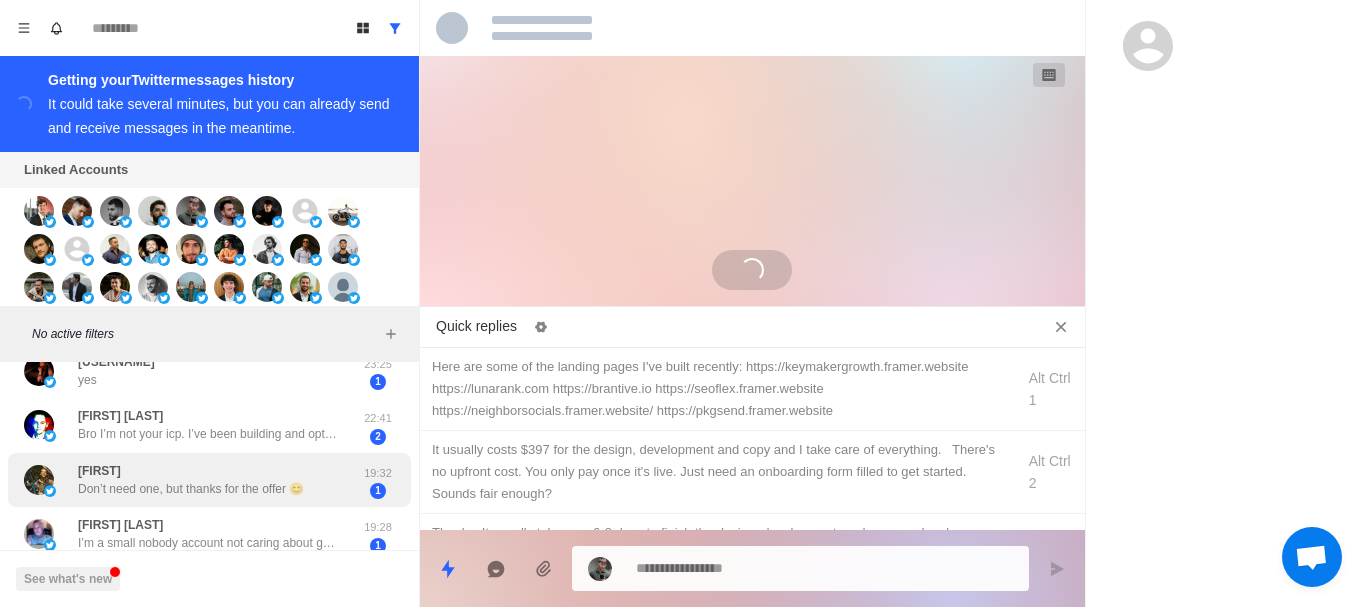 scroll, scrollTop: 520, scrollLeft: 0, axis: vertical 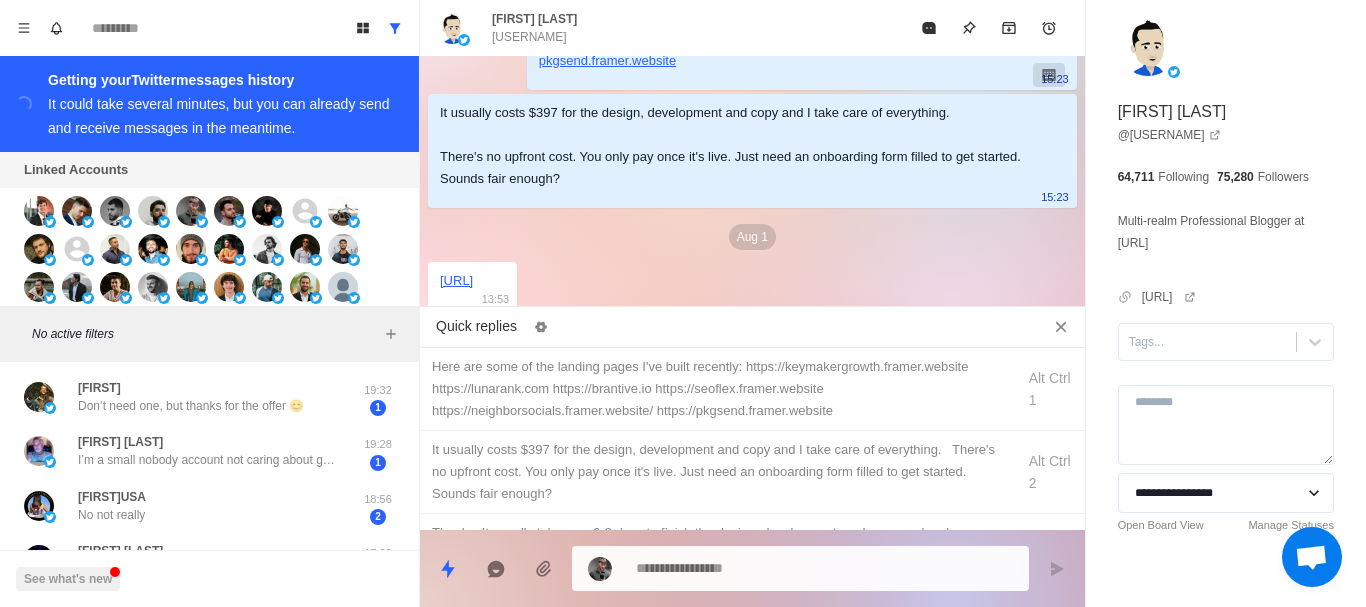 drag, startPoint x: 145, startPoint y: 475, endPoint x: 241, endPoint y: 609, distance: 164.83931 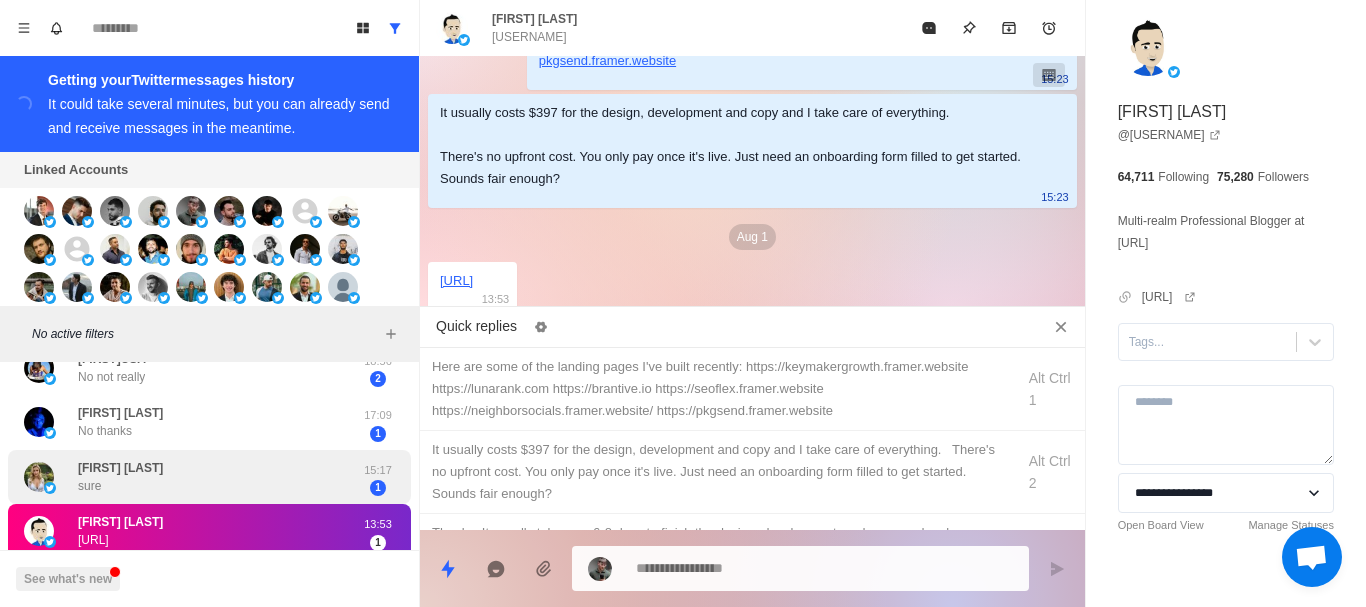 drag, startPoint x: 263, startPoint y: 507, endPoint x: 252, endPoint y: 502, distance: 12.083046 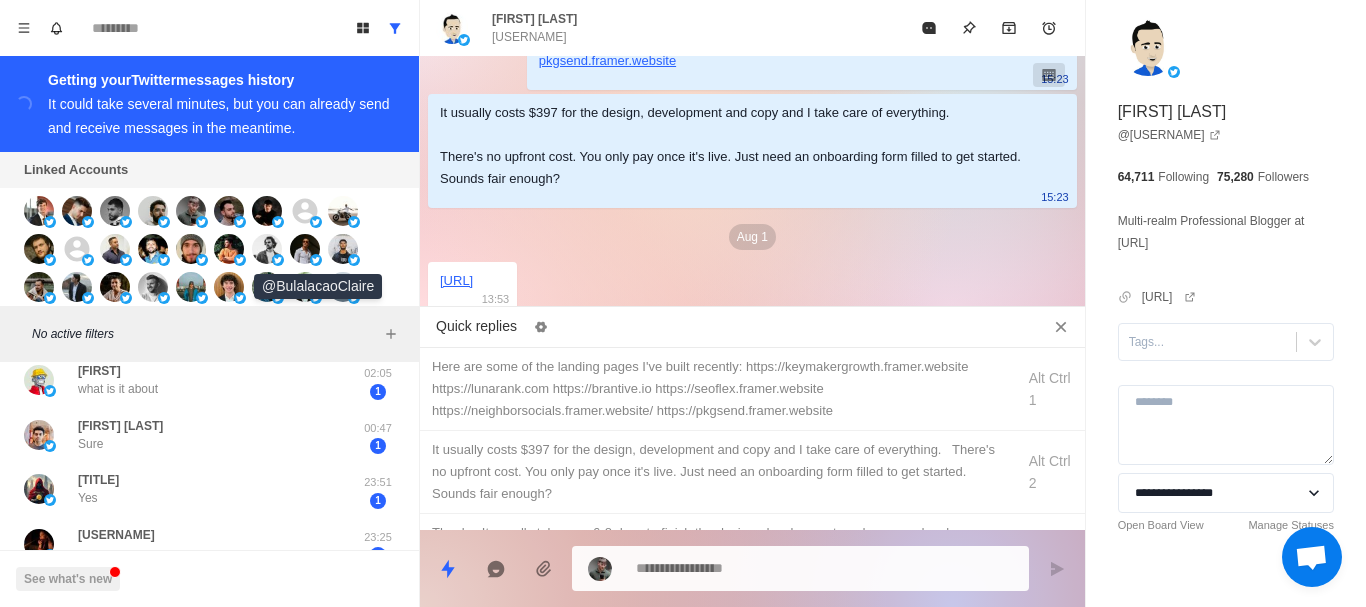 scroll, scrollTop: 0, scrollLeft: 0, axis: both 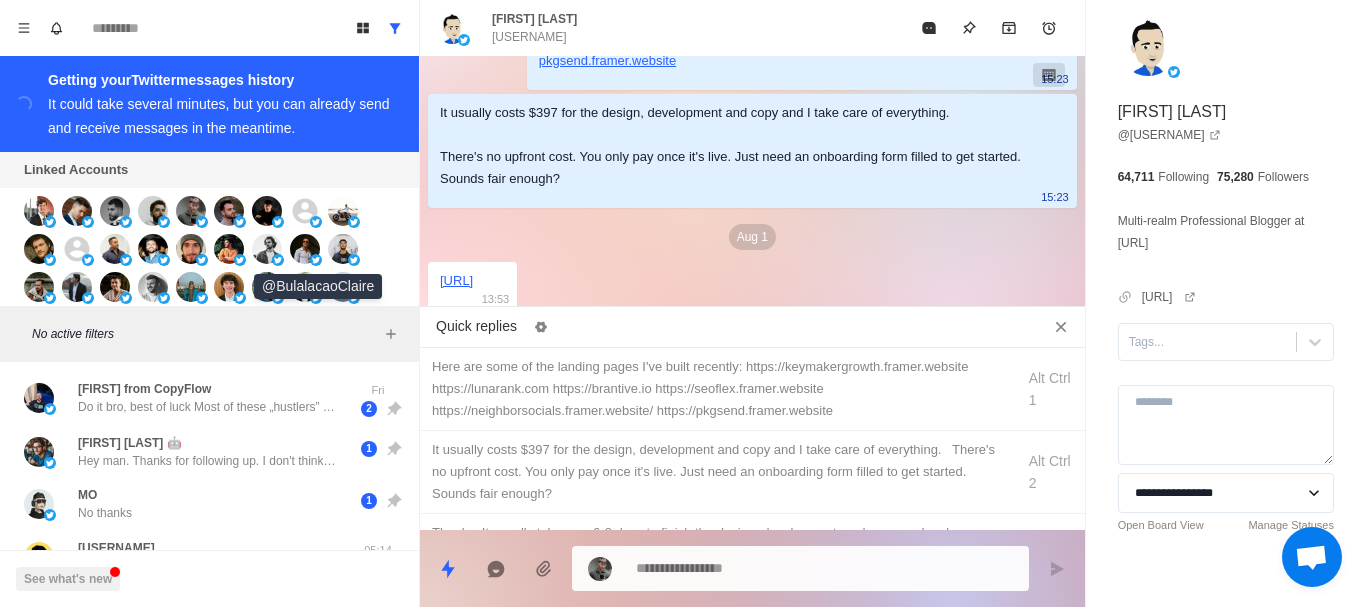 drag, startPoint x: 306, startPoint y: 413, endPoint x: 301, endPoint y: 263, distance: 150.08331 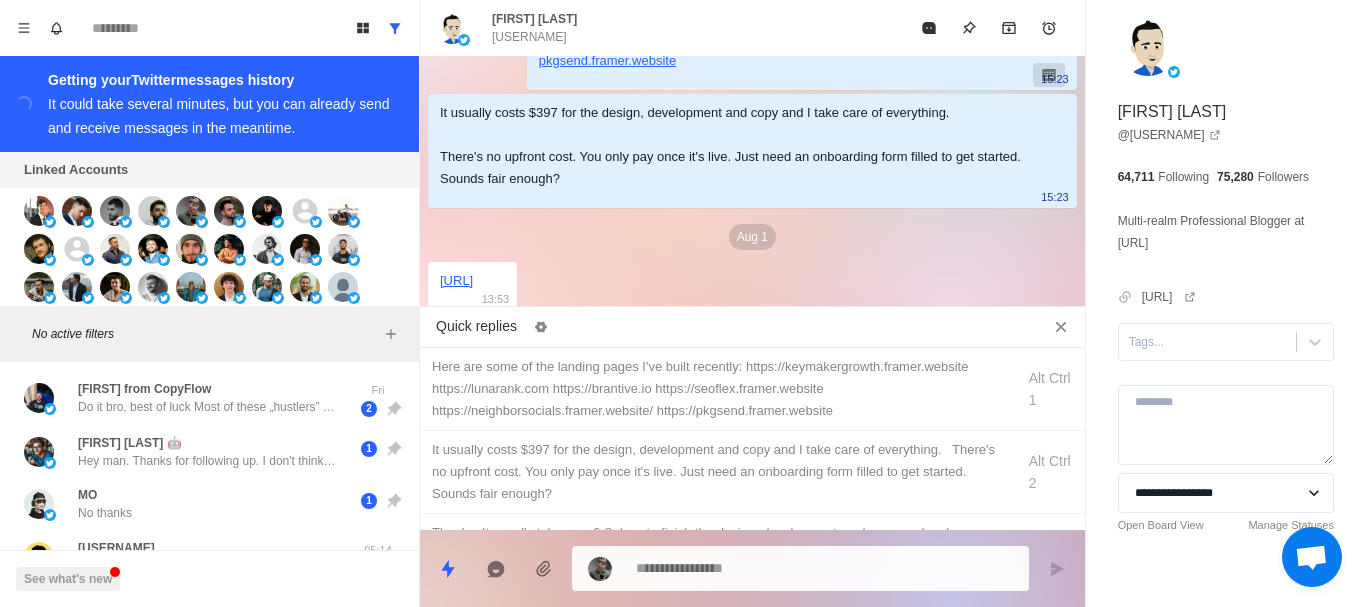 drag, startPoint x: 304, startPoint y: 518, endPoint x: 305, endPoint y: 646, distance: 128.0039 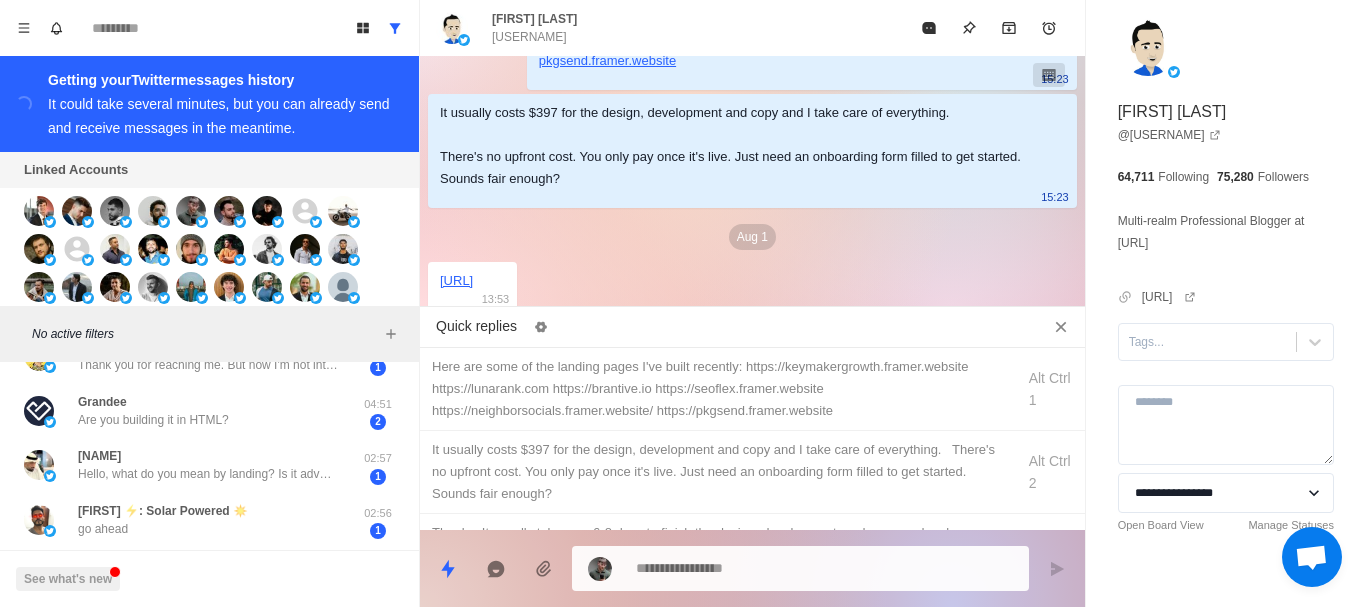 drag, startPoint x: 271, startPoint y: 445, endPoint x: 292, endPoint y: 646, distance: 202.09404 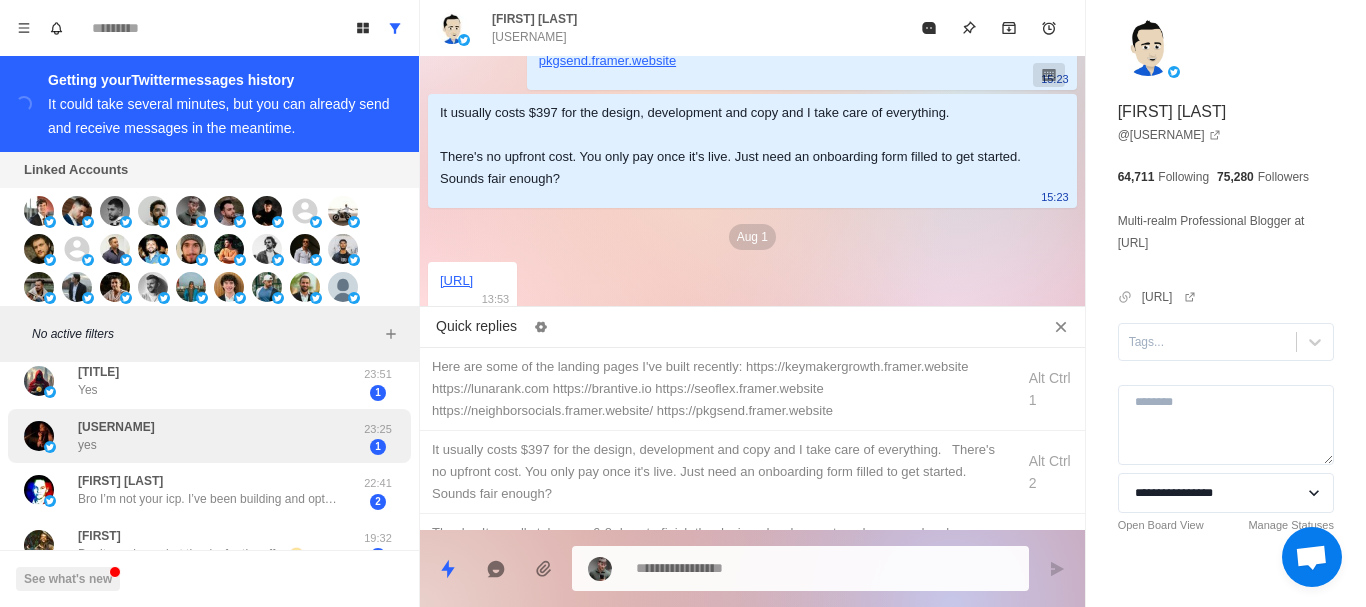 drag, startPoint x: 288, startPoint y: 581, endPoint x: 269, endPoint y: 461, distance: 121.49486 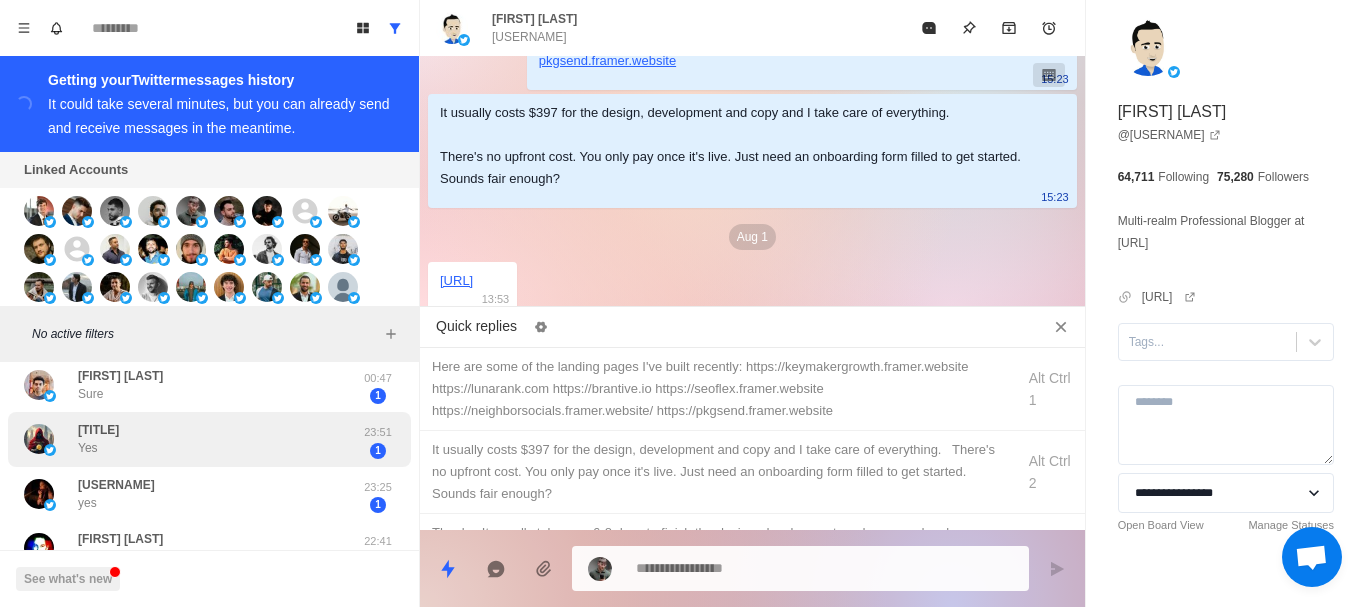 drag, startPoint x: 269, startPoint y: 471, endPoint x: 268, endPoint y: 415, distance: 56.008926 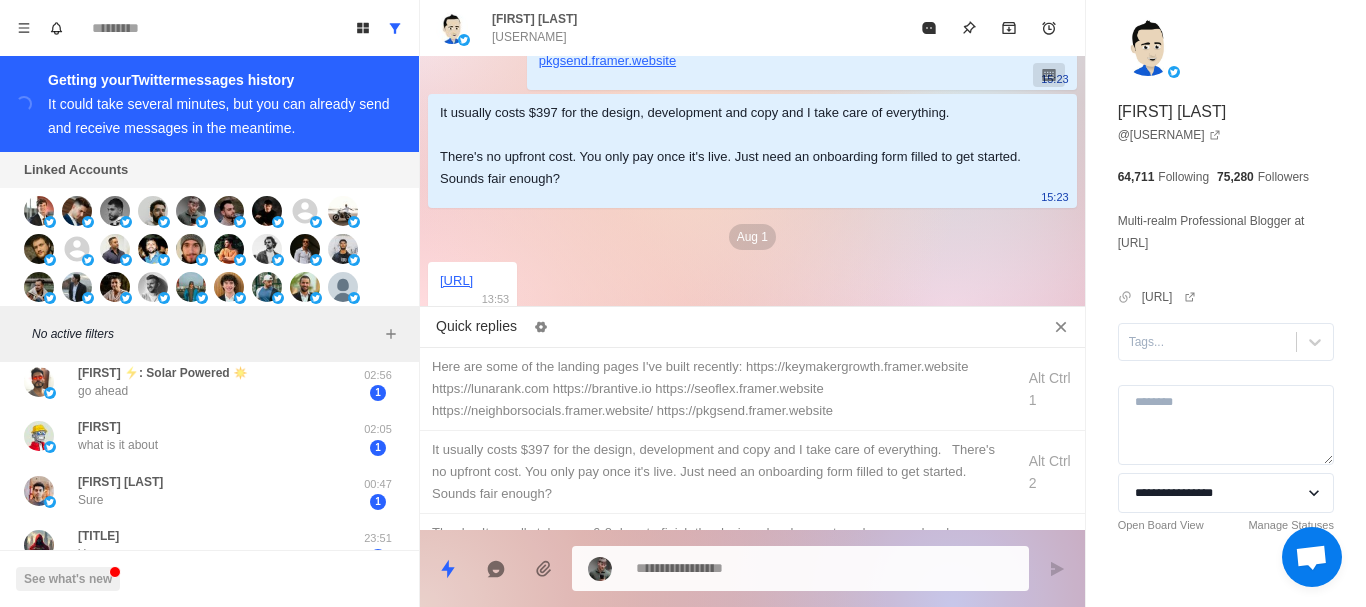 drag, startPoint x: 243, startPoint y: 471, endPoint x: 238, endPoint y: 358, distance: 113.110565 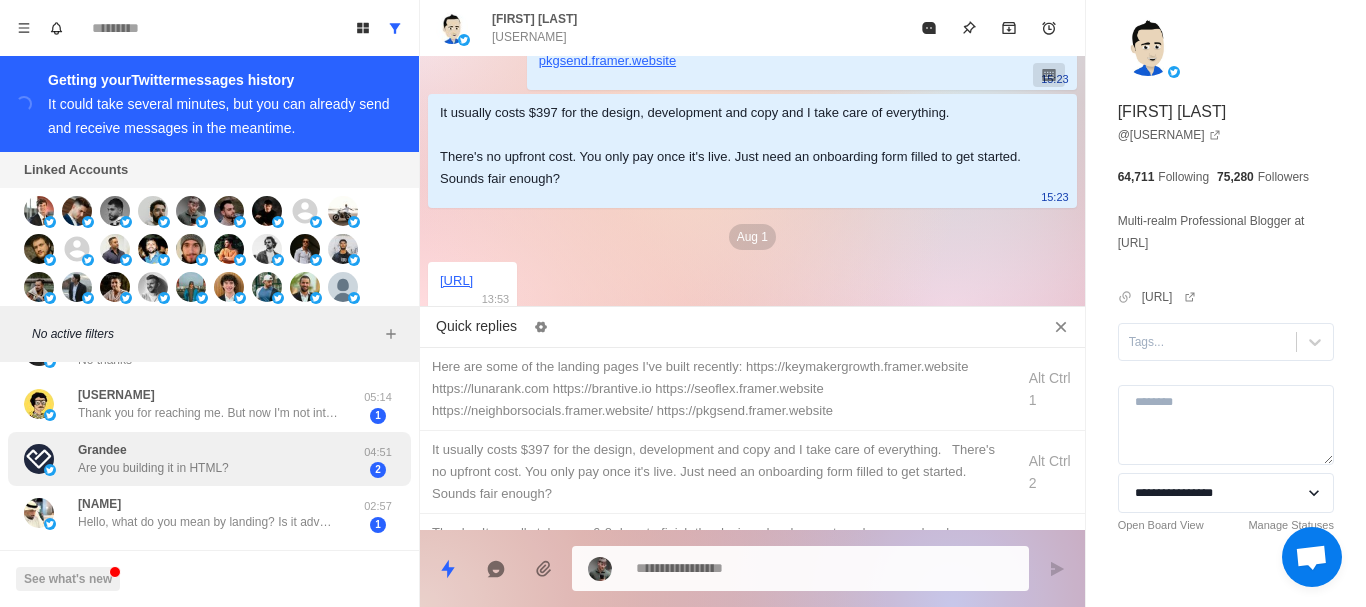 drag, startPoint x: 252, startPoint y: 433, endPoint x: 254, endPoint y: 465, distance: 32.06244 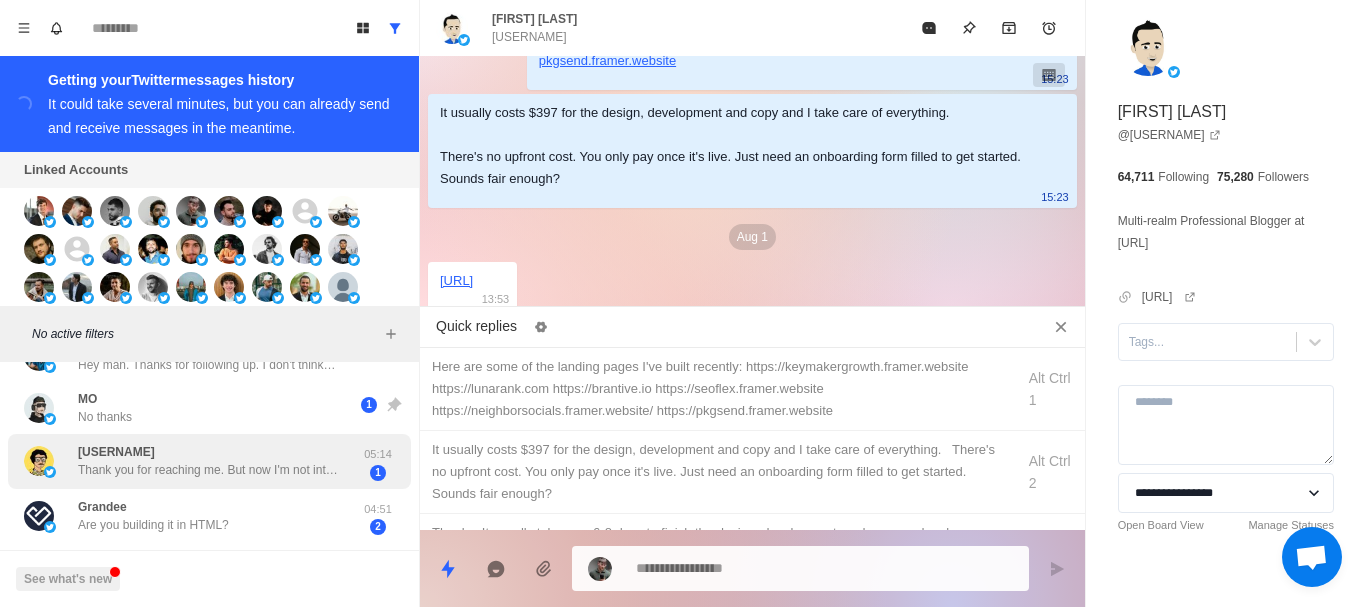 drag, startPoint x: 254, startPoint y: 456, endPoint x: 249, endPoint y: 396, distance: 60.207973 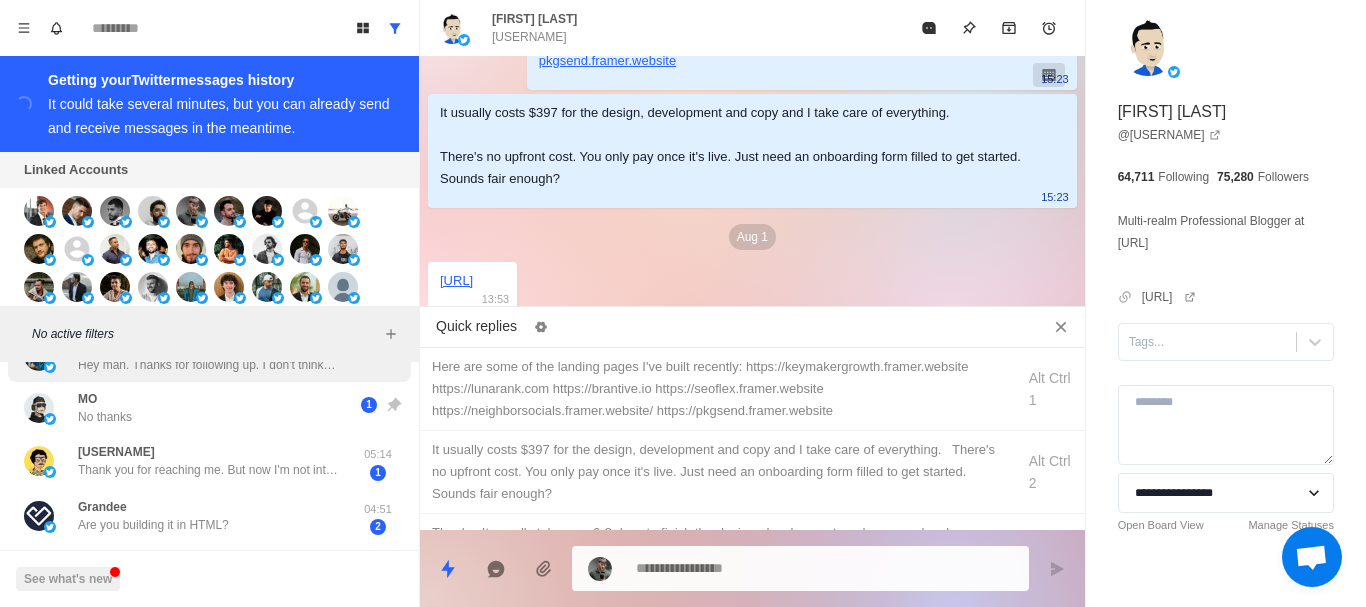 scroll, scrollTop: 74, scrollLeft: 0, axis: vertical 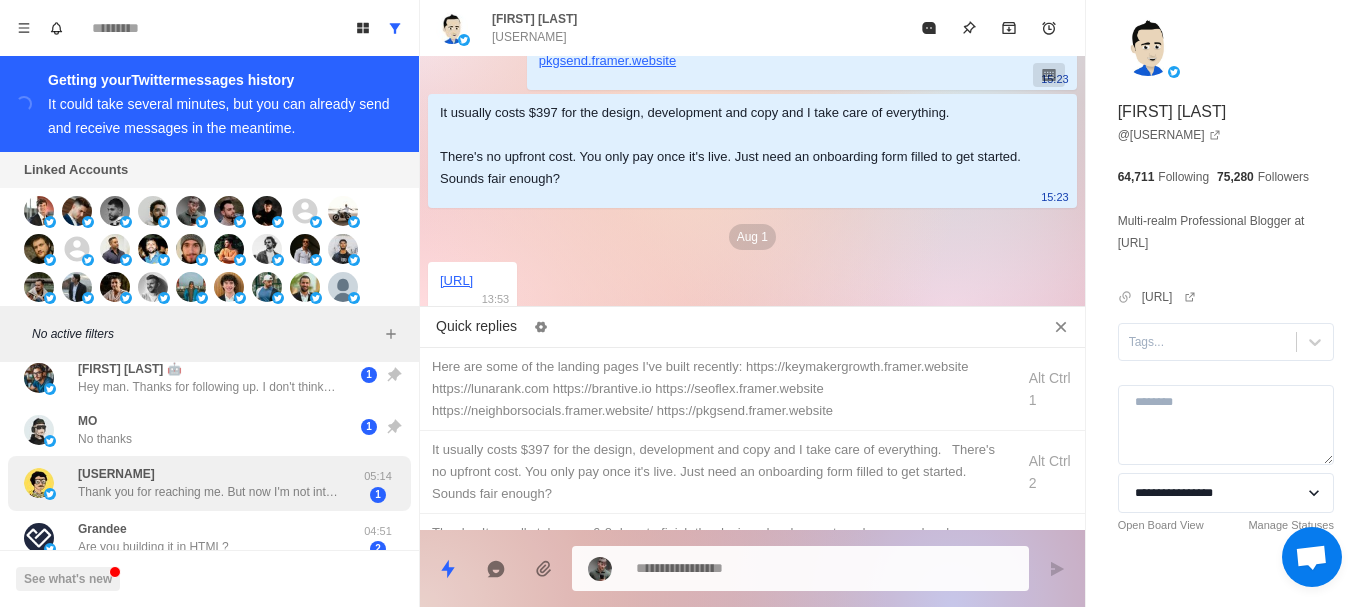 click on "[USERNAME] Thank you for reaching me.
But now I'm not interested." at bounding box center [208, 483] 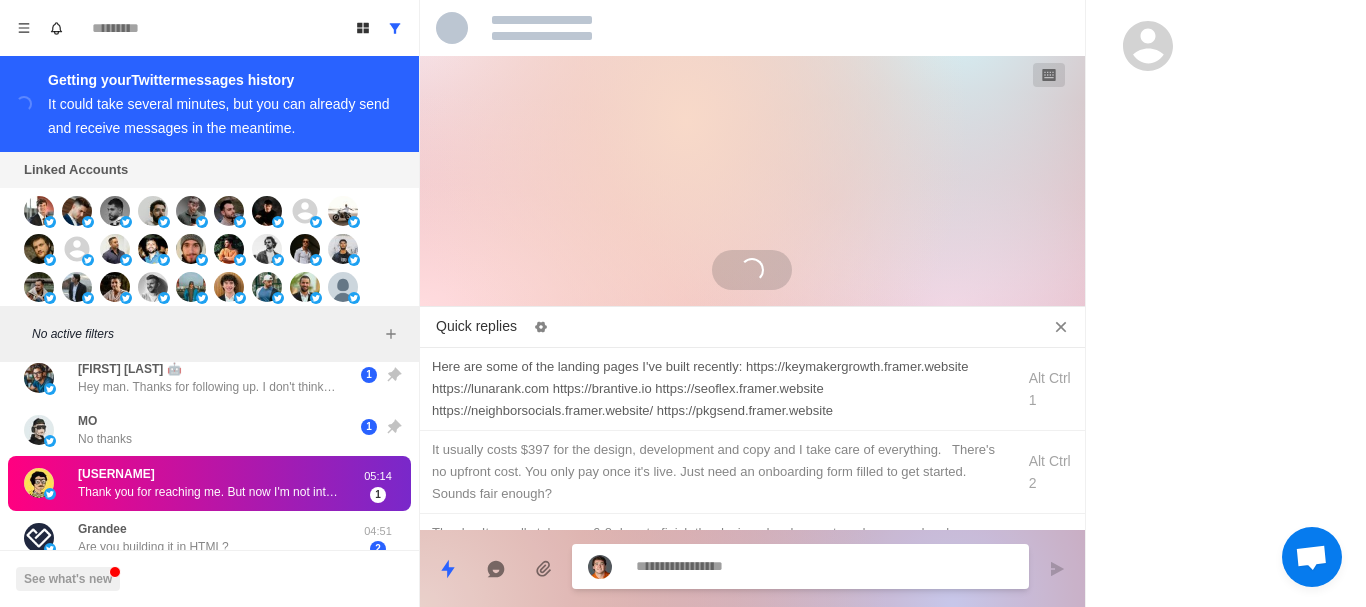 scroll, scrollTop: 44, scrollLeft: 0, axis: vertical 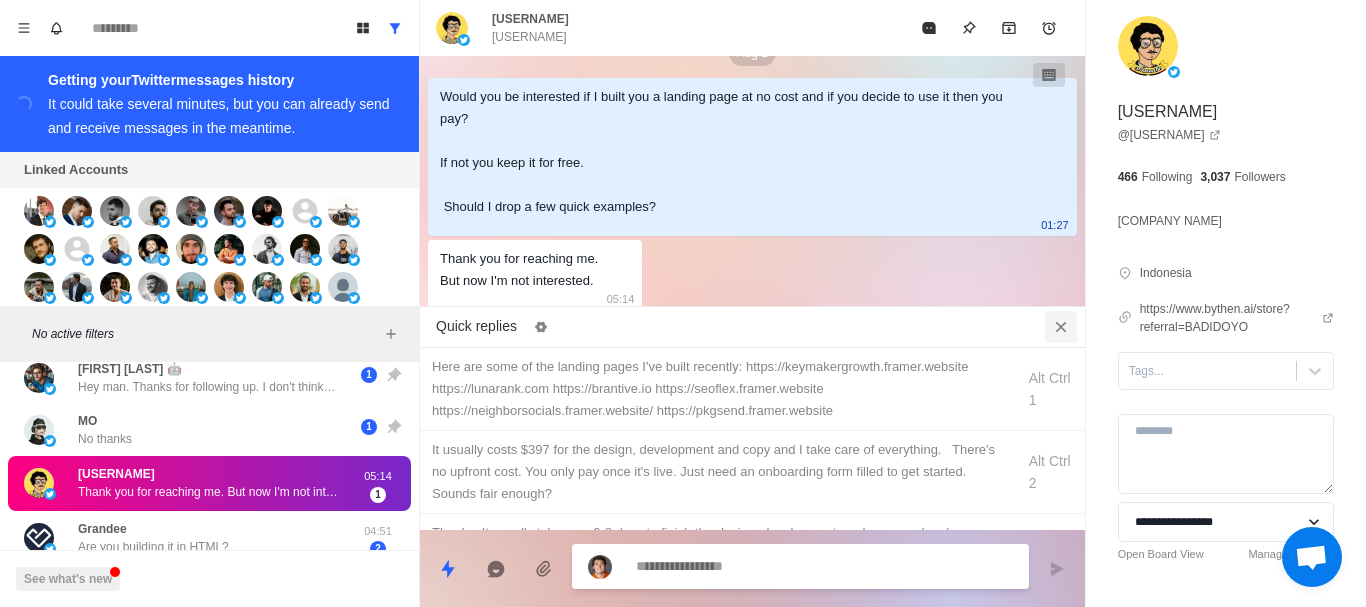 click at bounding box center (1061, 327) 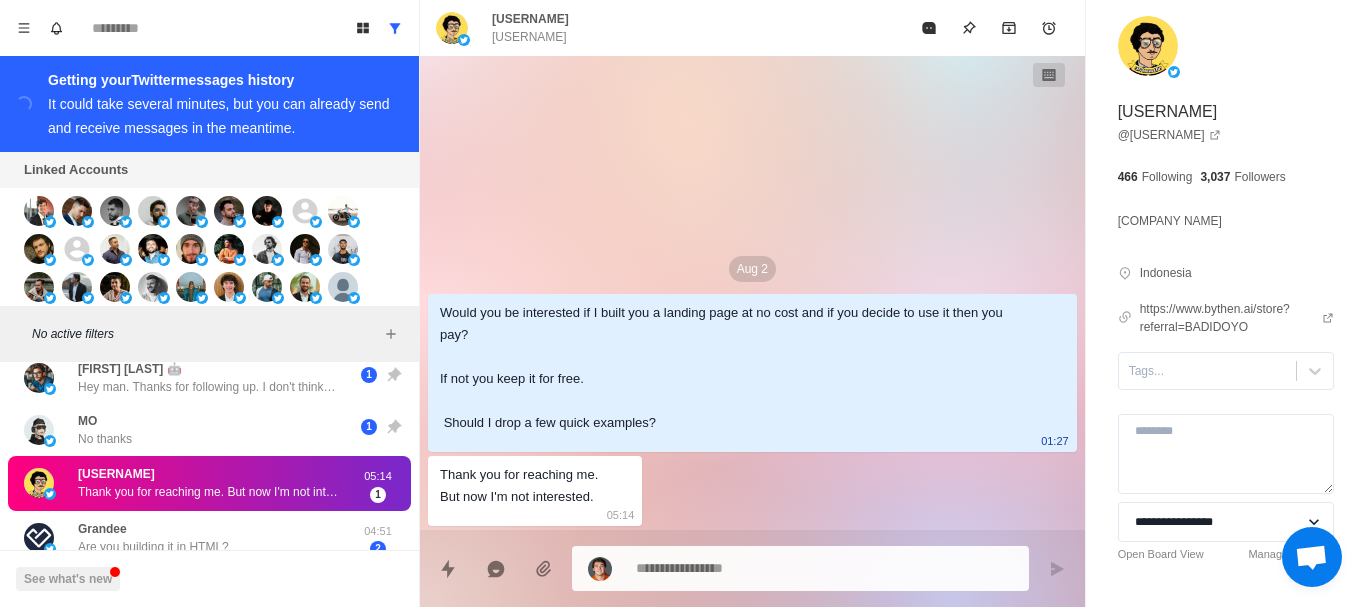 scroll, scrollTop: 0, scrollLeft: 0, axis: both 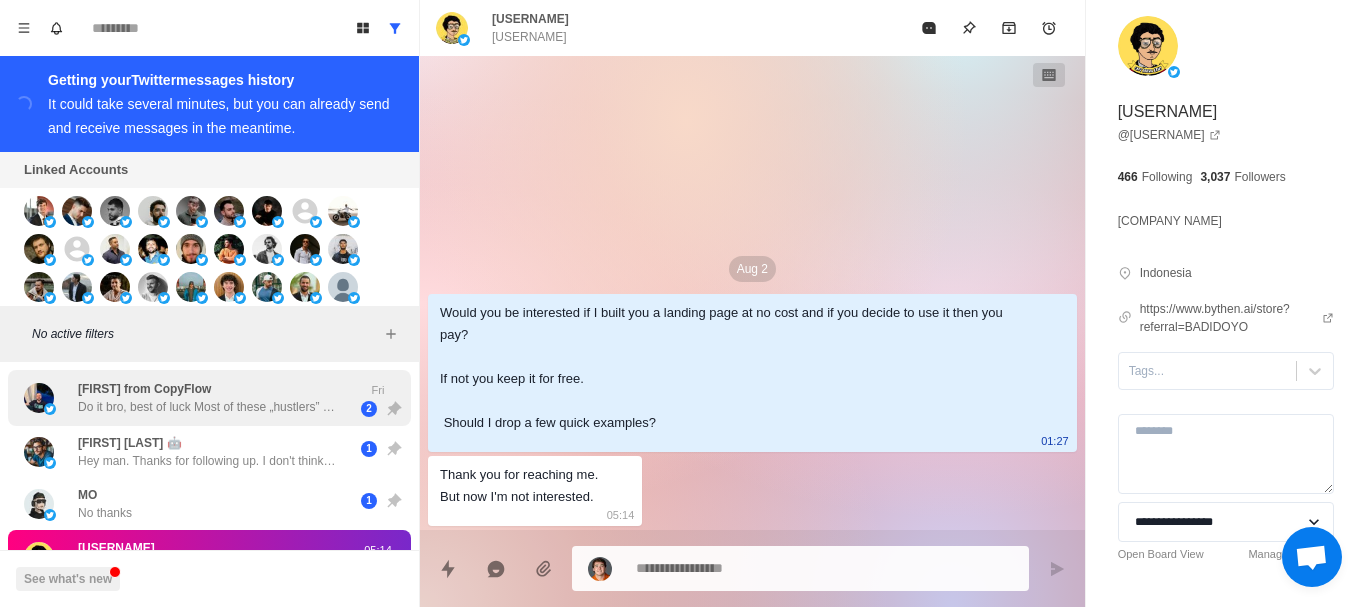 drag, startPoint x: 201, startPoint y: 512, endPoint x: 208, endPoint y: 395, distance: 117.20921 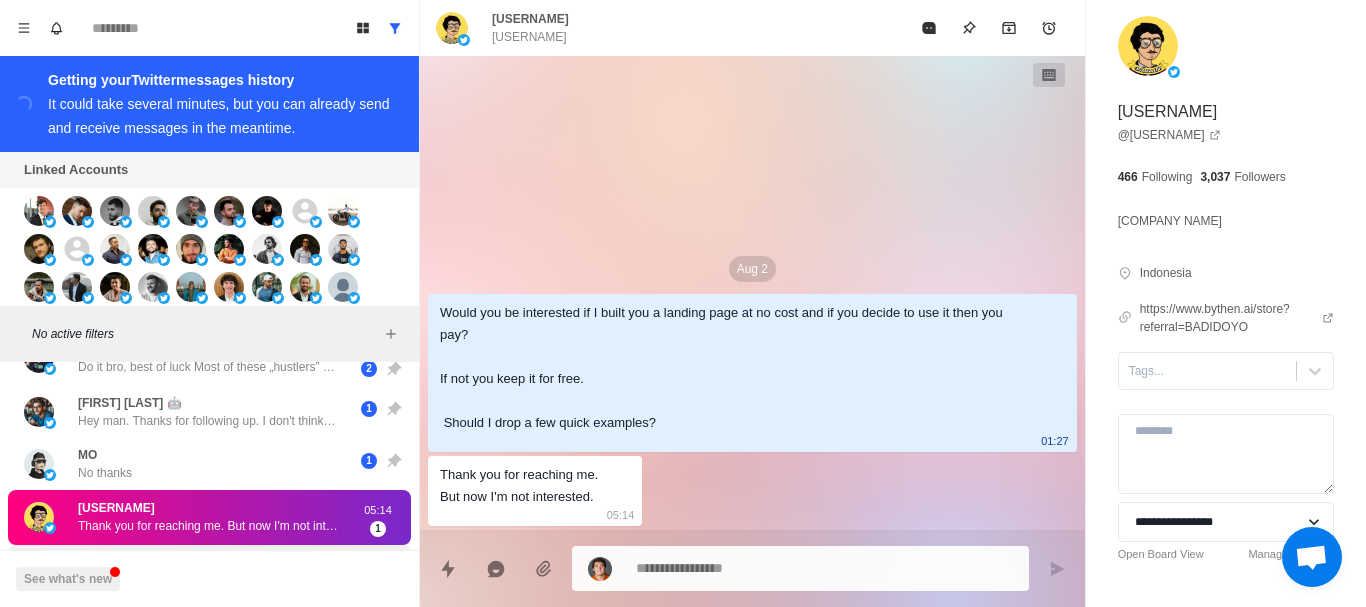 drag, startPoint x: 209, startPoint y: 428, endPoint x: 214, endPoint y: 516, distance: 88.14193 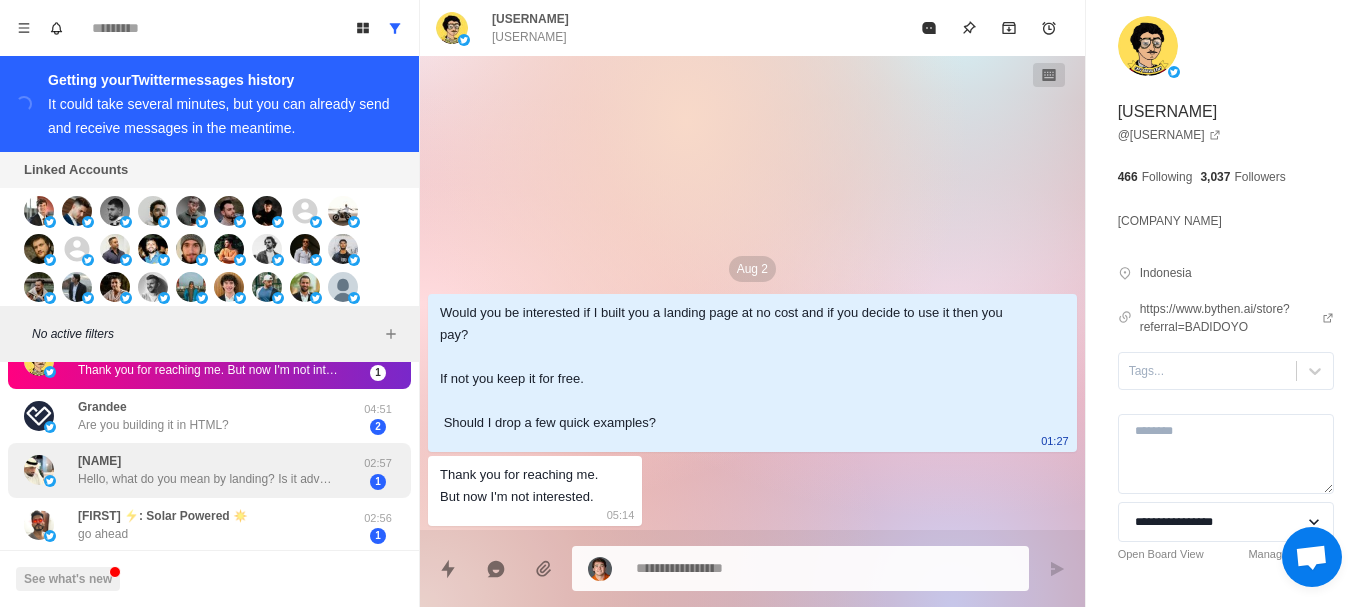 drag, startPoint x: 236, startPoint y: 450, endPoint x: 224, endPoint y: 522, distance: 72.99315 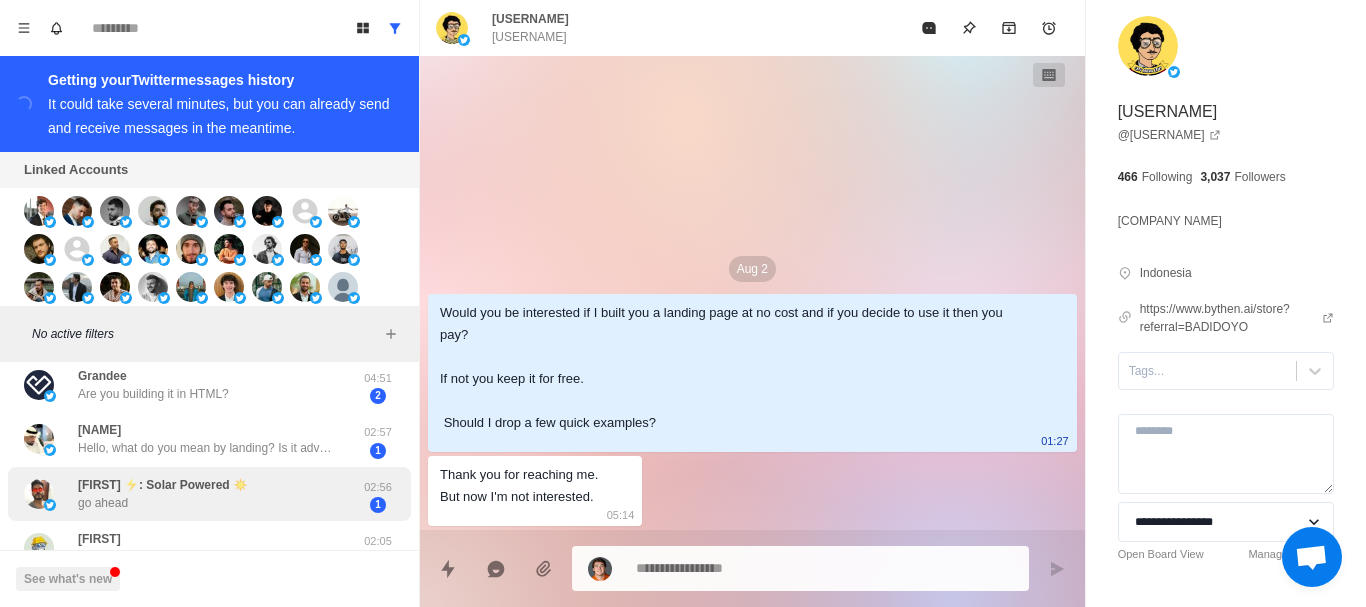 drag, startPoint x: 260, startPoint y: 441, endPoint x: 254, endPoint y: 470, distance: 29.614185 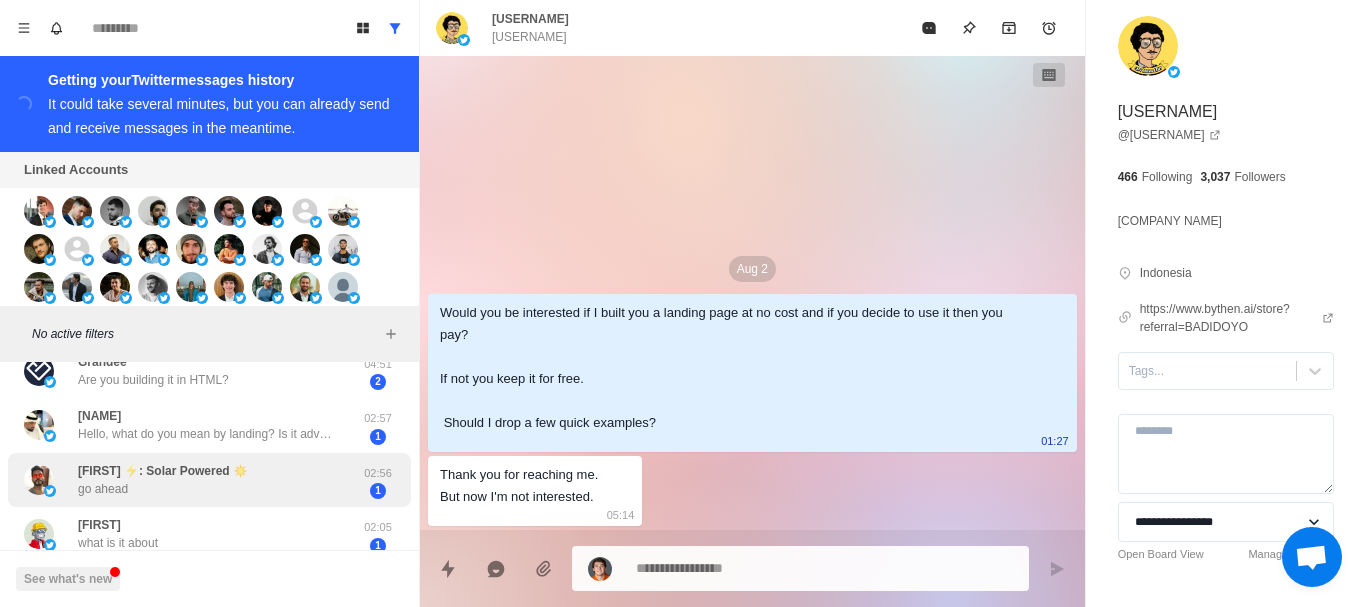 scroll, scrollTop: 248, scrollLeft: 0, axis: vertical 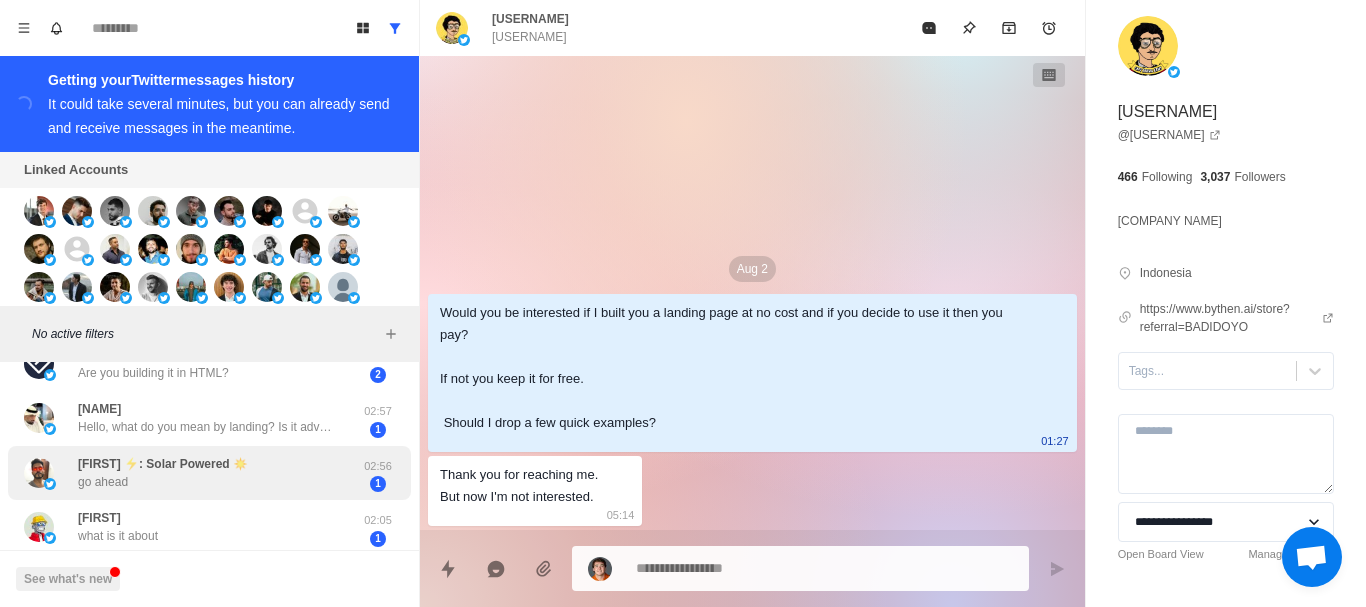 click on "[FIRST] ⚡️: Solar Powered ☀️ go ahead" at bounding box center (188, 473) 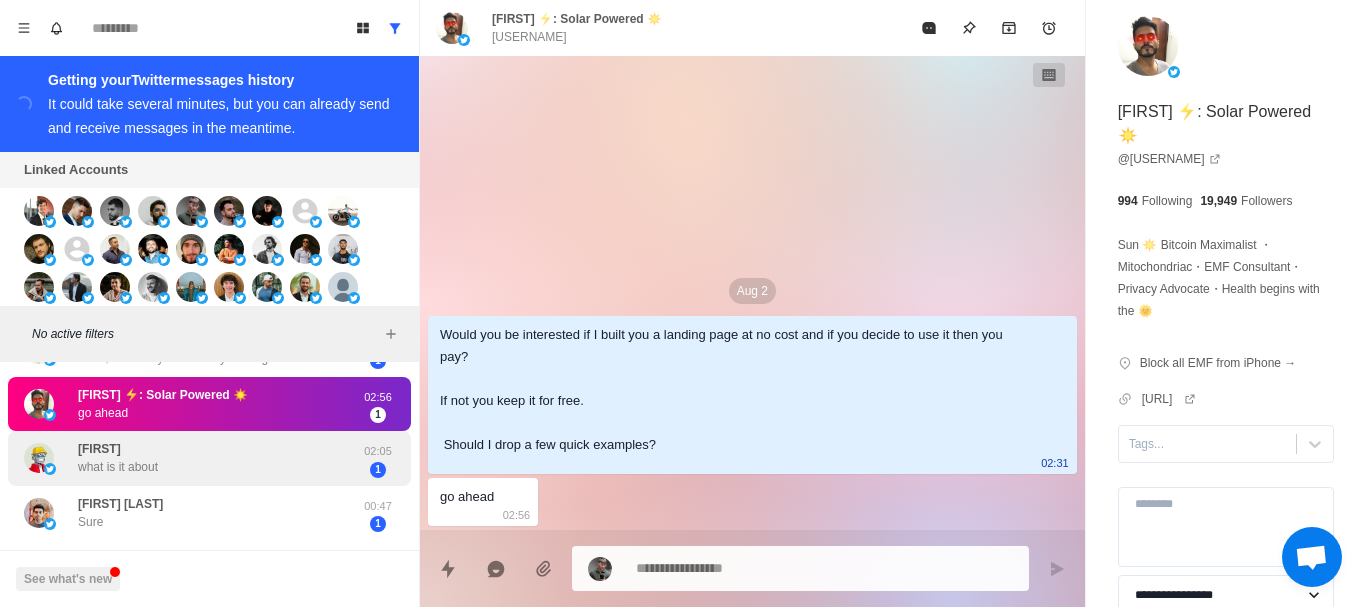 drag, startPoint x: 167, startPoint y: 402, endPoint x: 176, endPoint y: 491, distance: 89.453896 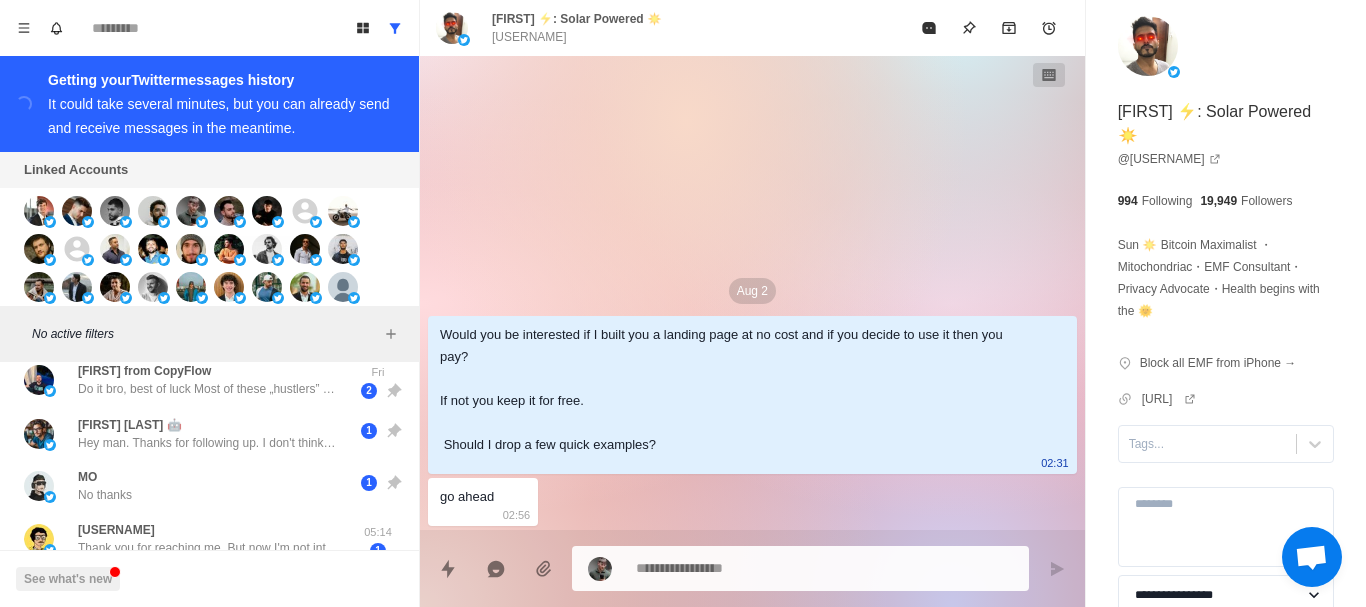scroll, scrollTop: 0, scrollLeft: 0, axis: both 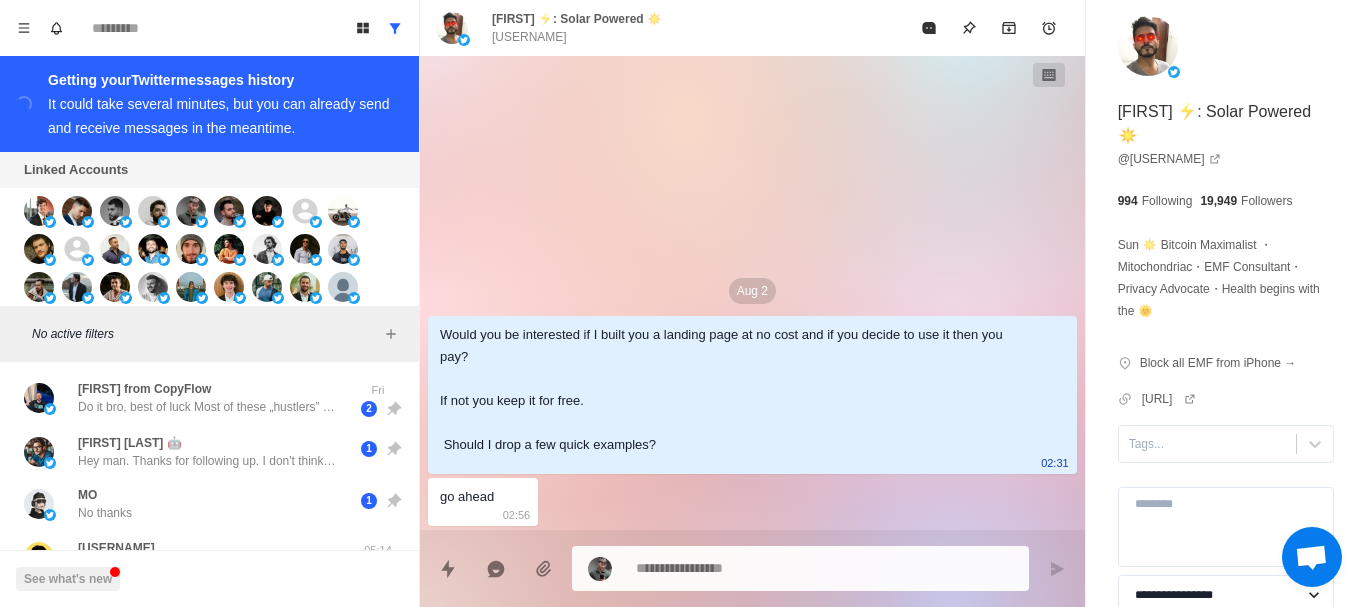 drag, startPoint x: 176, startPoint y: 483, endPoint x: 246, endPoint y: 171, distance: 319.75616 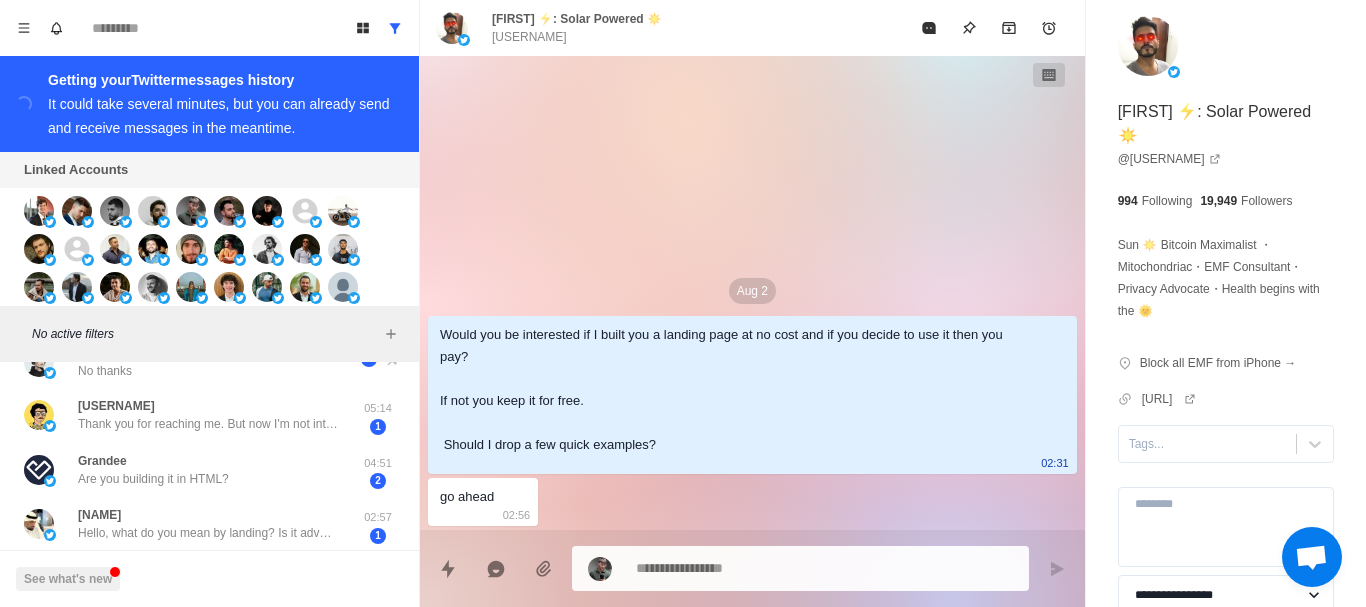 drag, startPoint x: 203, startPoint y: 559, endPoint x: 199, endPoint y: 575, distance: 16.492422 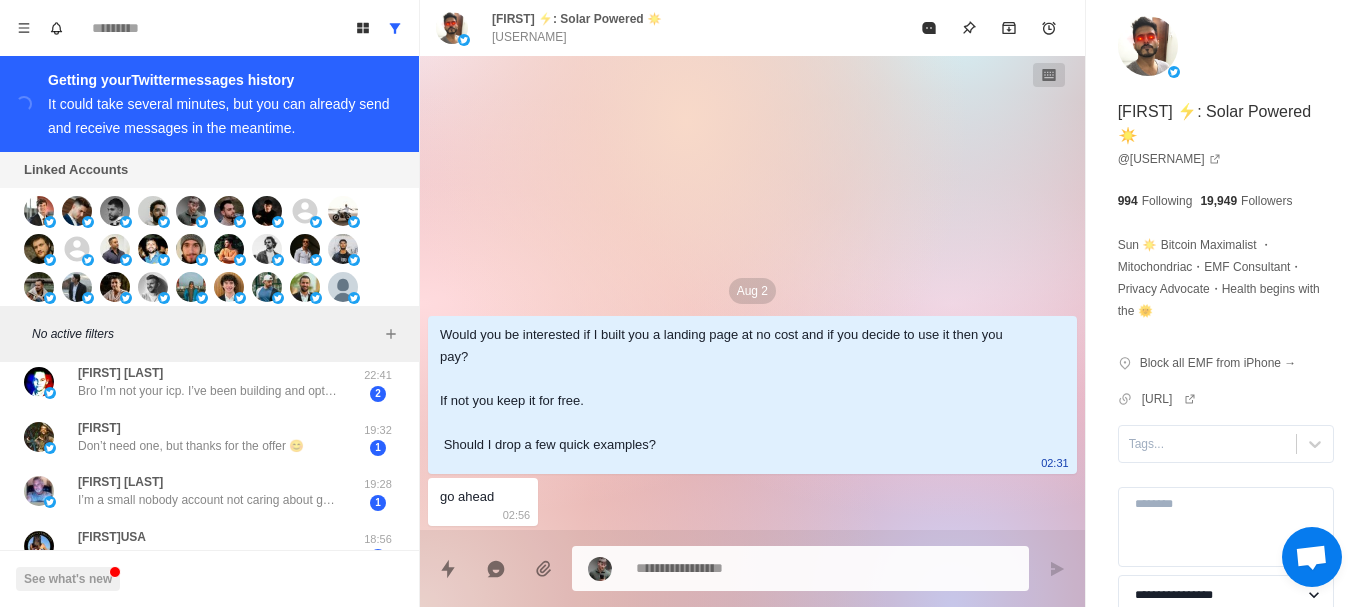 drag, startPoint x: 163, startPoint y: 533, endPoint x: 120, endPoint y: 626, distance: 102.45975 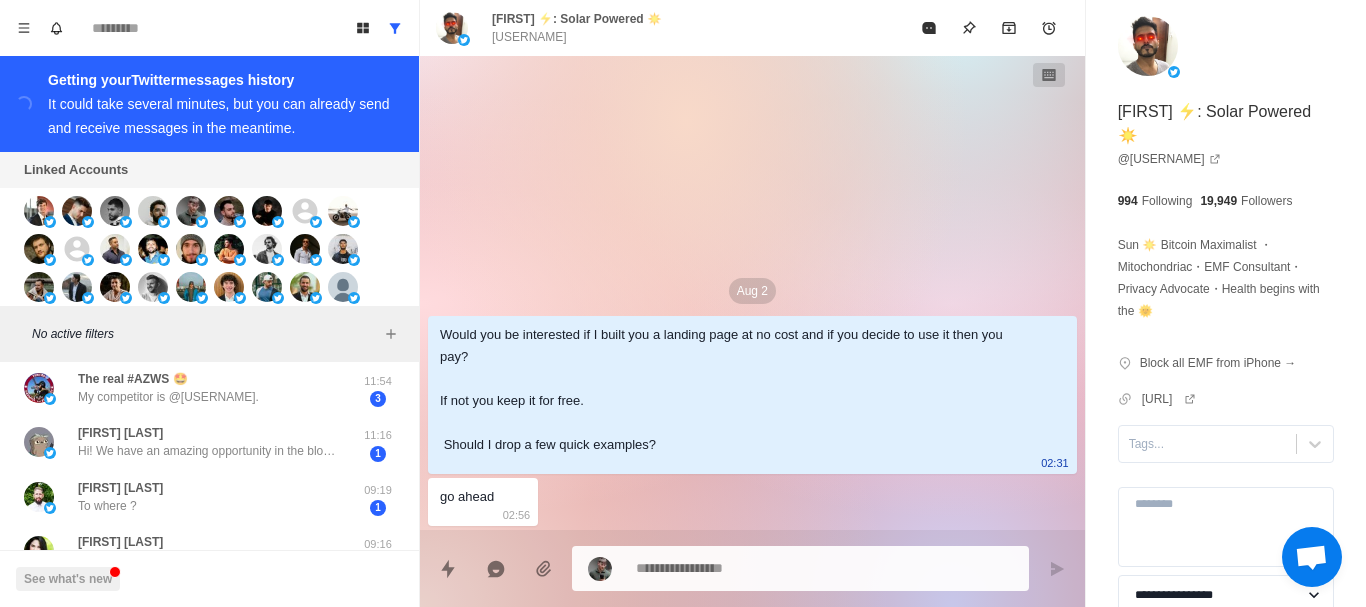 drag, startPoint x: 123, startPoint y: 603, endPoint x: 231, endPoint y: 309, distance: 313.2092 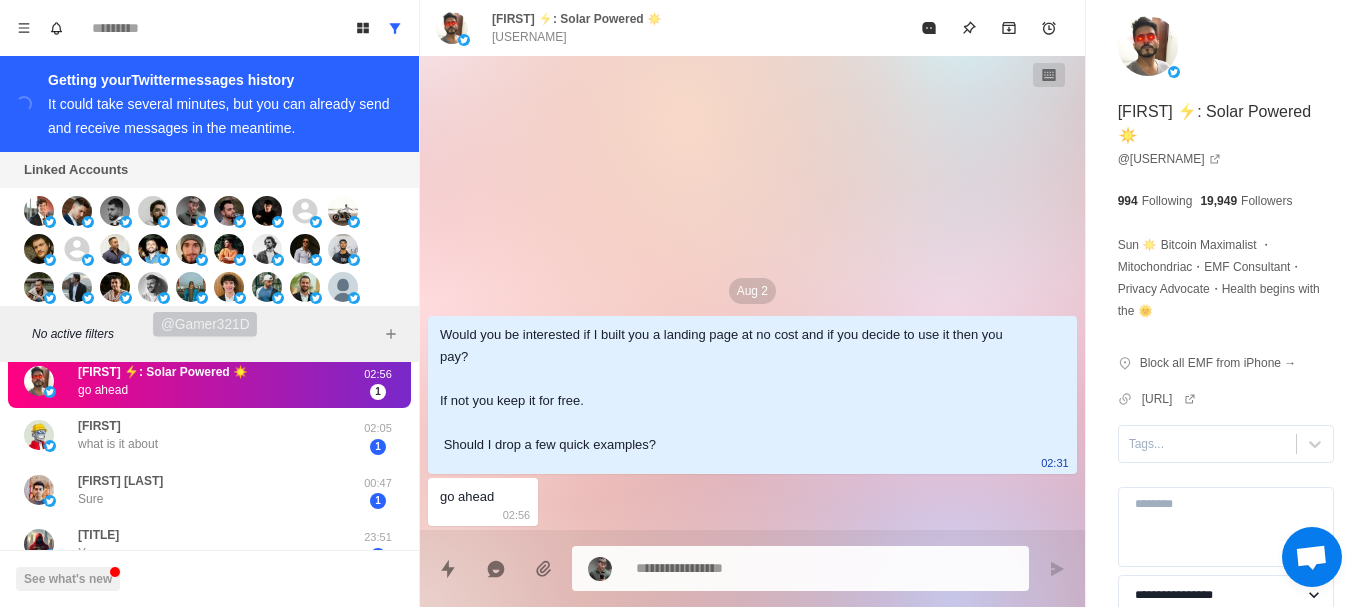 drag, startPoint x: 183, startPoint y: 456, endPoint x: 188, endPoint y: 296, distance: 160.07811 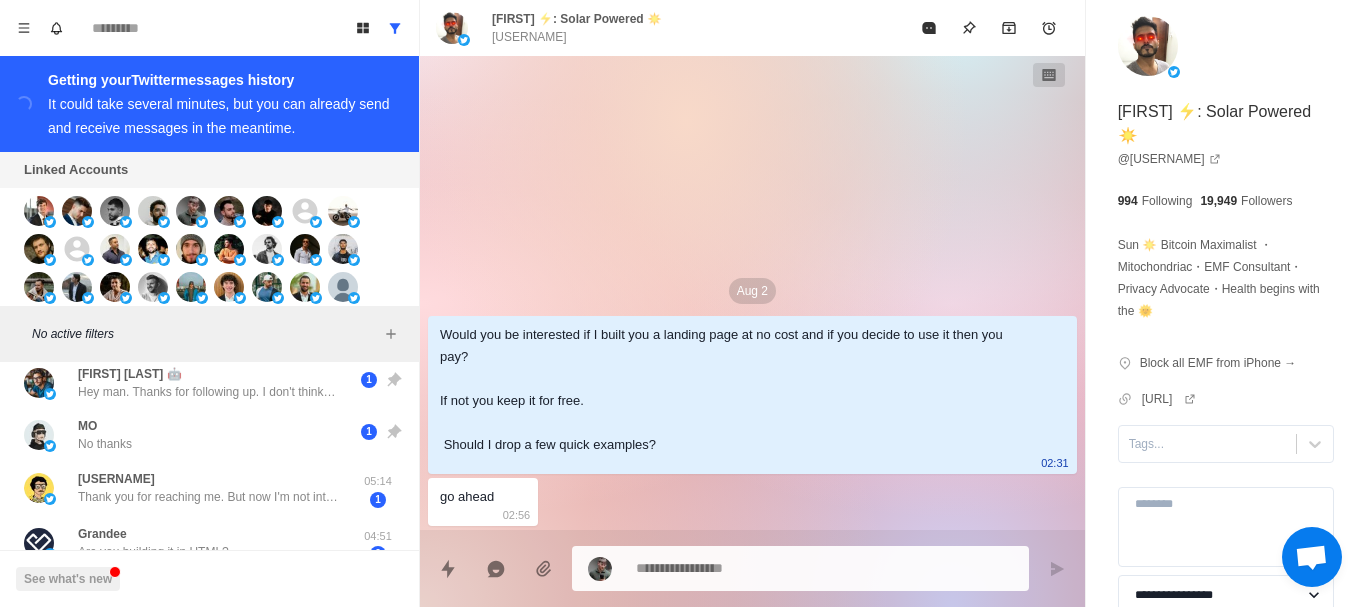 scroll, scrollTop: 0, scrollLeft: 0, axis: both 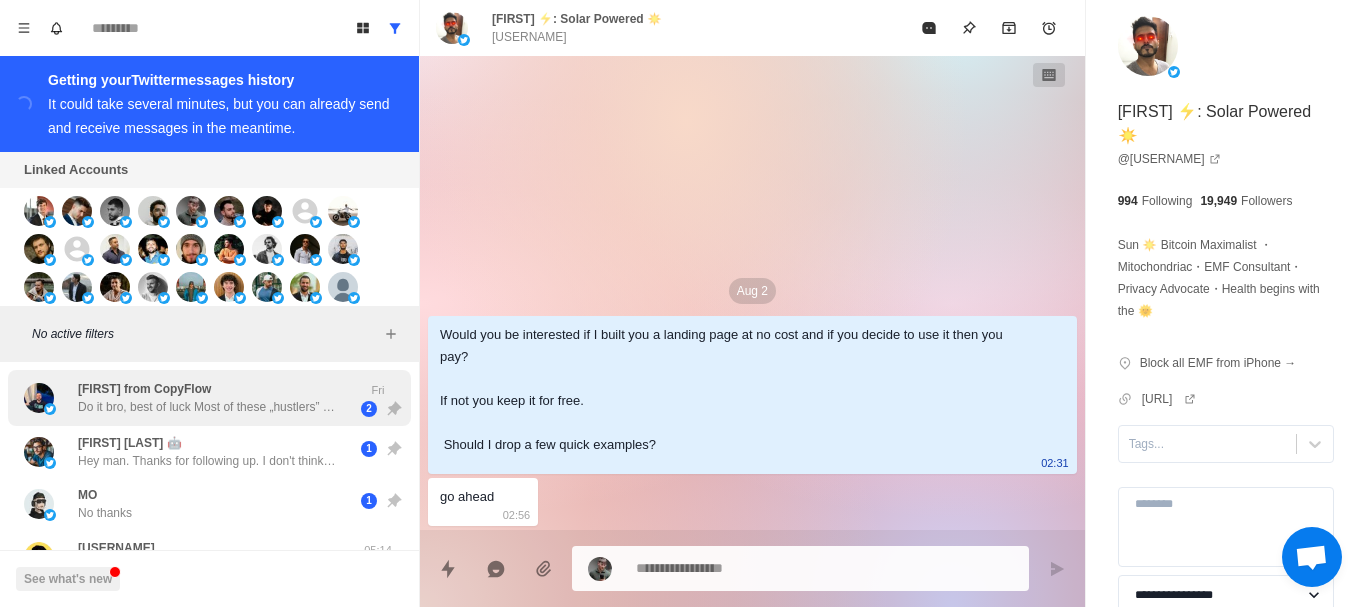 drag, startPoint x: 248, startPoint y: 547, endPoint x: 248, endPoint y: 386, distance: 161 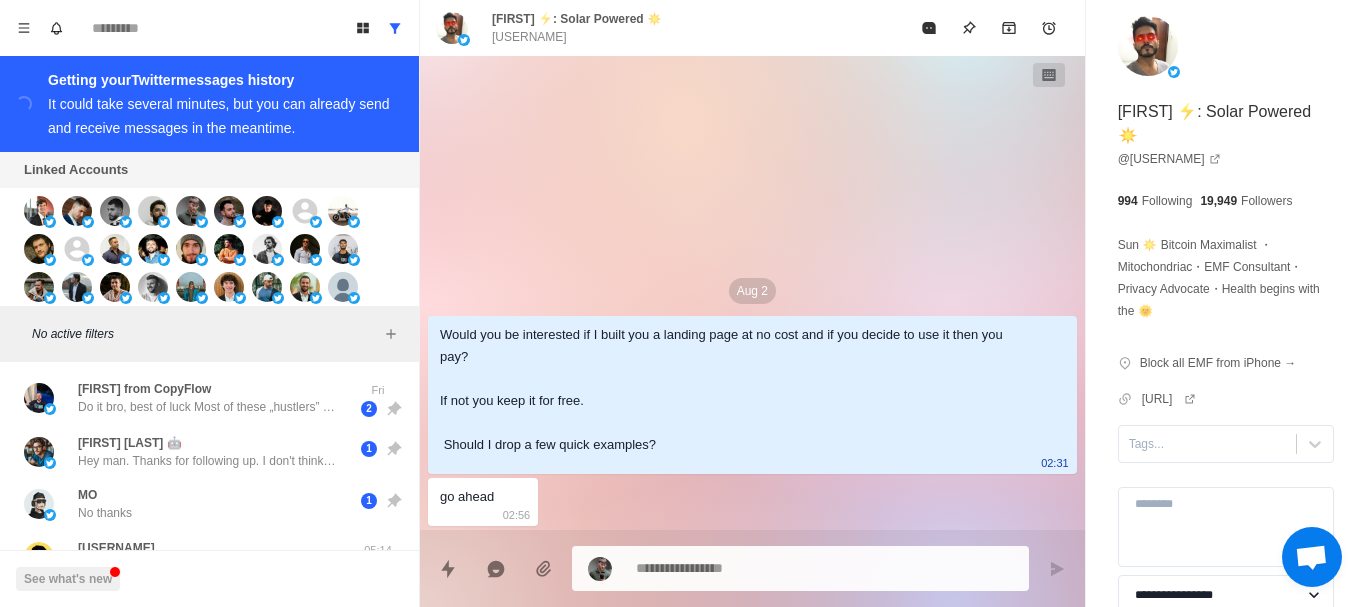 scroll, scrollTop: 688, scrollLeft: 0, axis: vertical 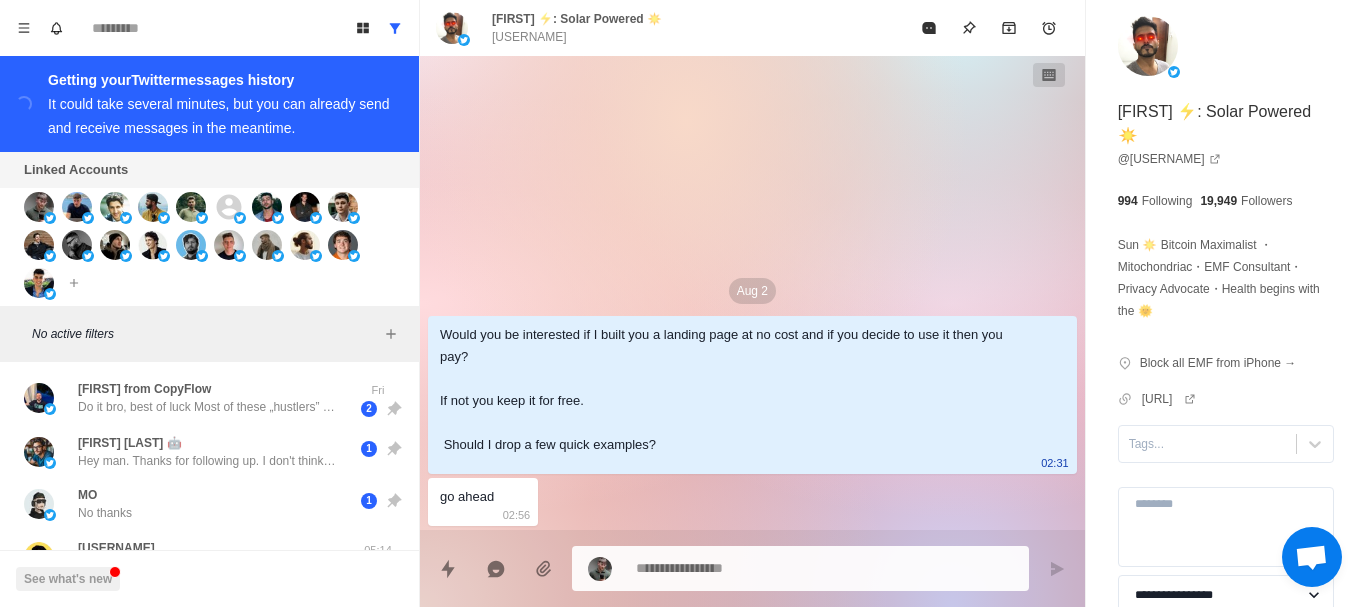 drag, startPoint x: 268, startPoint y: 281, endPoint x: 195, endPoint y: 583, distance: 310.6976 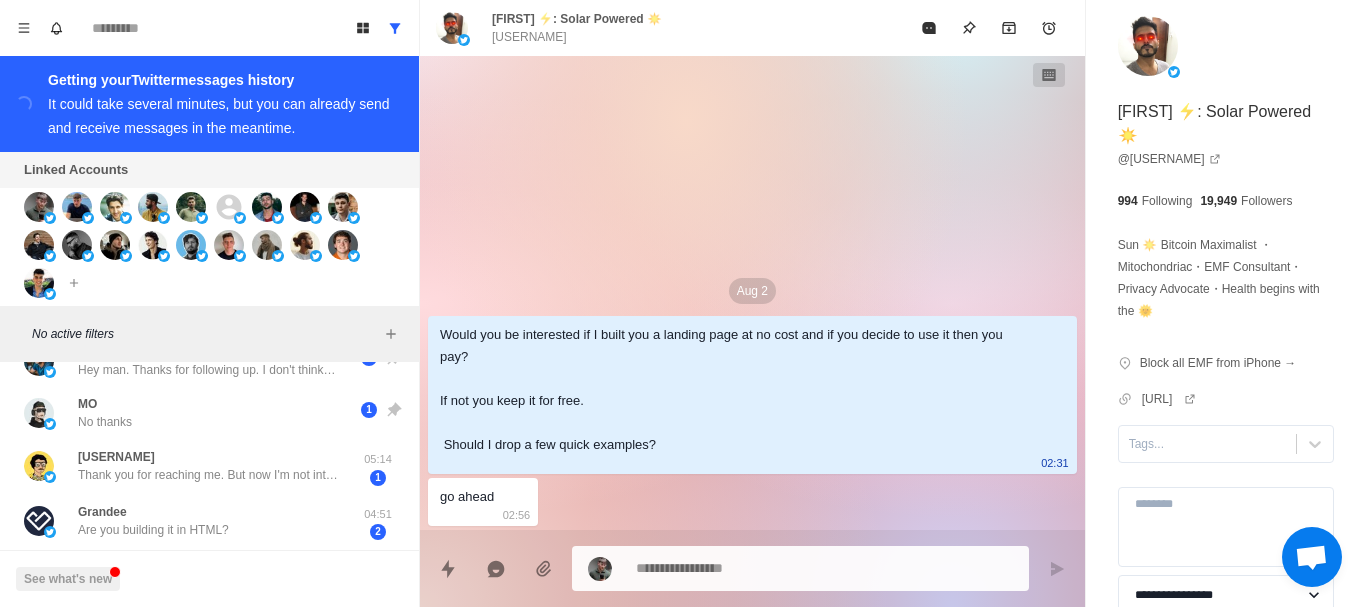 drag, startPoint x: 320, startPoint y: 423, endPoint x: 299, endPoint y: 534, distance: 112.969025 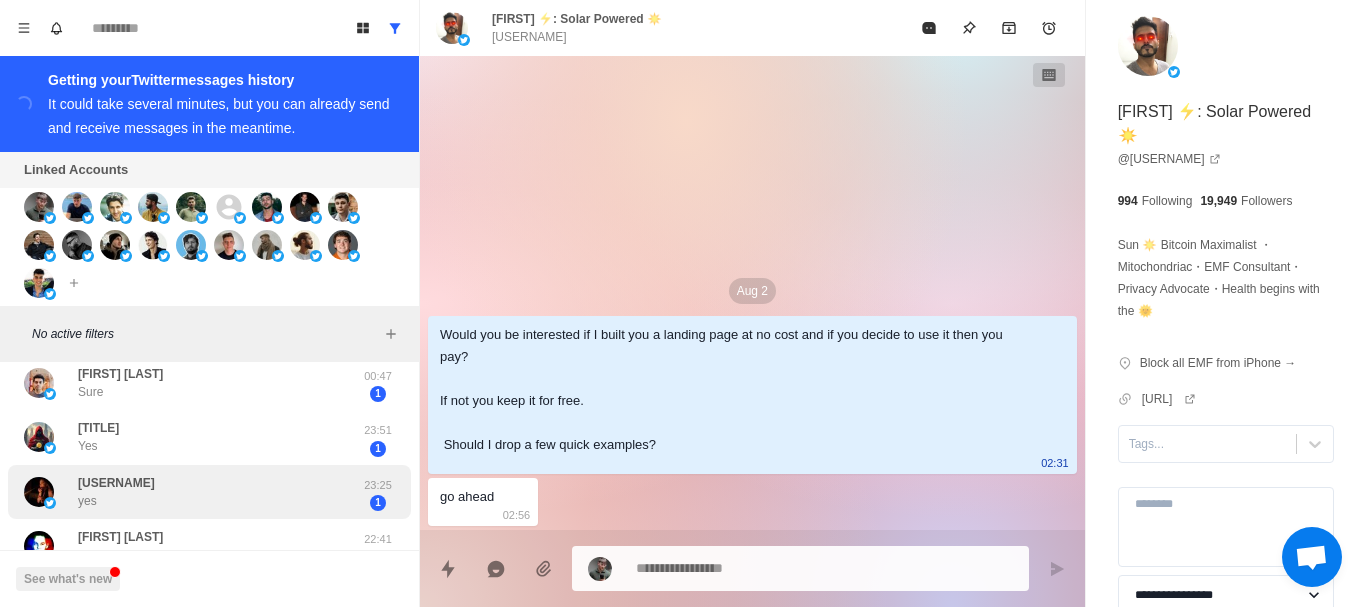 drag, startPoint x: 297, startPoint y: 504, endPoint x: 296, endPoint y: 480, distance: 24.020824 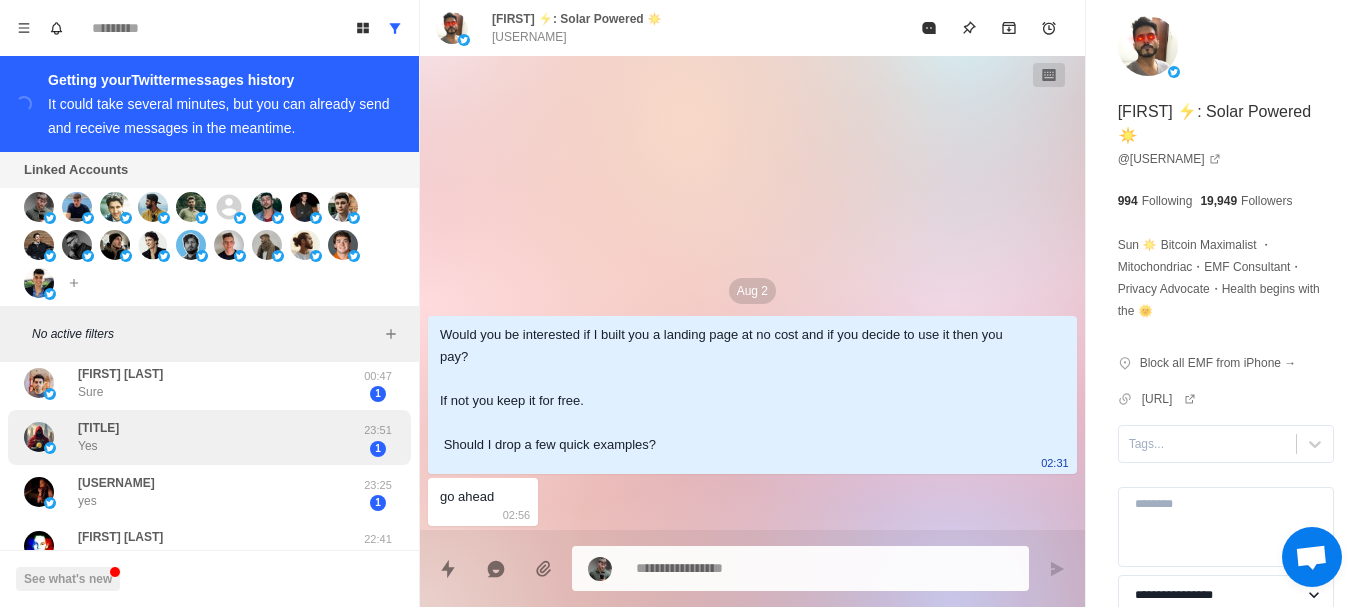 scroll, scrollTop: 439, scrollLeft: 0, axis: vertical 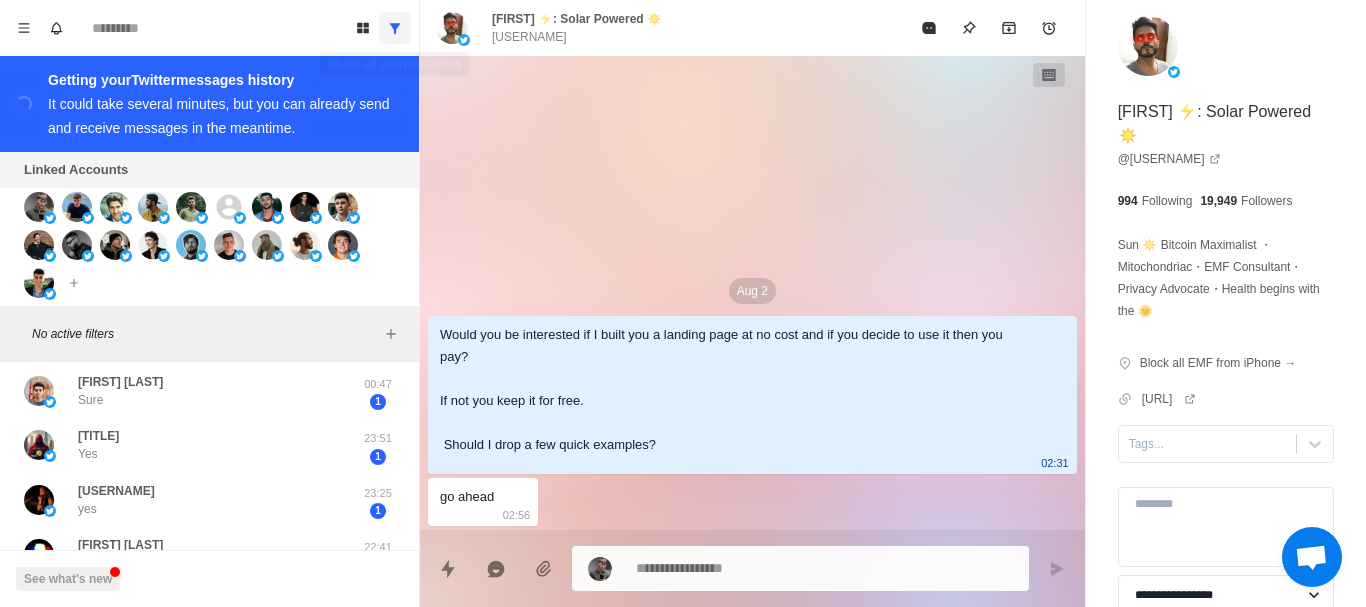 click 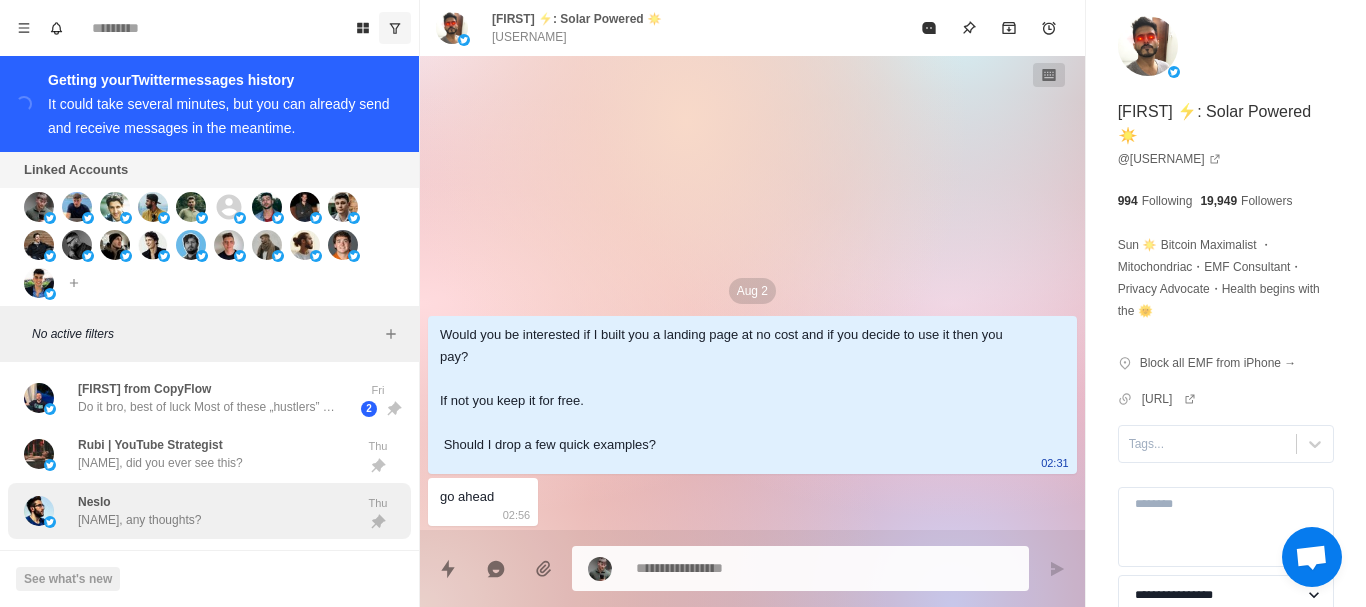 drag, startPoint x: 400, startPoint y: 34, endPoint x: 287, endPoint y: 488, distance: 467.85147 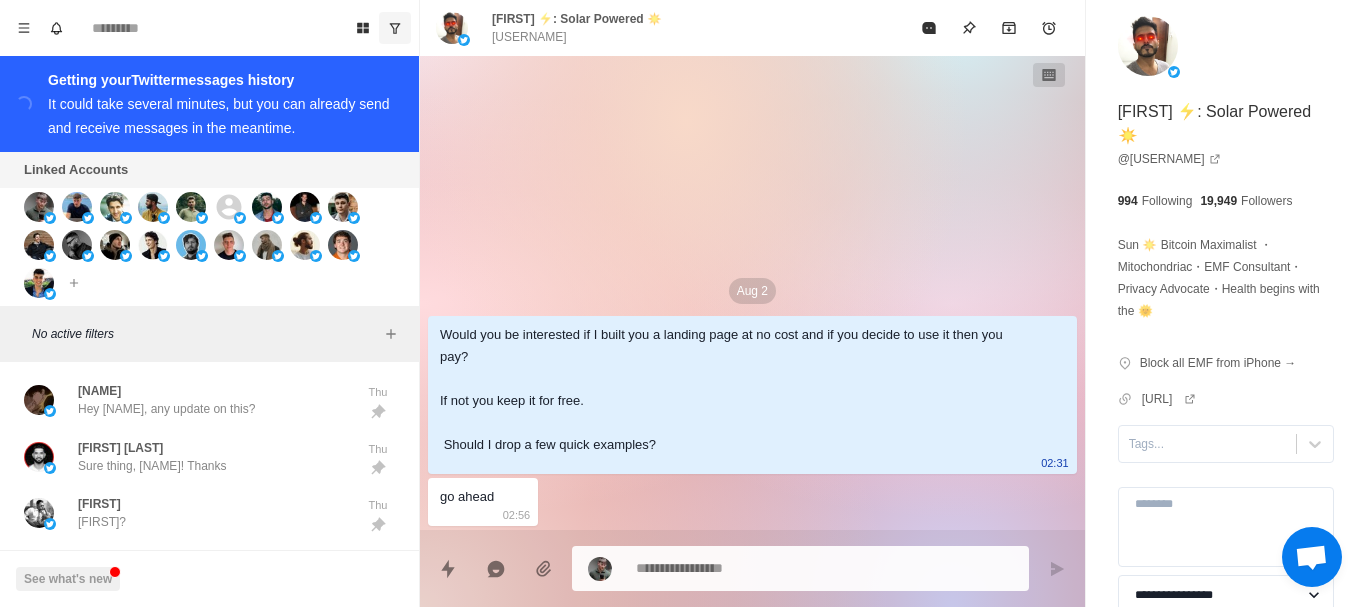drag, startPoint x: 278, startPoint y: 477, endPoint x: 272, endPoint y: 635, distance: 158.11388 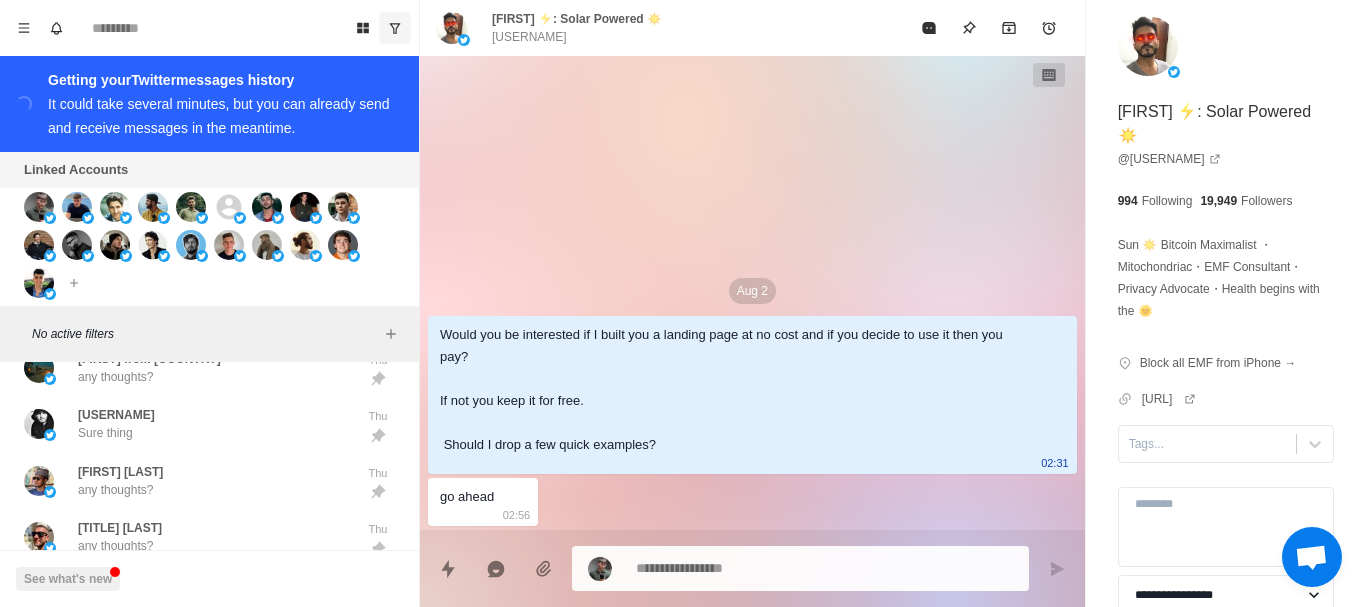 drag, startPoint x: 242, startPoint y: 500, endPoint x: 240, endPoint y: 646, distance: 146.0137 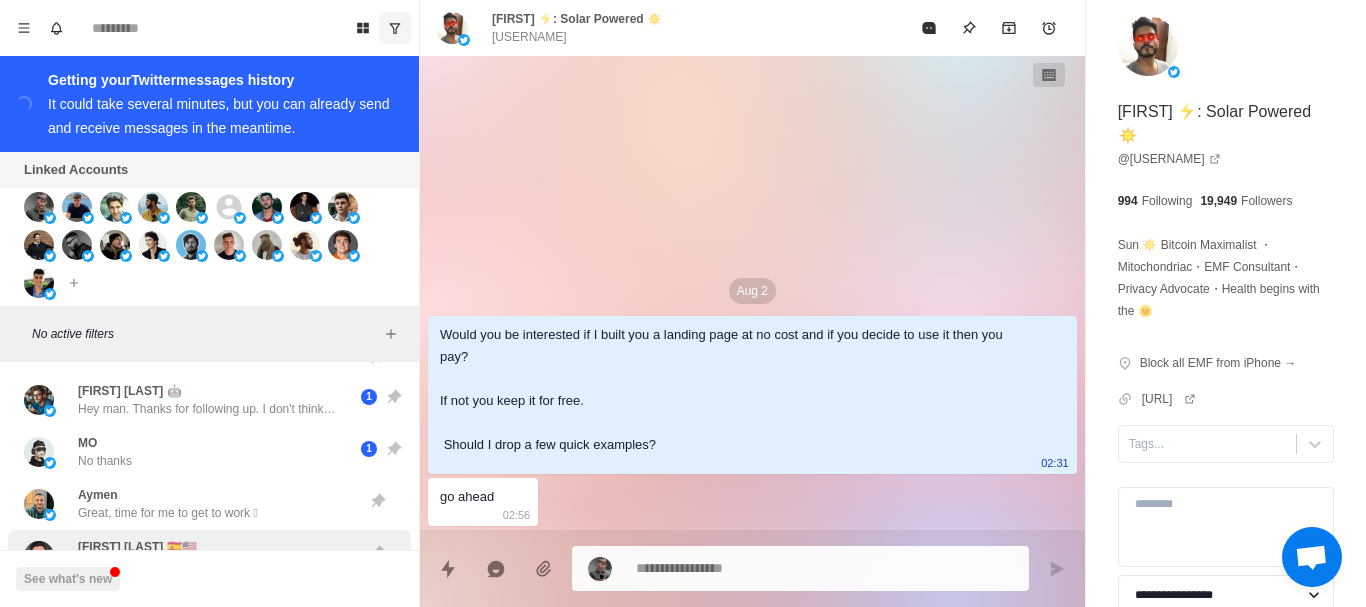 drag, startPoint x: 247, startPoint y: 516, endPoint x: 258, endPoint y: 416, distance: 100.60318 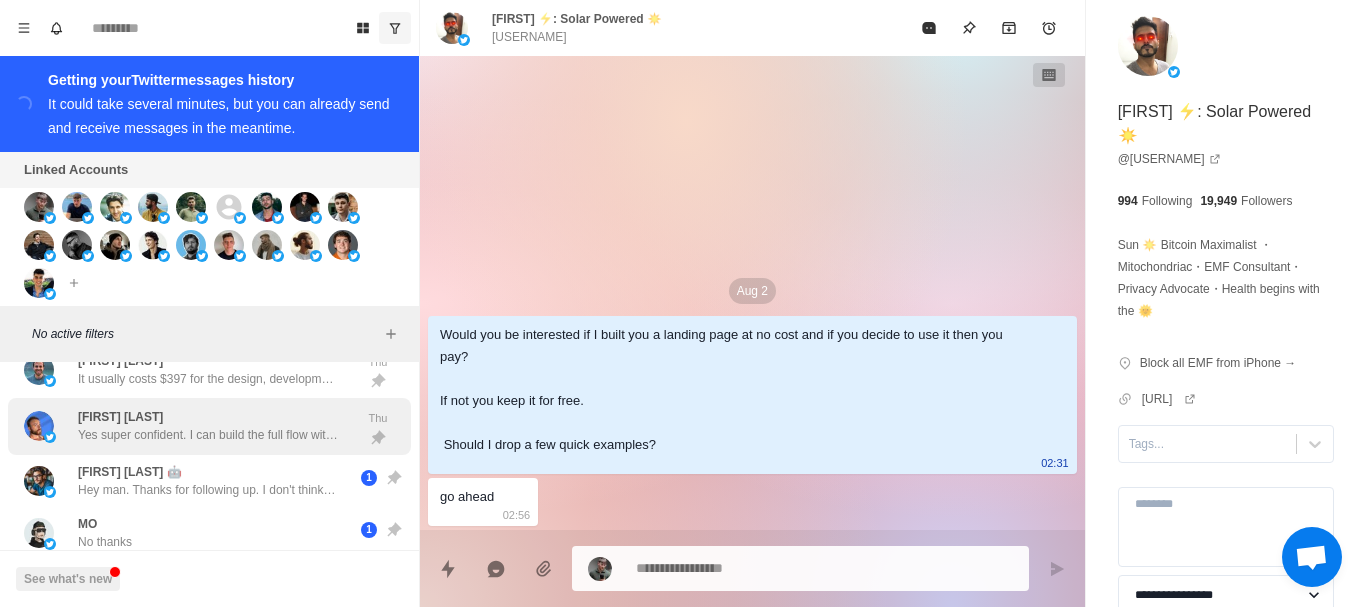 drag, startPoint x: 258, startPoint y: 495, endPoint x: 253, endPoint y: 429, distance: 66.189125 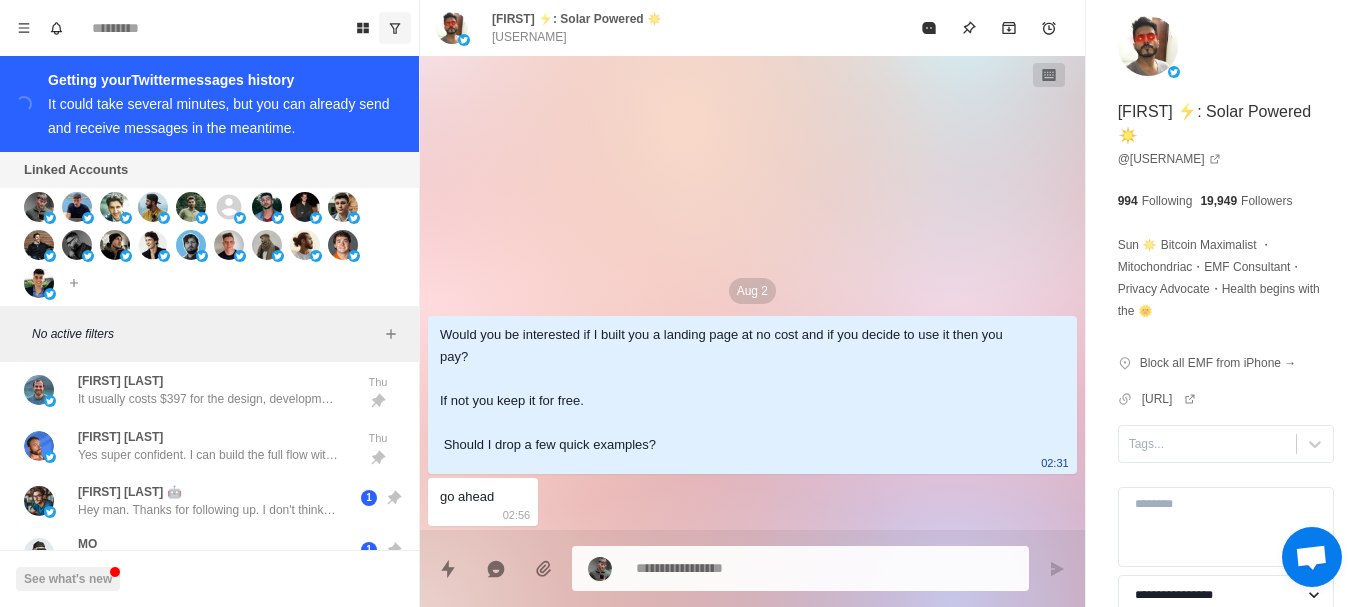 drag, startPoint x: 255, startPoint y: 438, endPoint x: 236, endPoint y: 228, distance: 210.85777 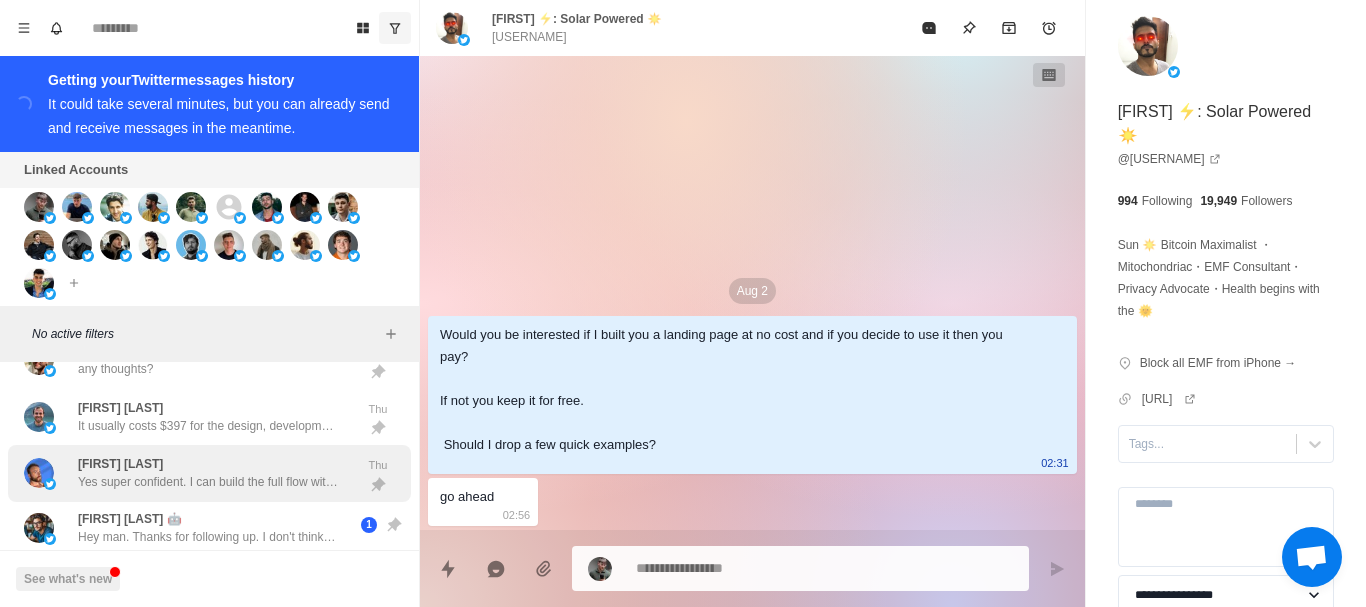 drag, startPoint x: 318, startPoint y: 446, endPoint x: 317, endPoint y: 476, distance: 30.016663 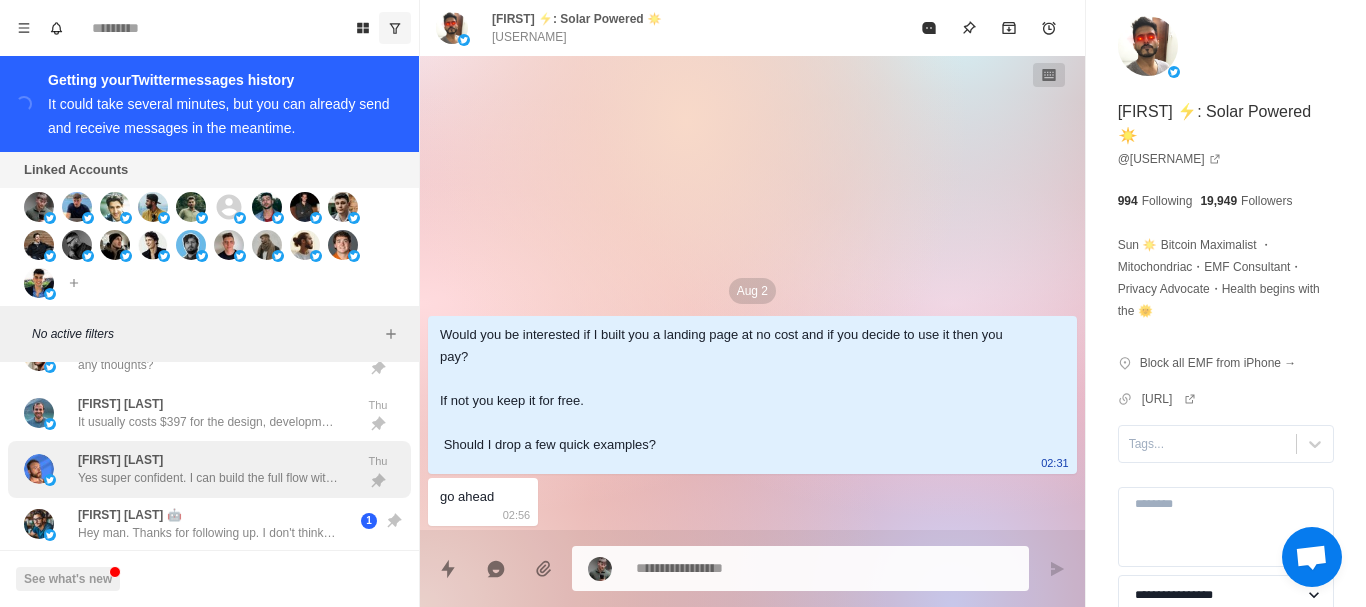 click on "[FIRST] [LAST] Yes super confident. I can build the full flow with high conversion, checkout, payment, upsells and everything from the example. Just fill the form and let me know. I’ll complete it by Monday  you can decide :)" at bounding box center [208, 469] 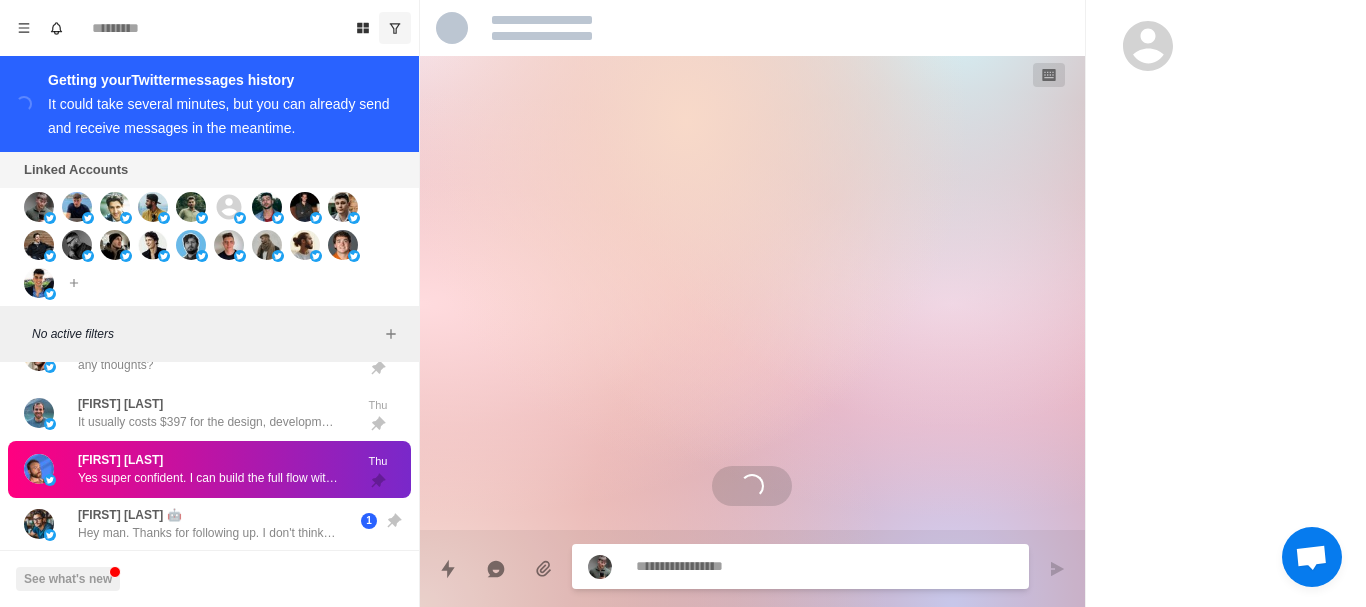 click at bounding box center (824, 566) 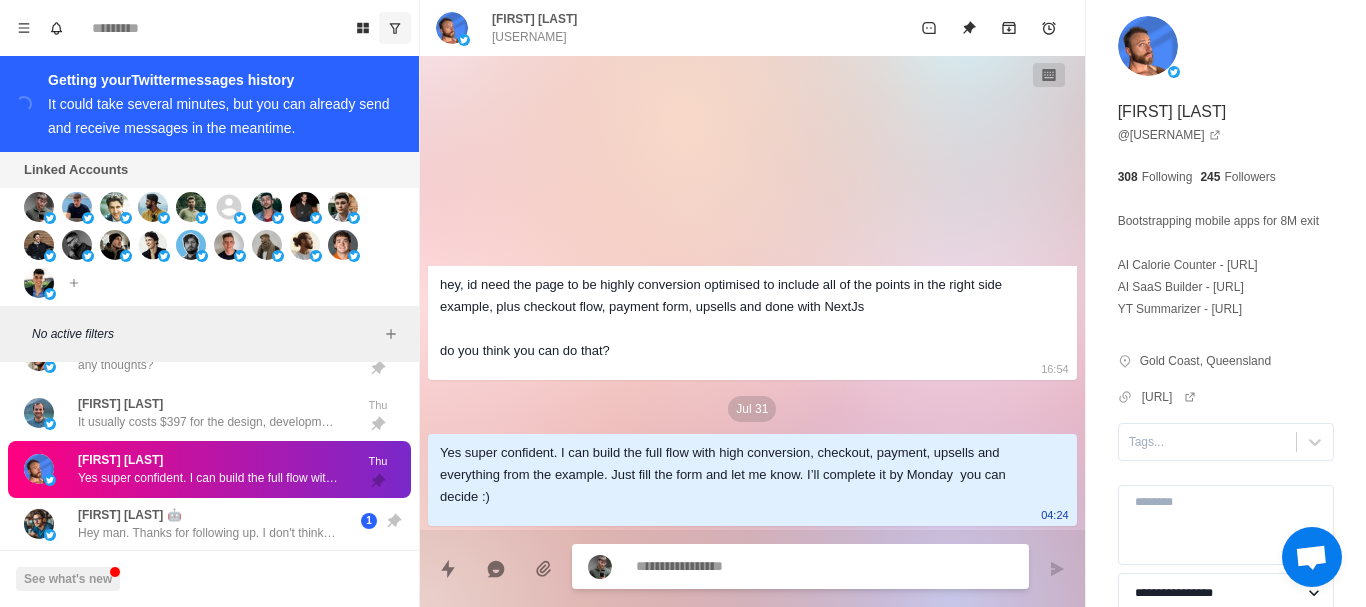 type on "*" 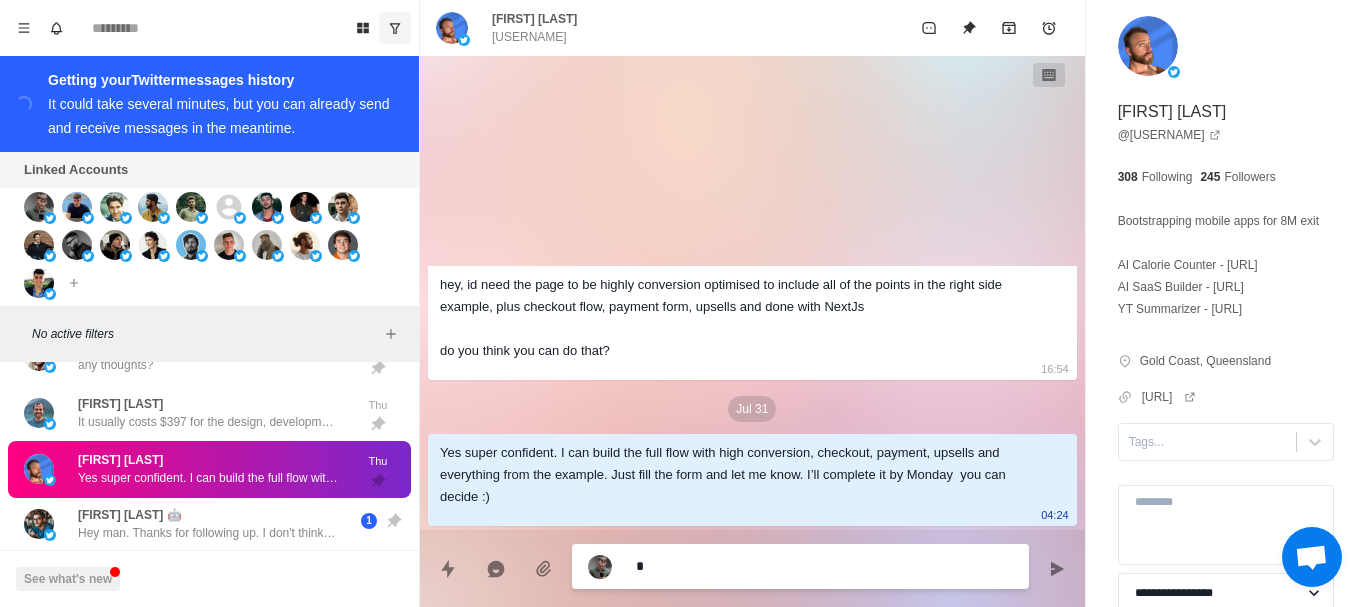 type on "*" 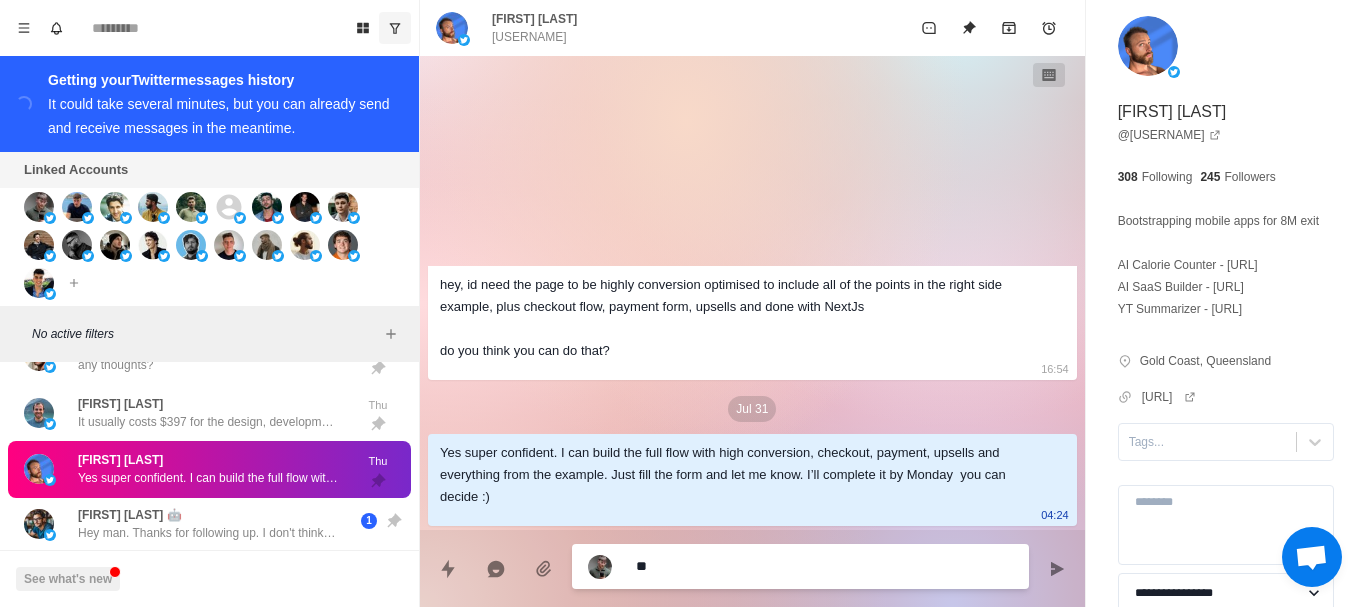 type on "*" 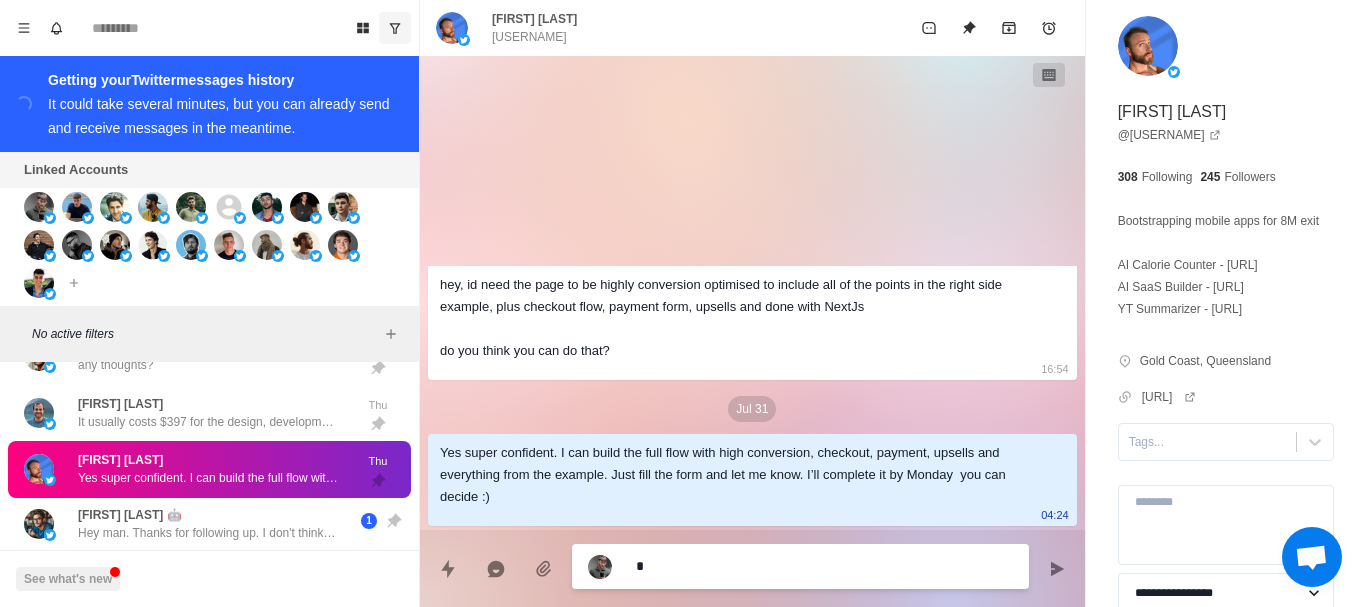 type on "*" 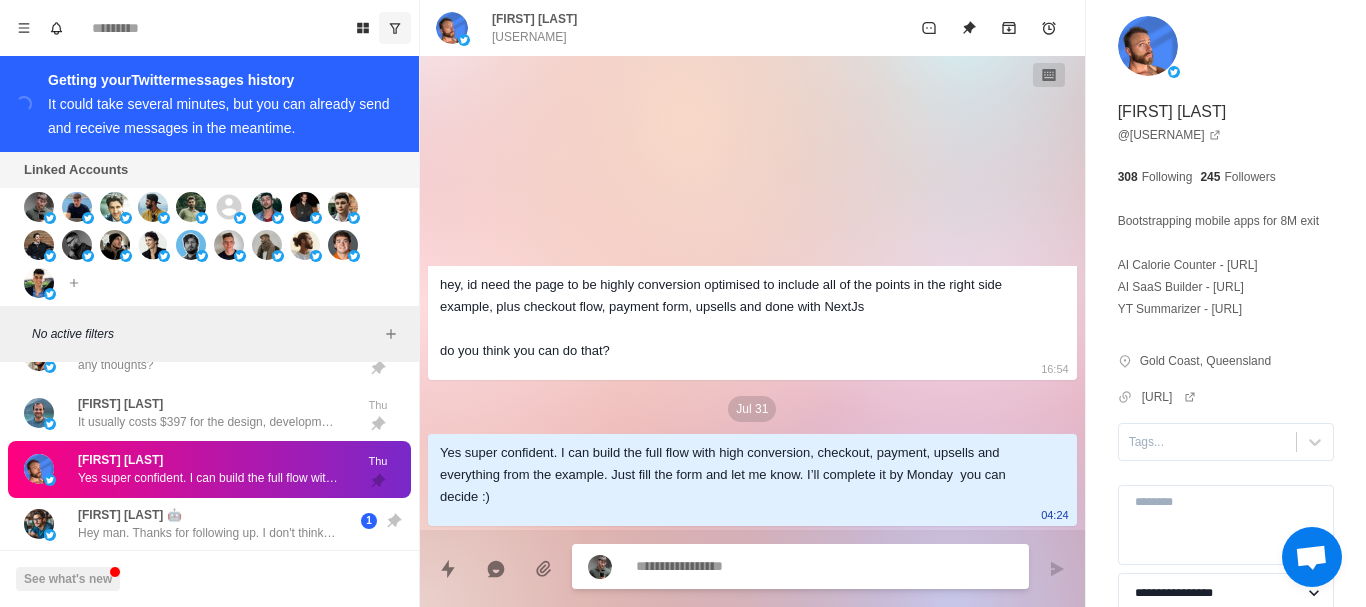 type on "*" 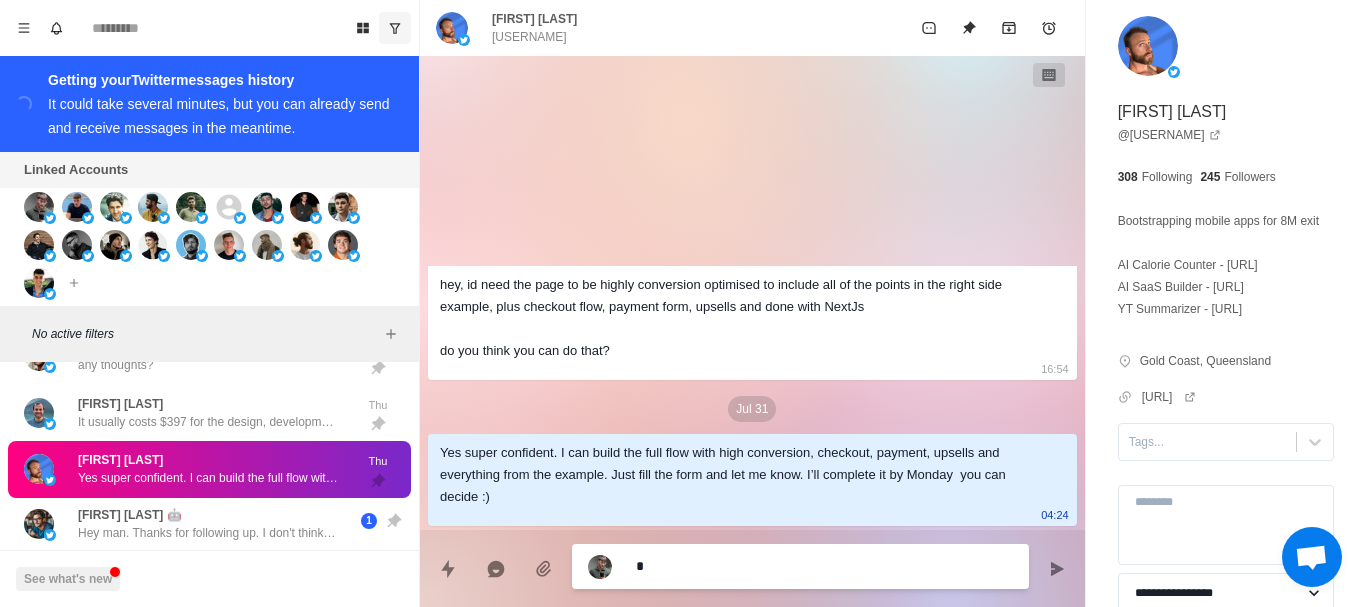 type on "*" 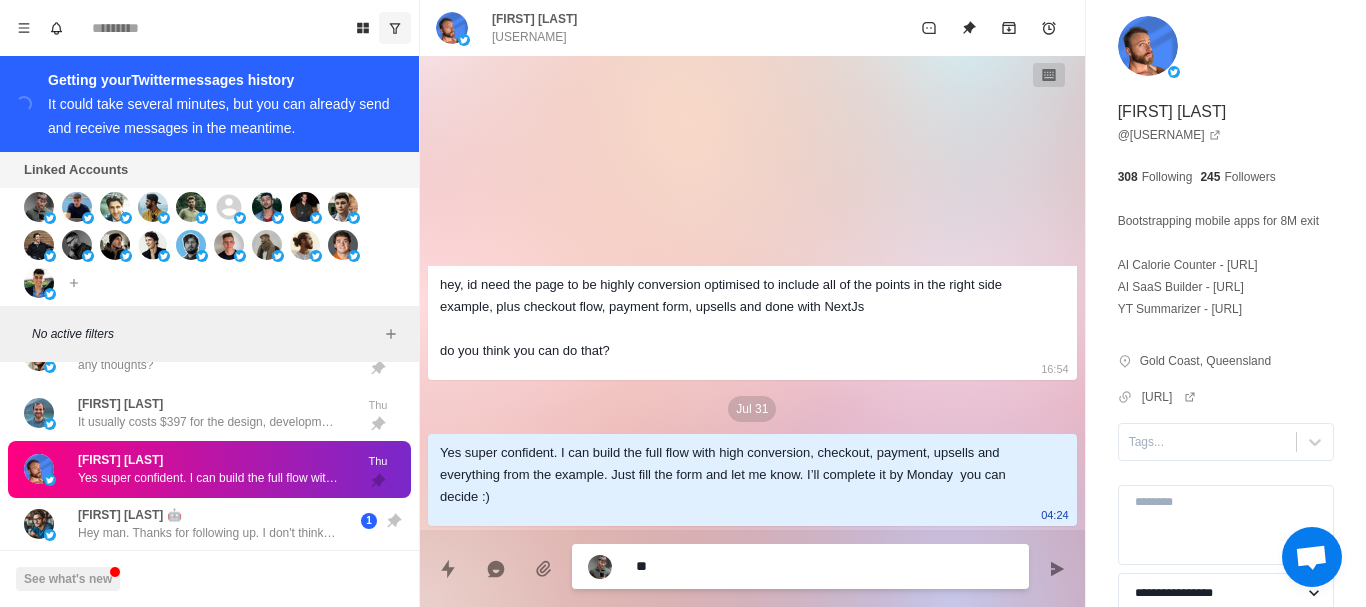 type on "*" 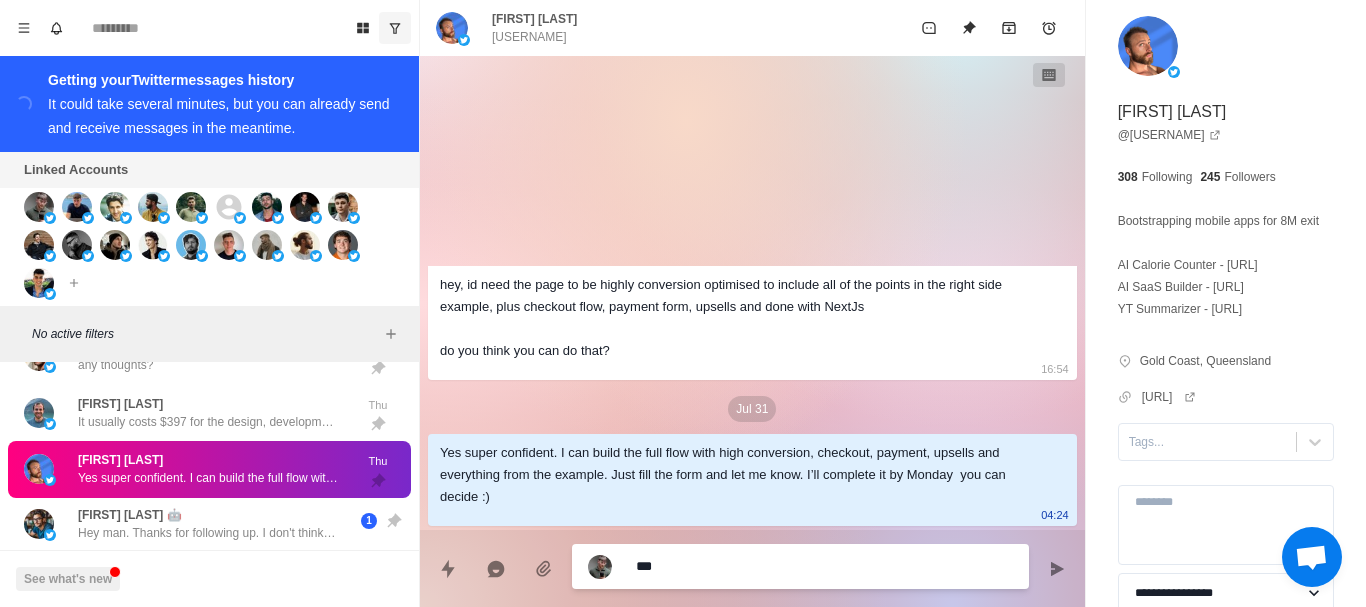 type on "*" 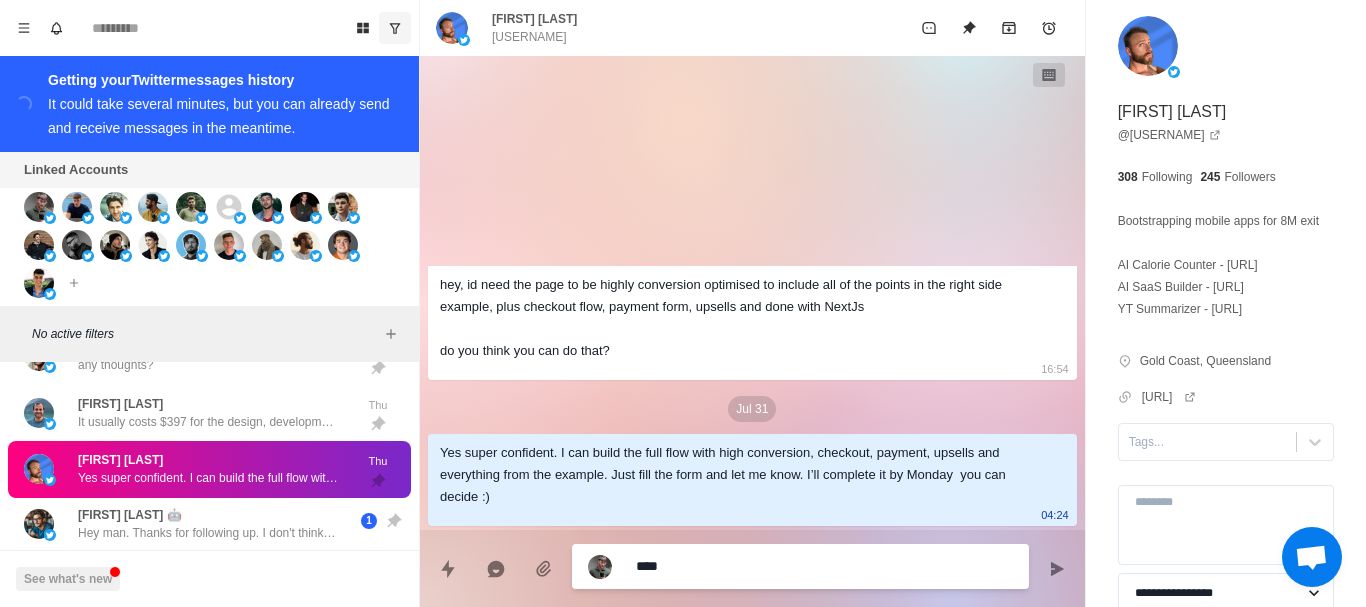 type on "*" 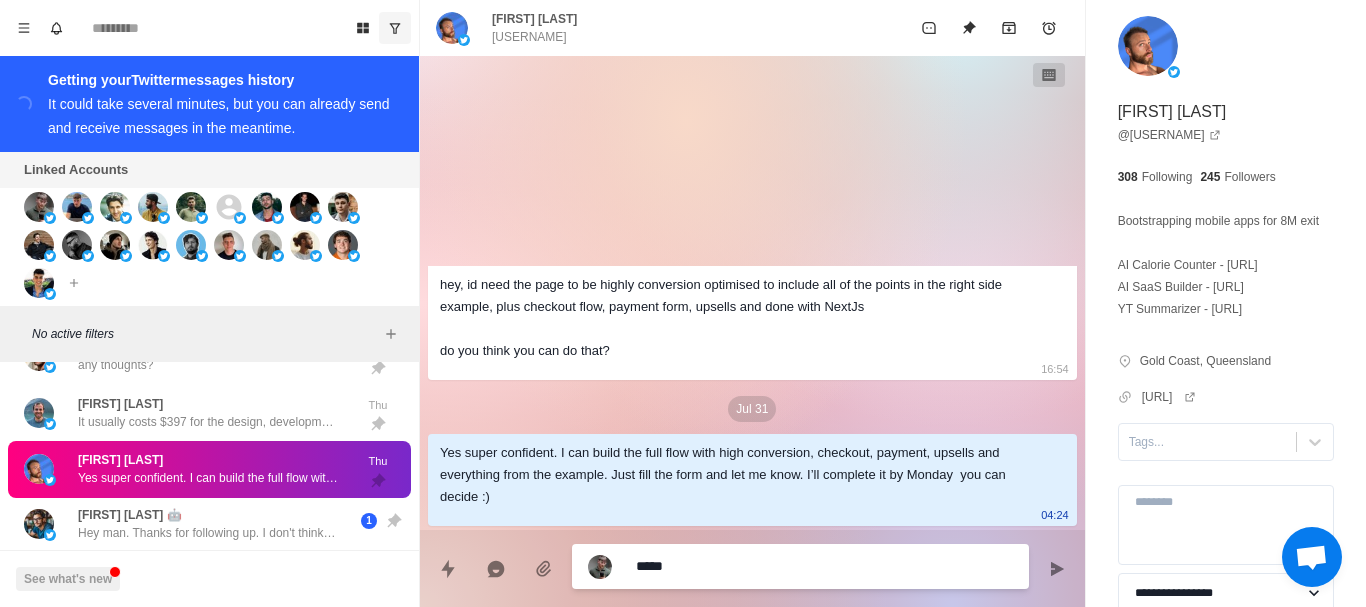 type on "*" 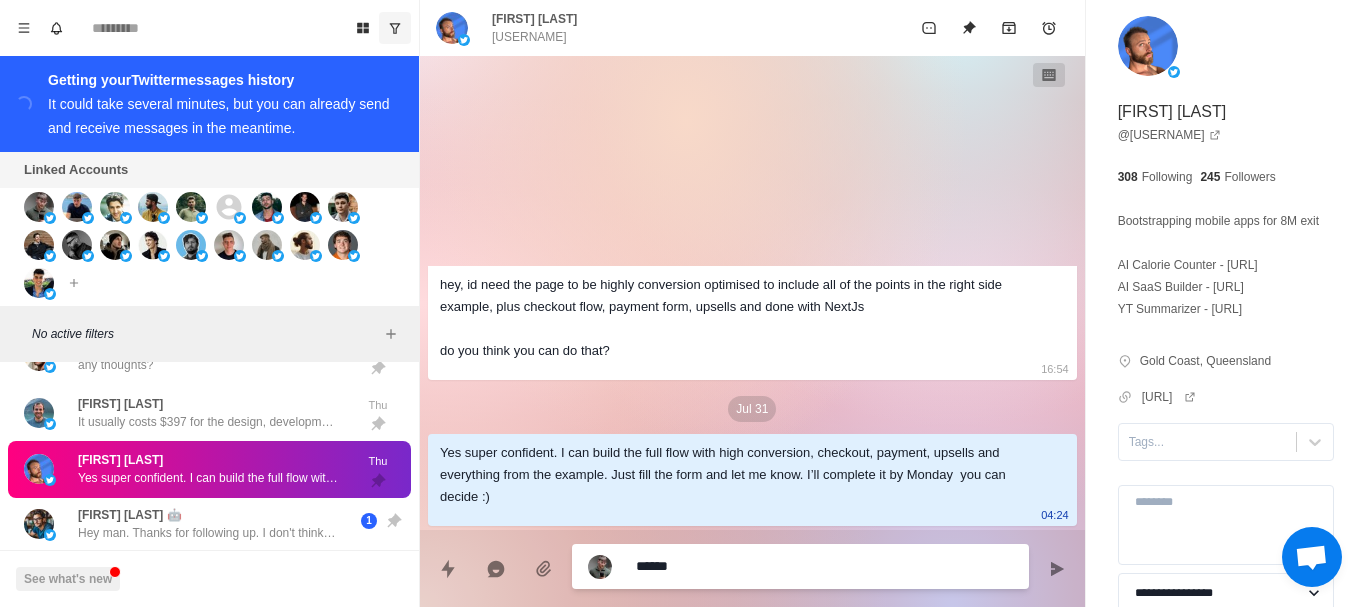 type on "*" 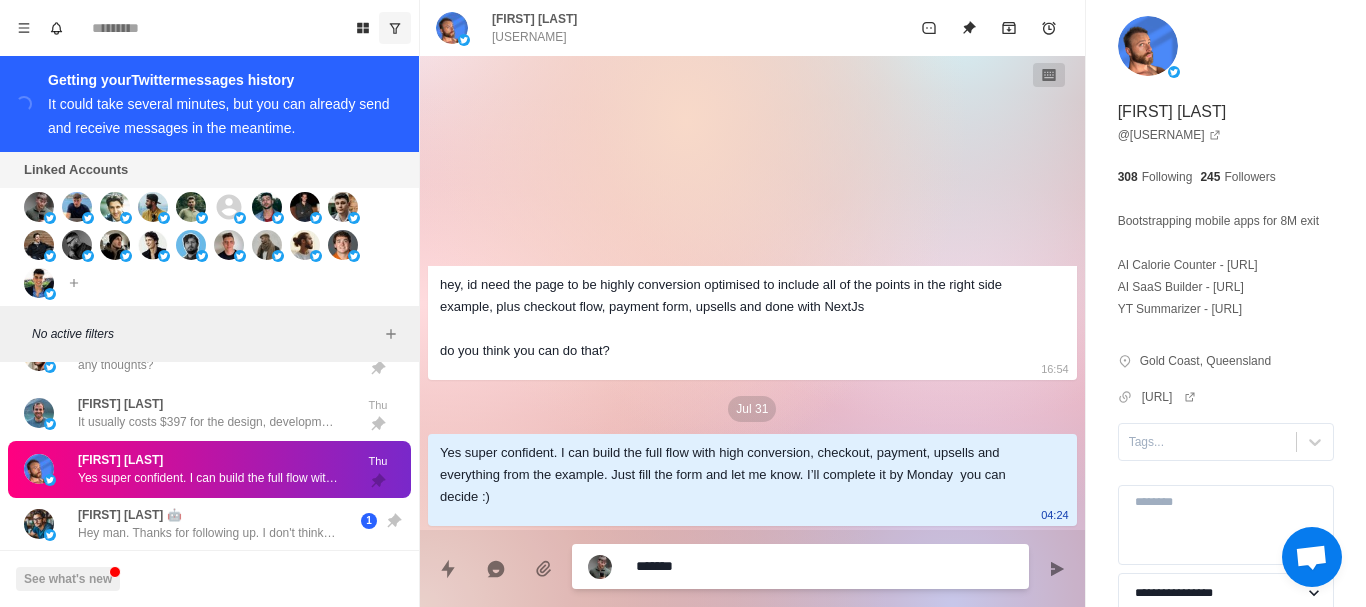 type on "*" 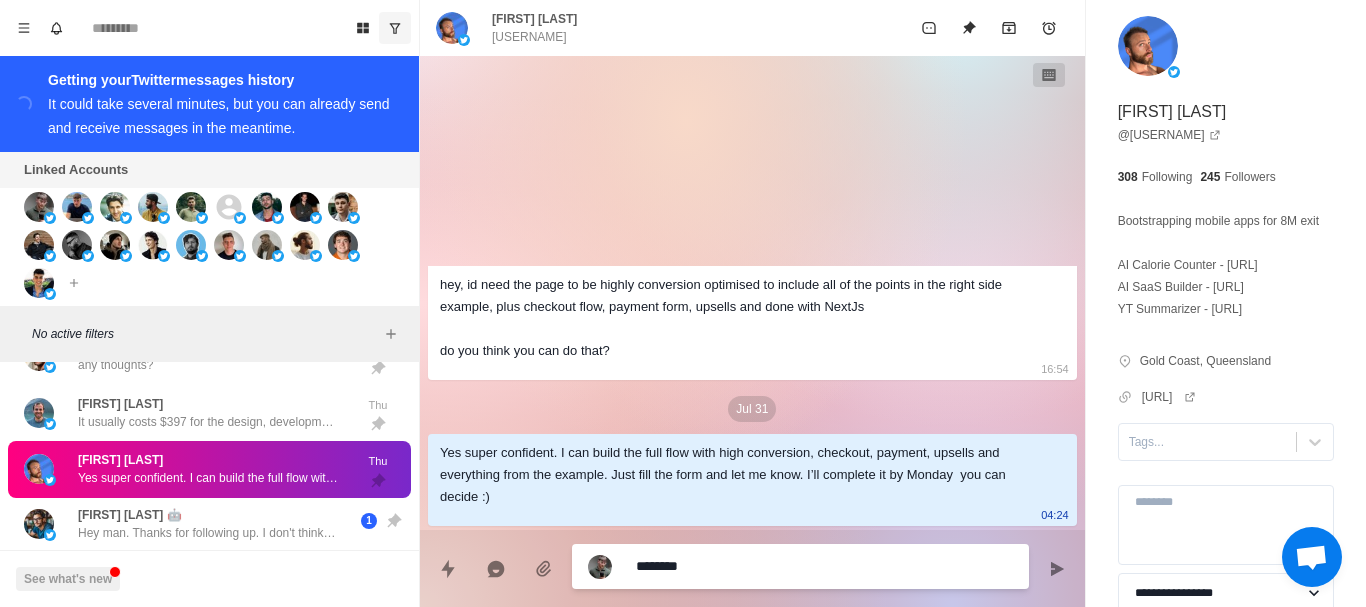 type on "*" 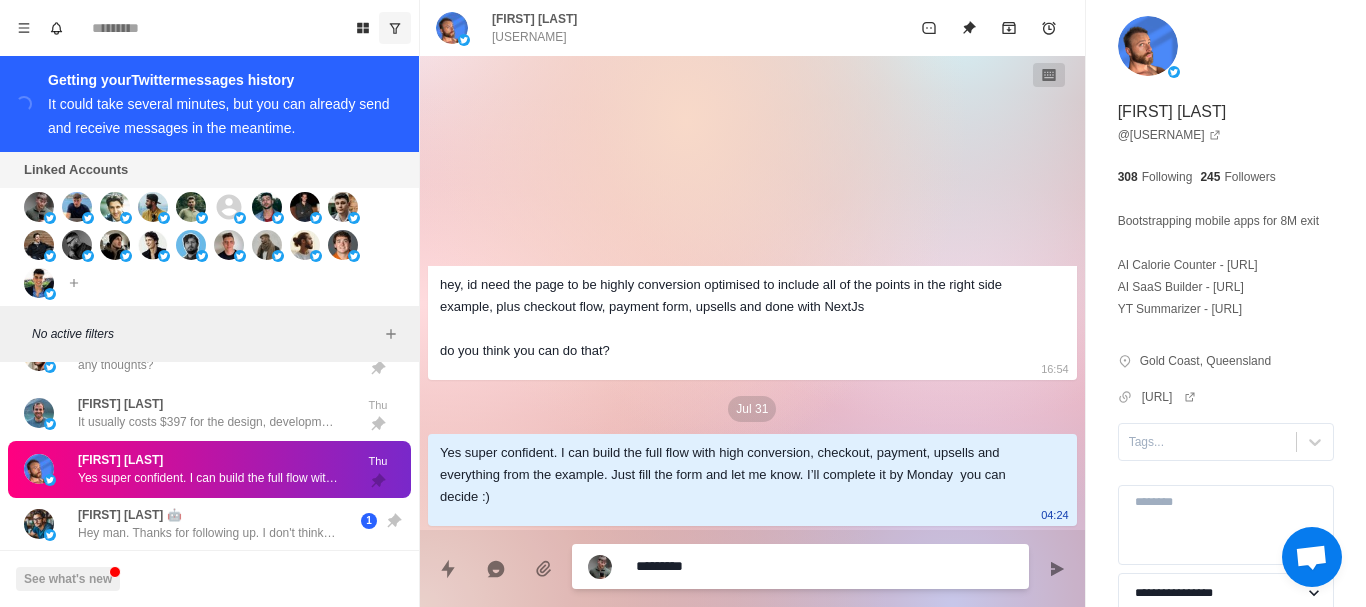 type on "**********" 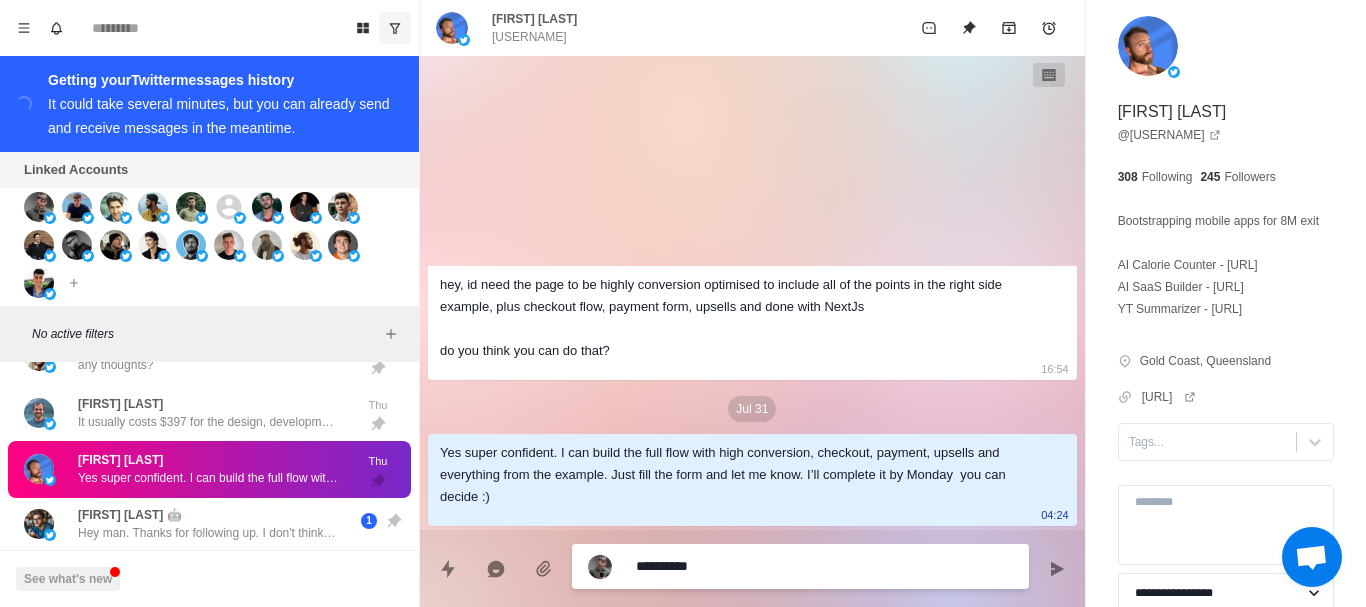 type on "*" 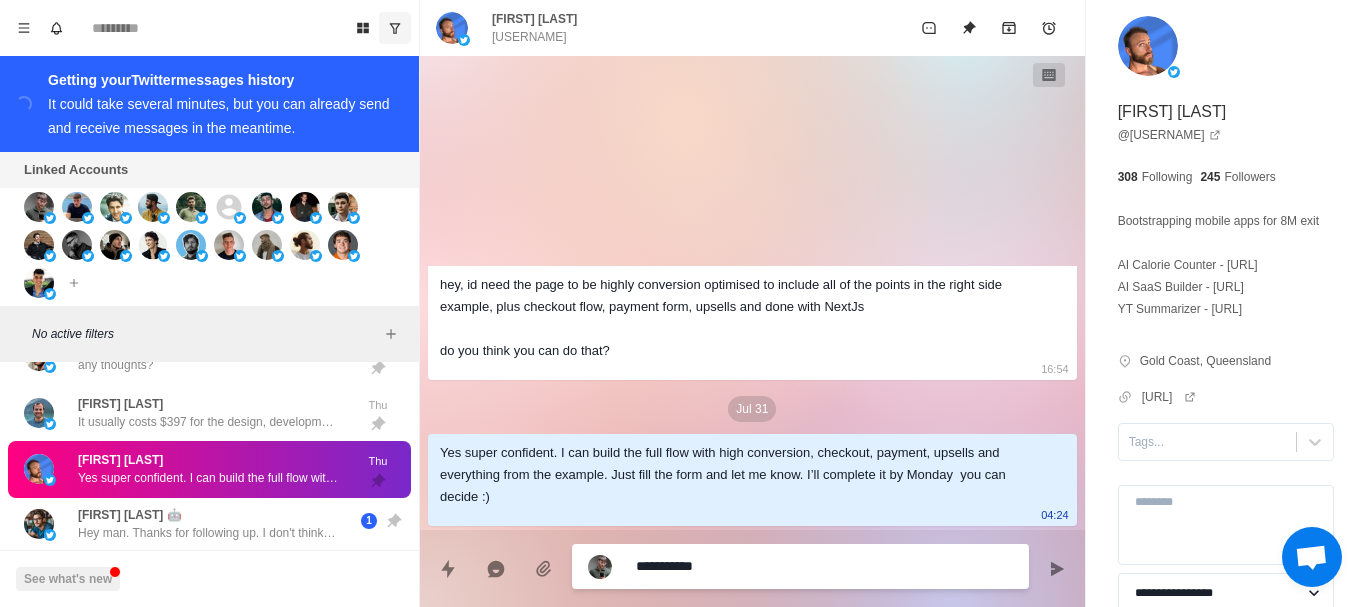 type on "*" 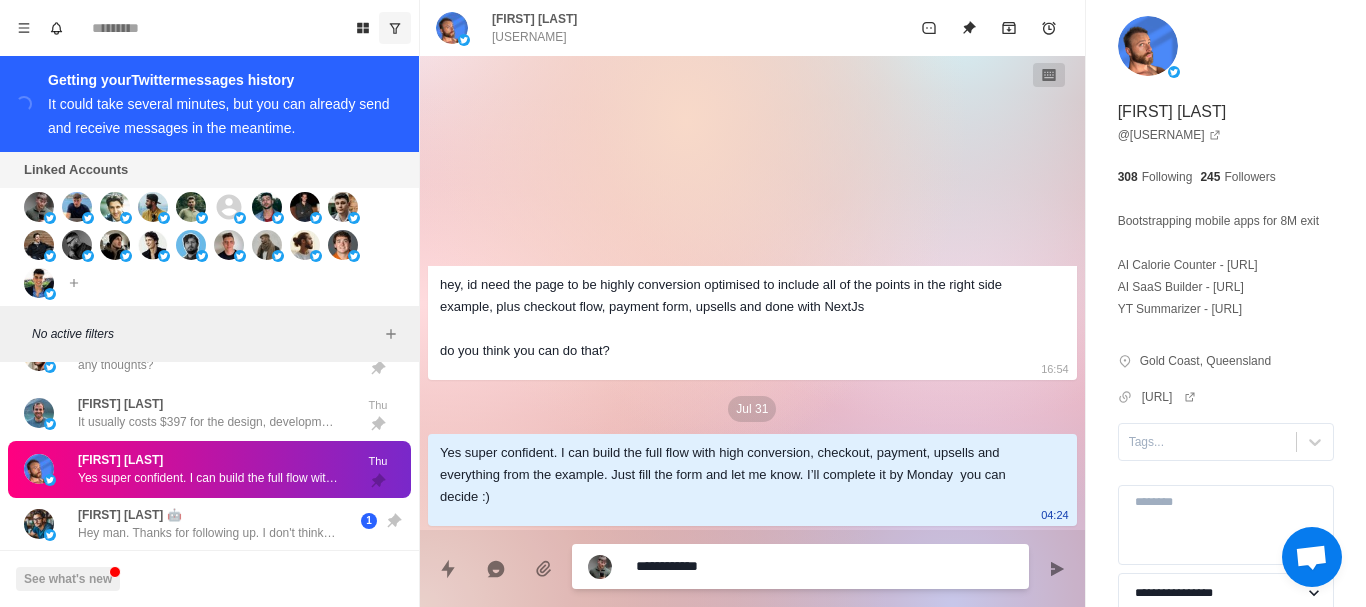 type on "*" 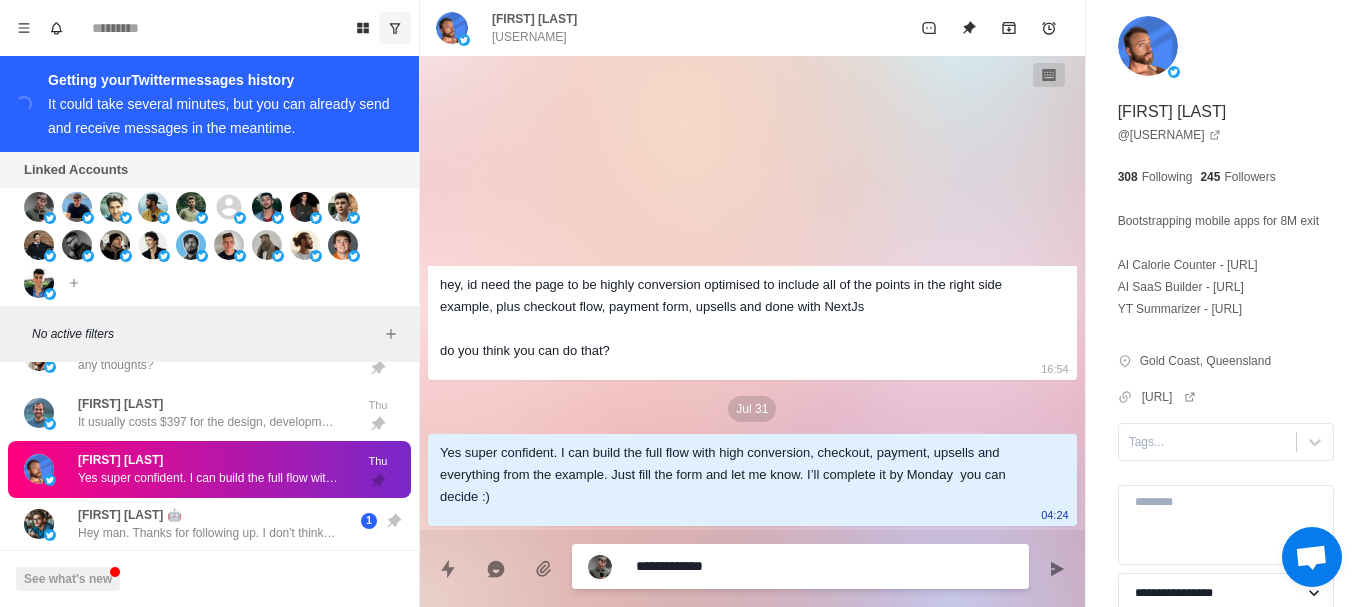 type on "*" 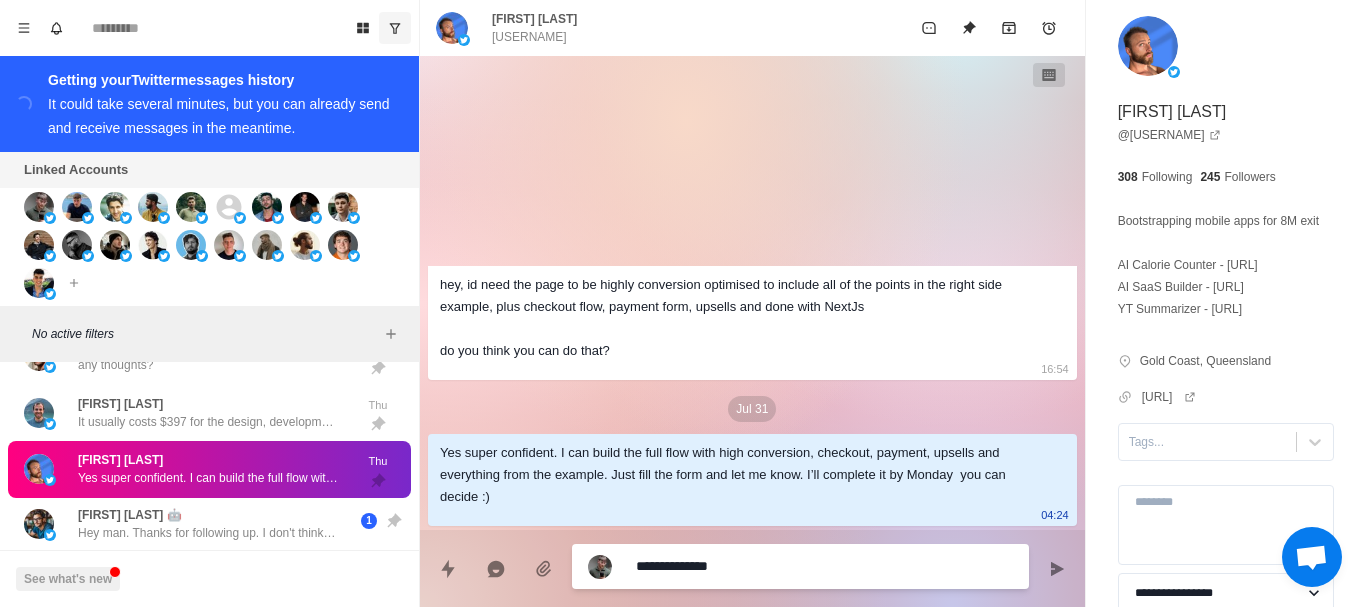 type on "*" 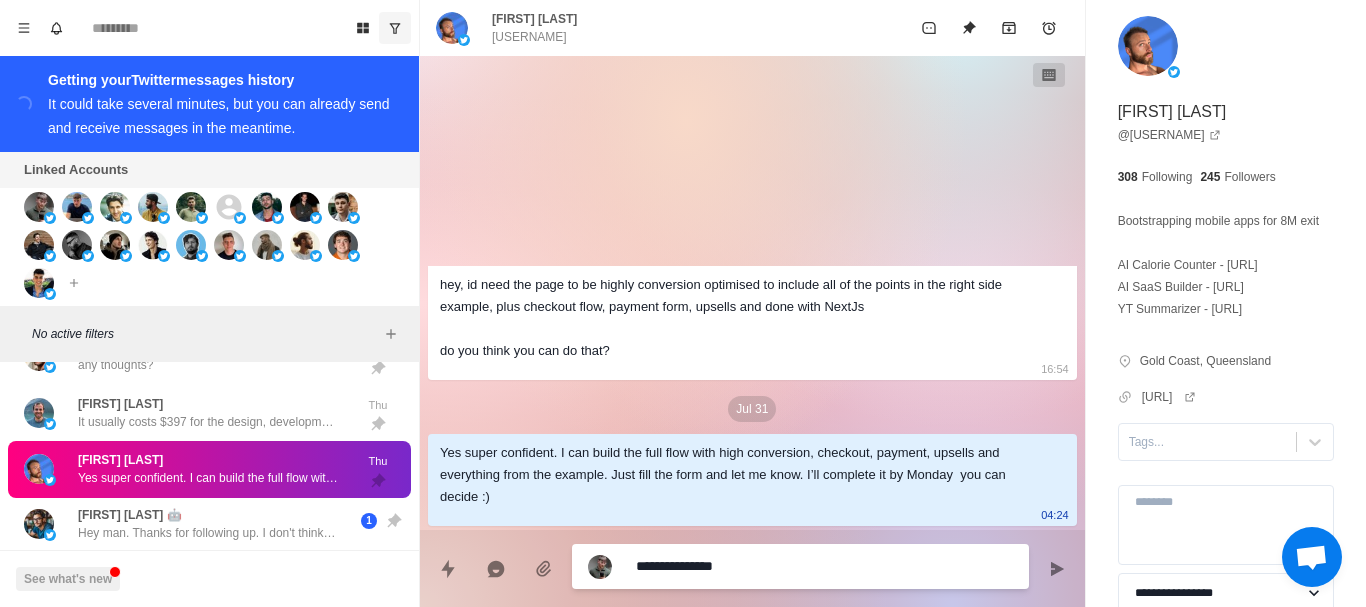 type on "*" 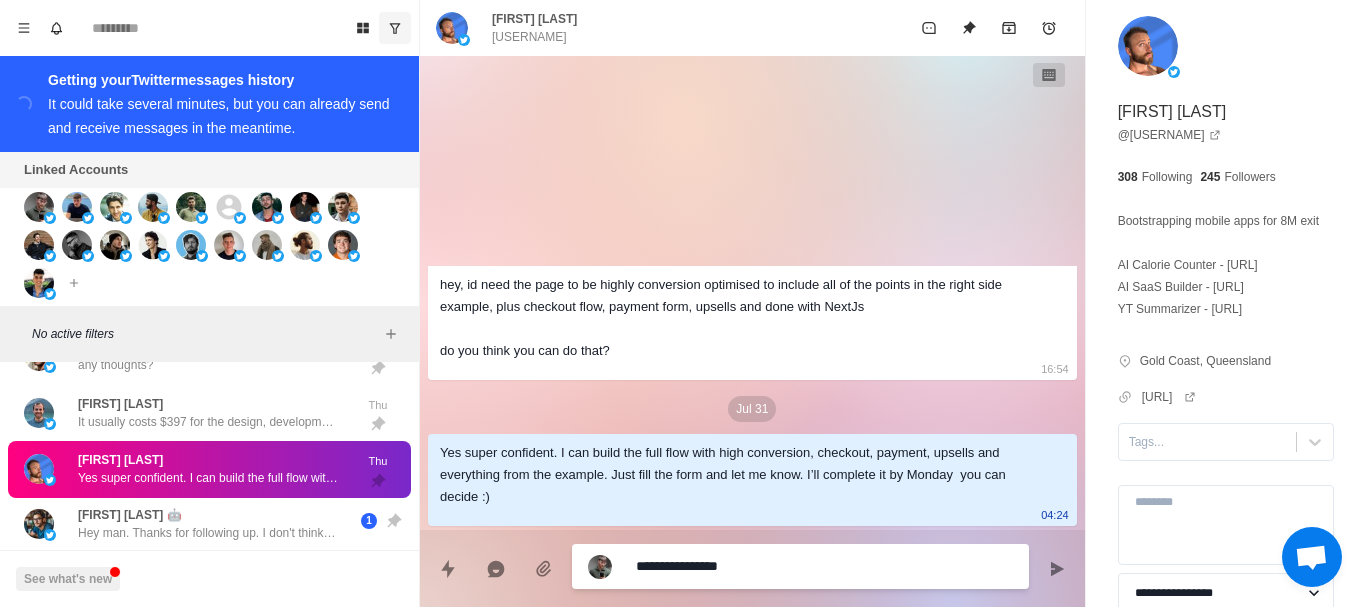 type on "*" 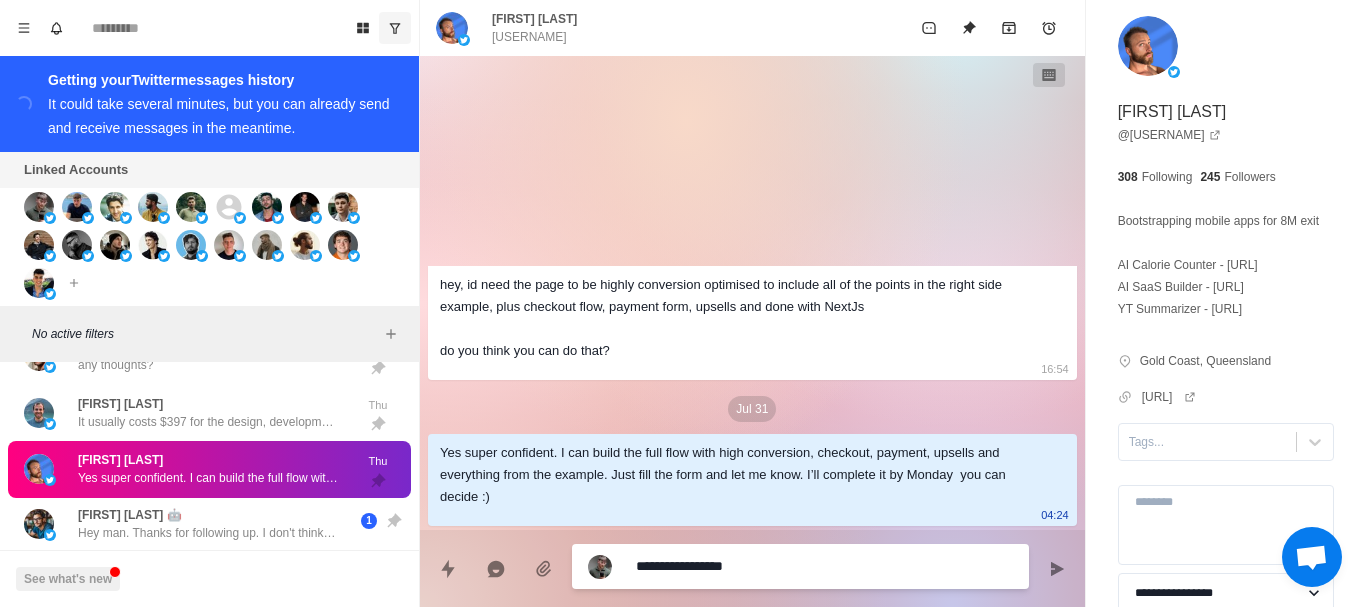 type on "*" 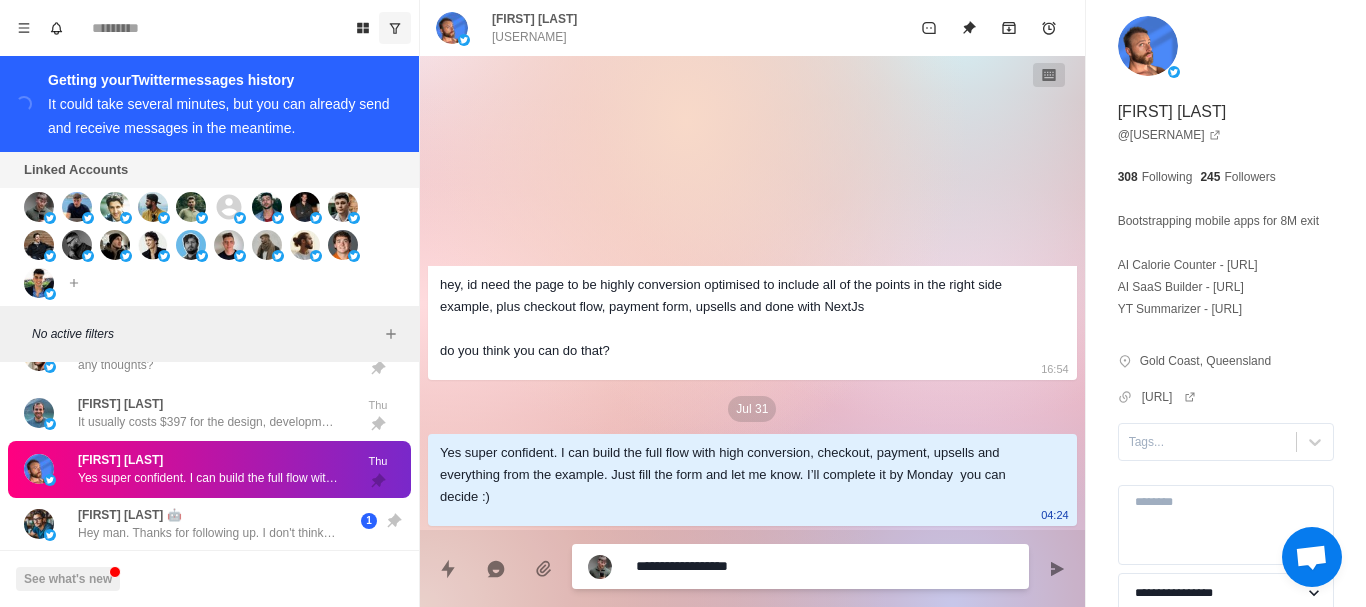 type on "*" 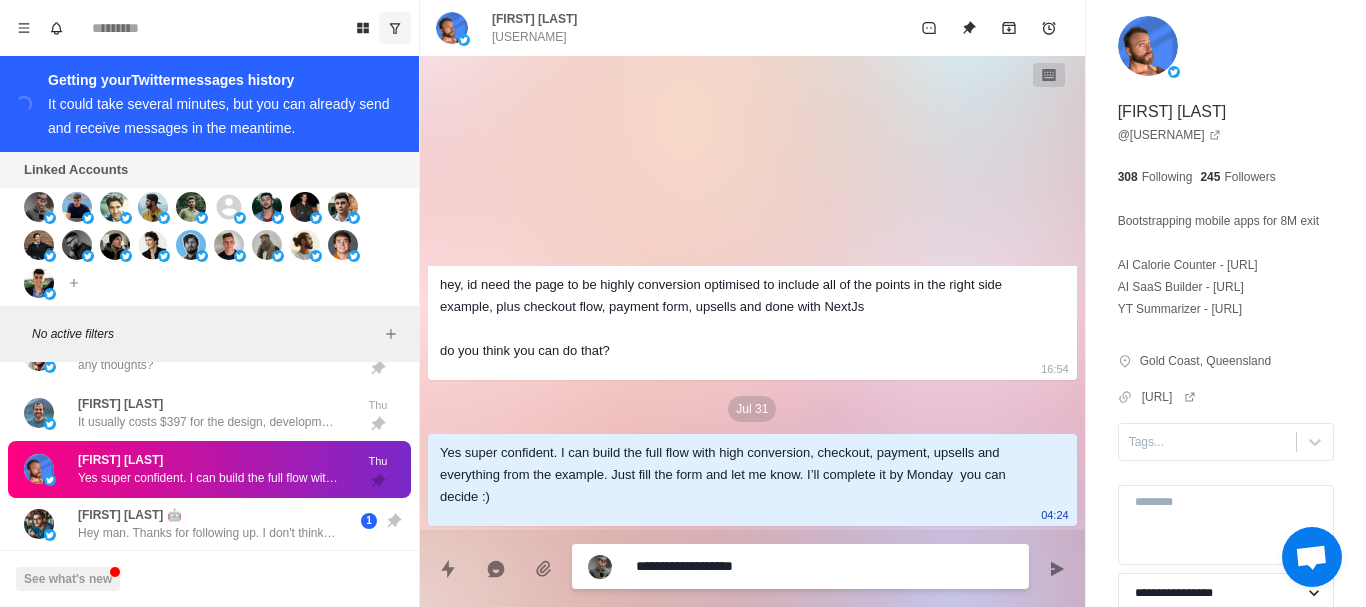 type on "*" 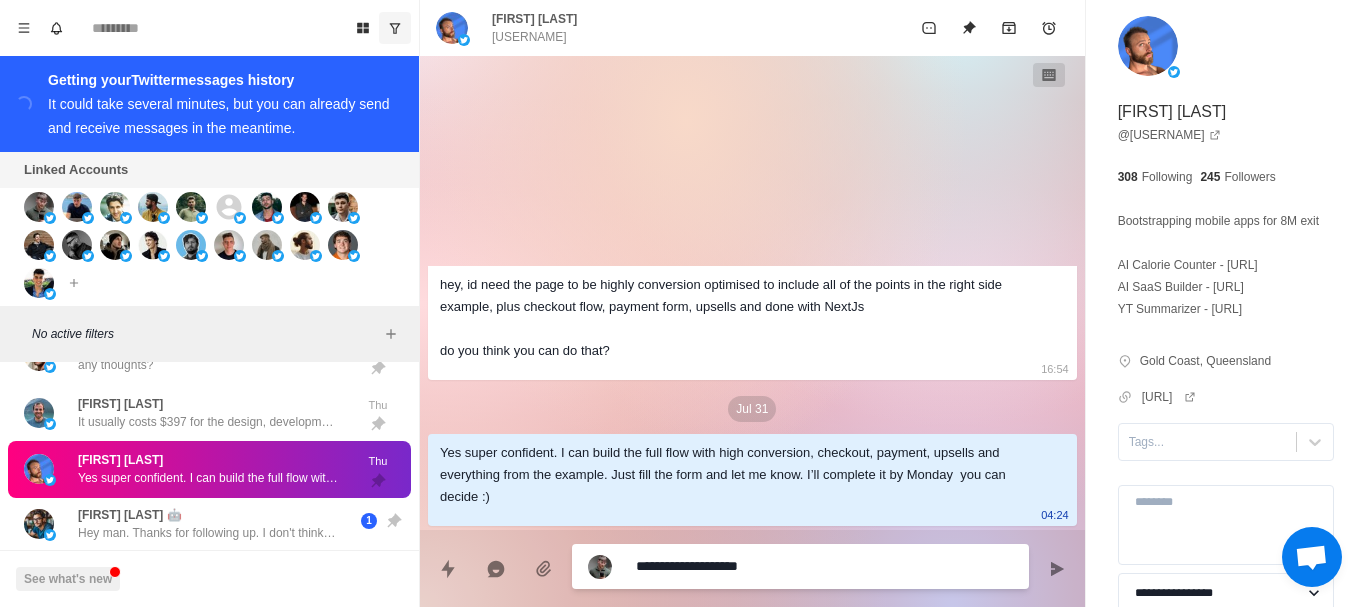 type on "*" 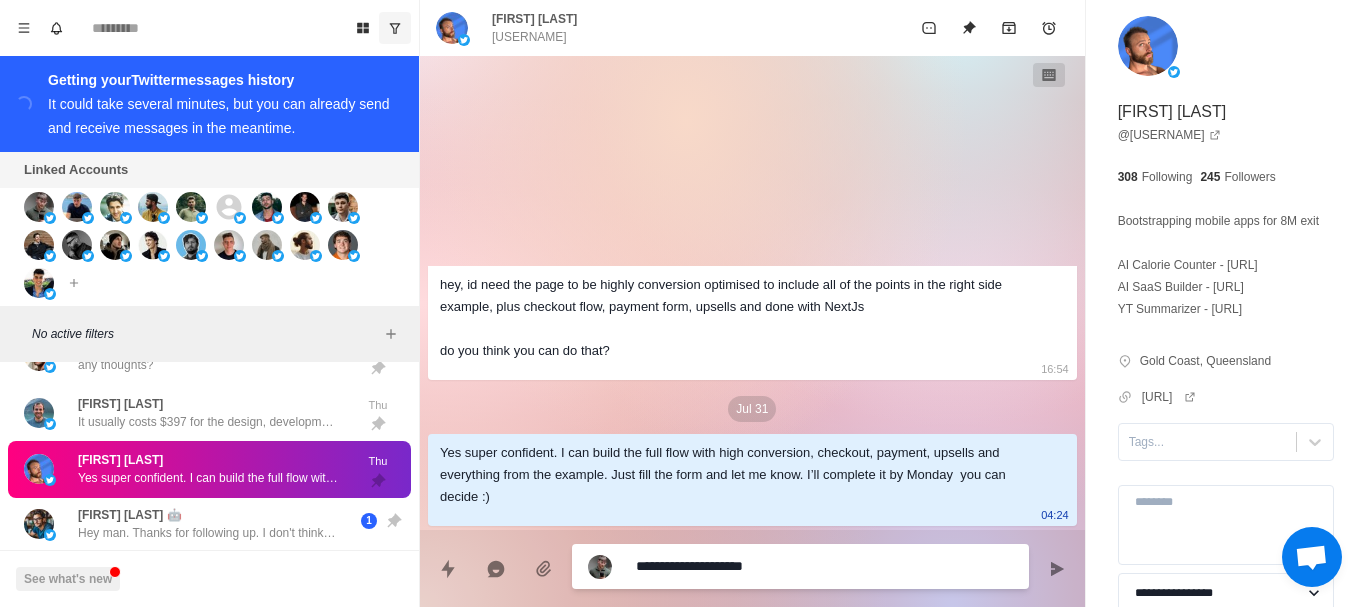 type on "*" 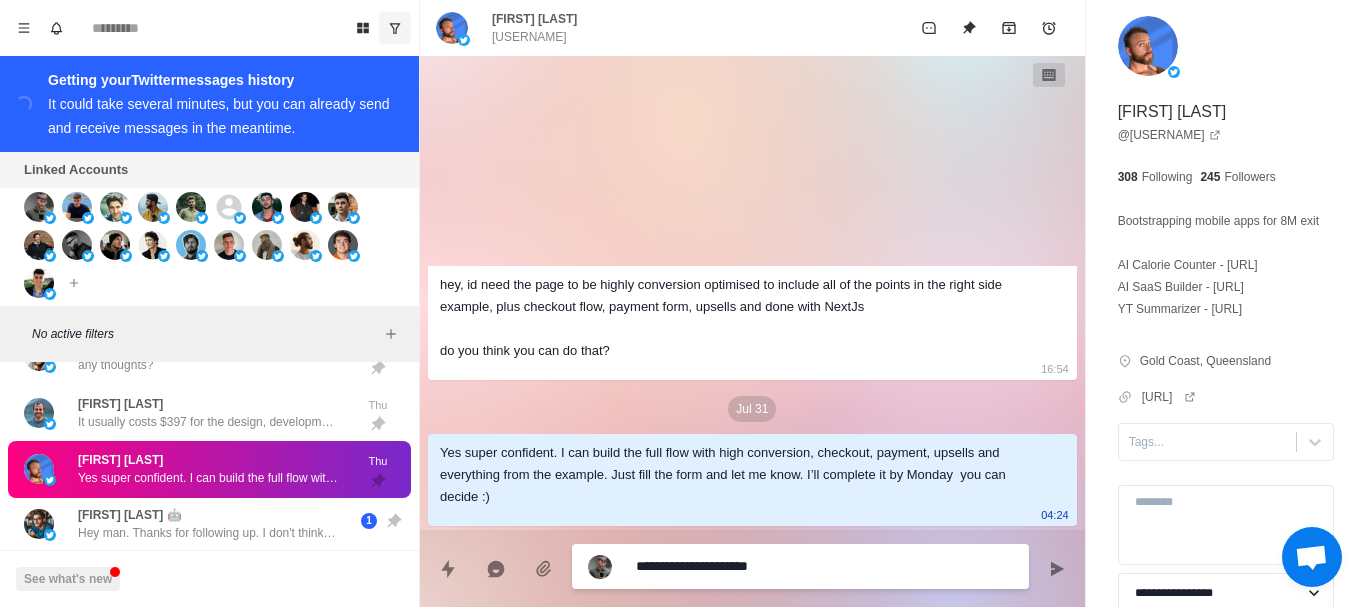 type on "*" 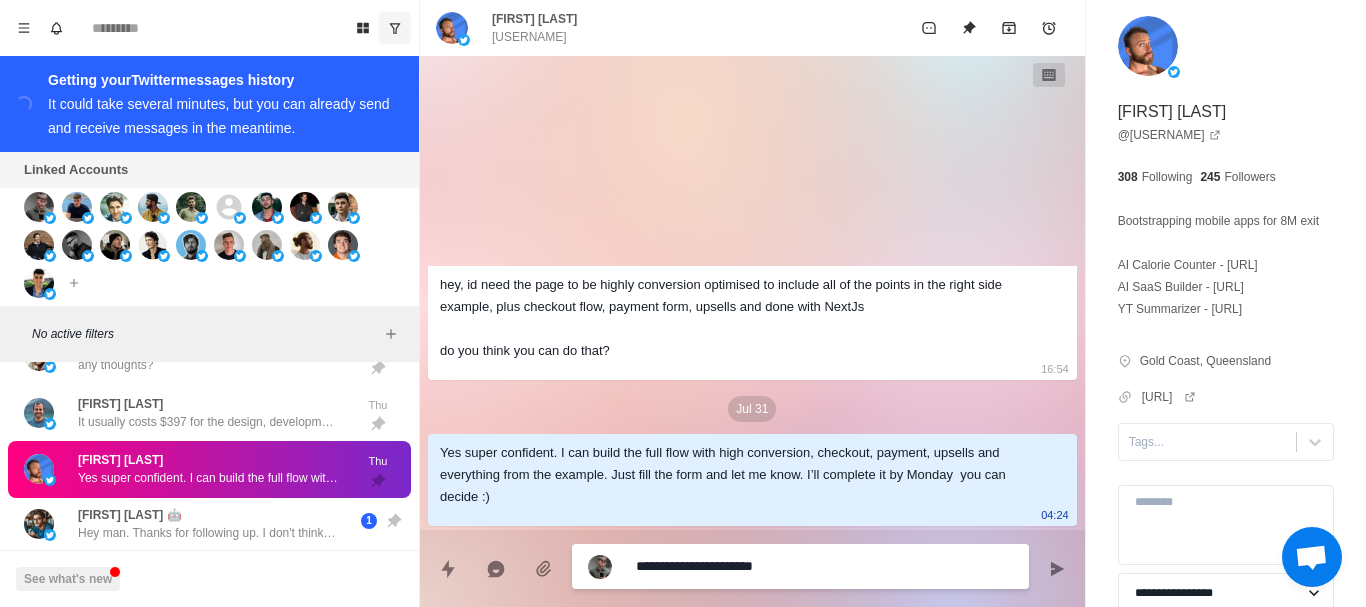 type on "*" 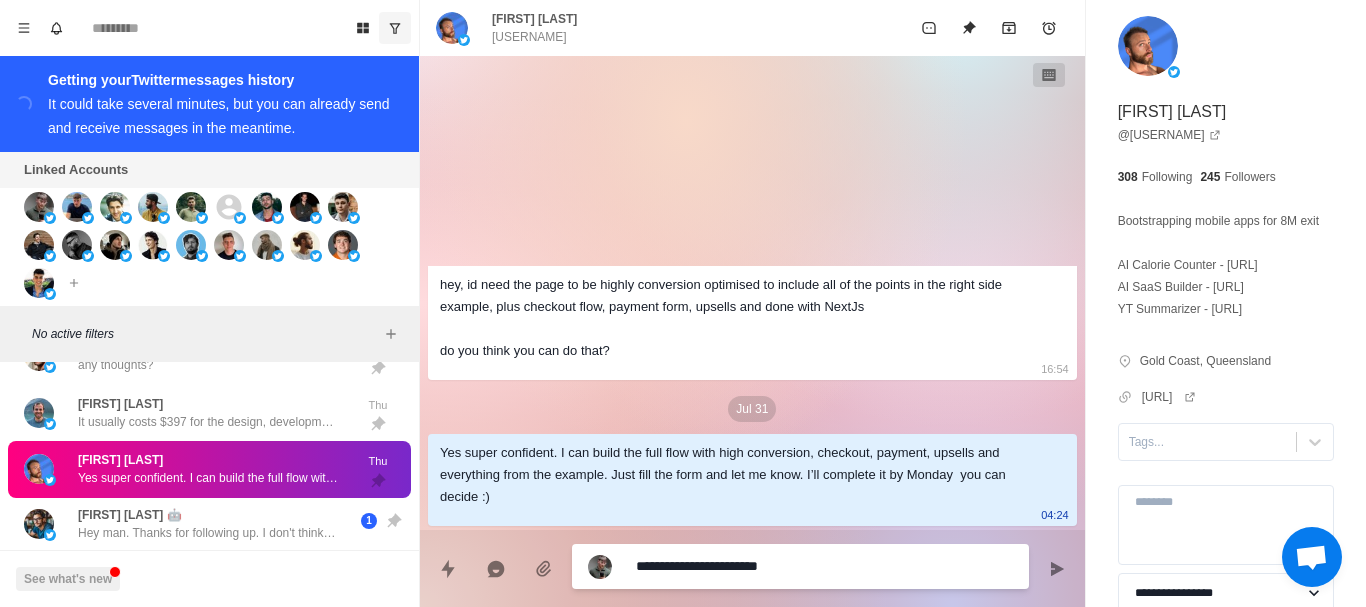 type on "*" 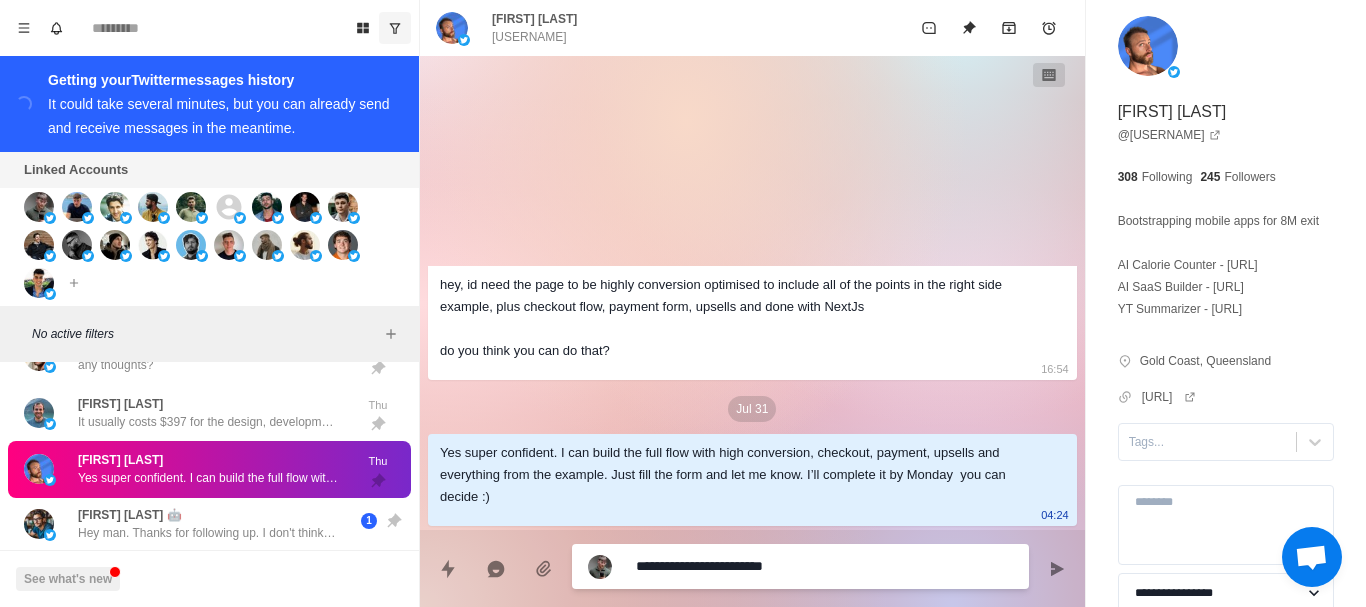 type on "*" 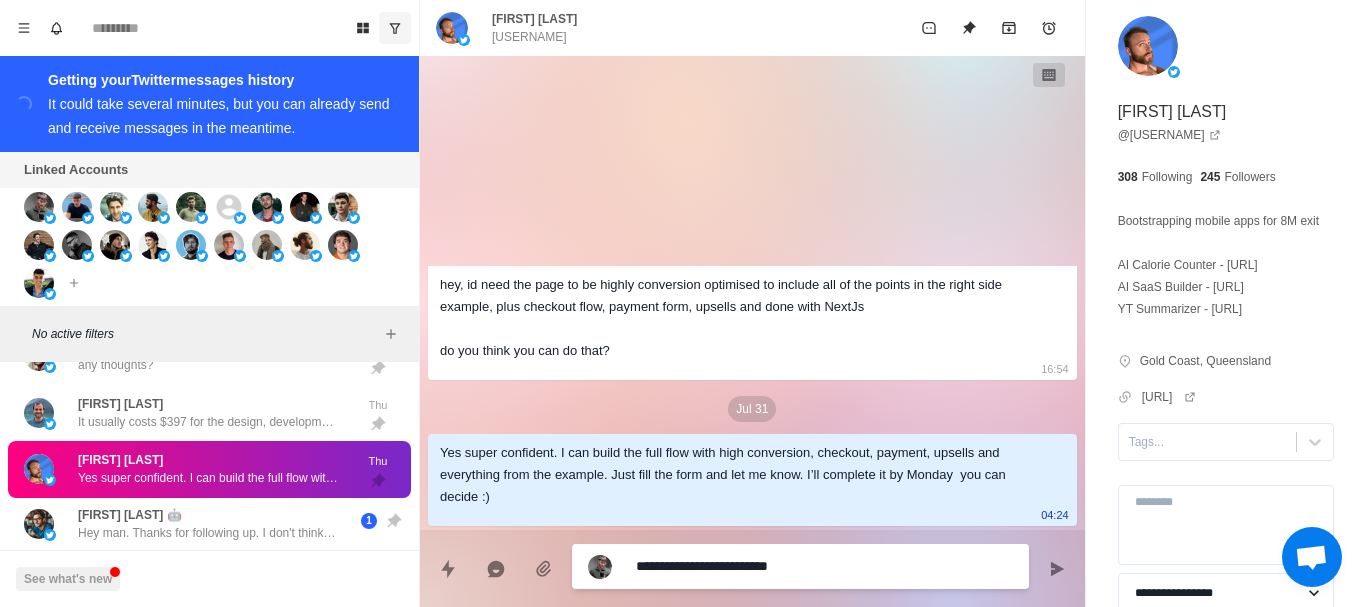 type on "*" 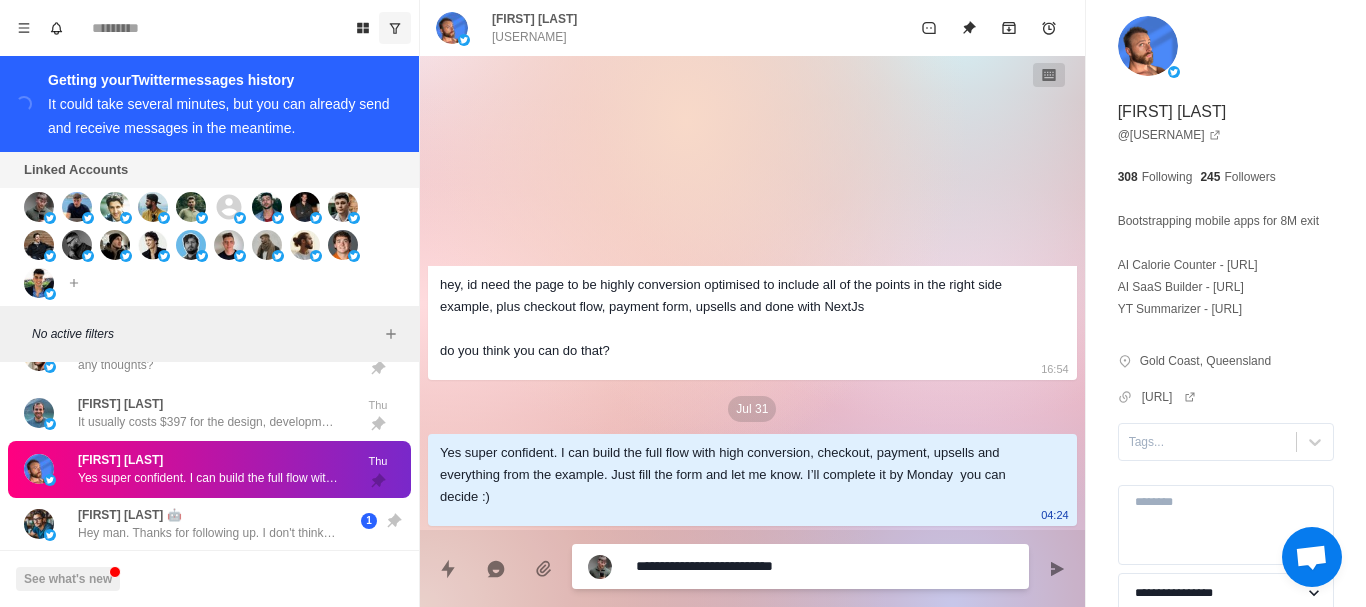 type on "*" 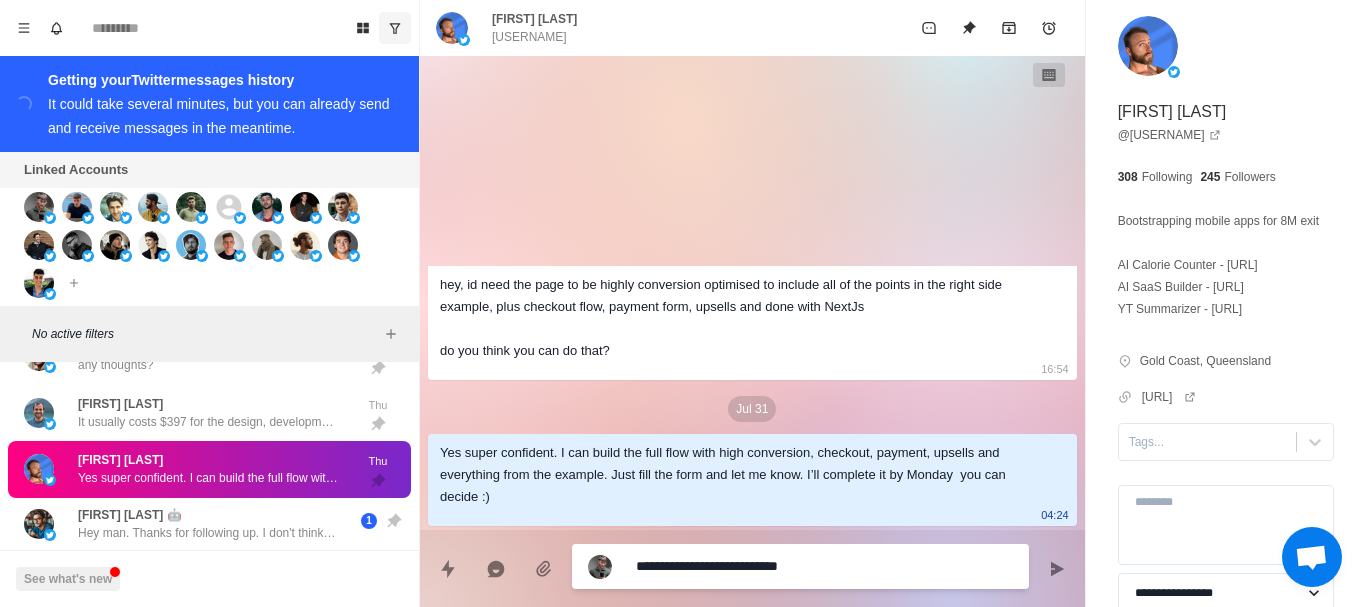 type on "*" 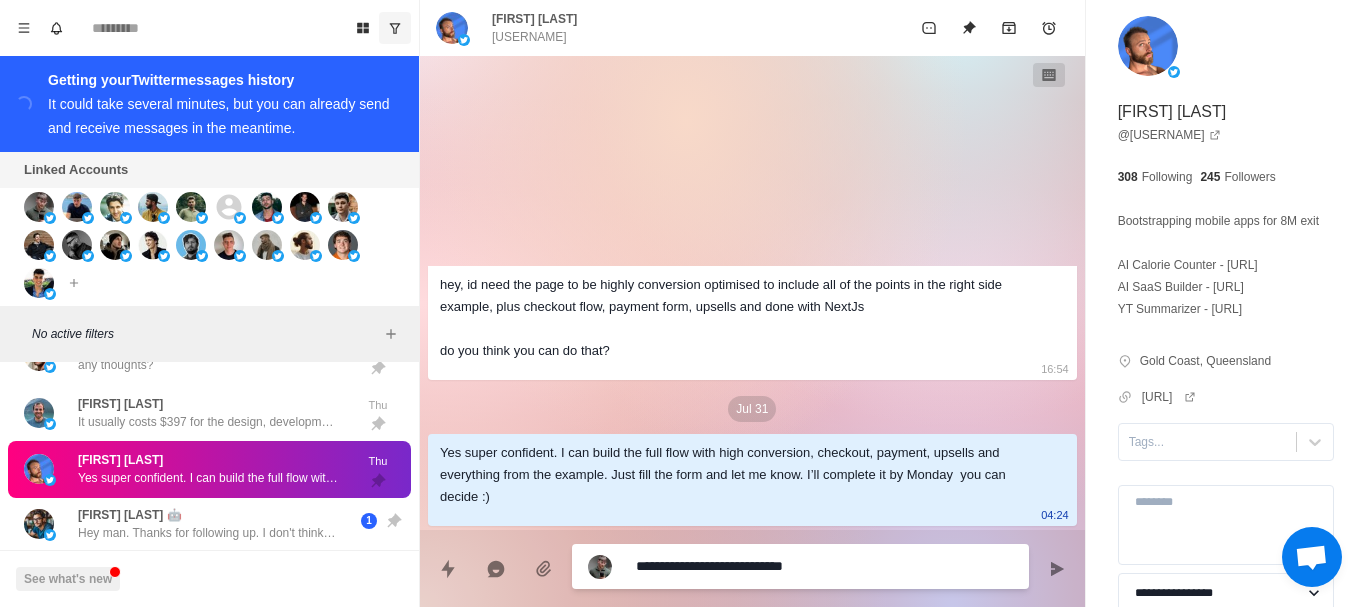type on "*" 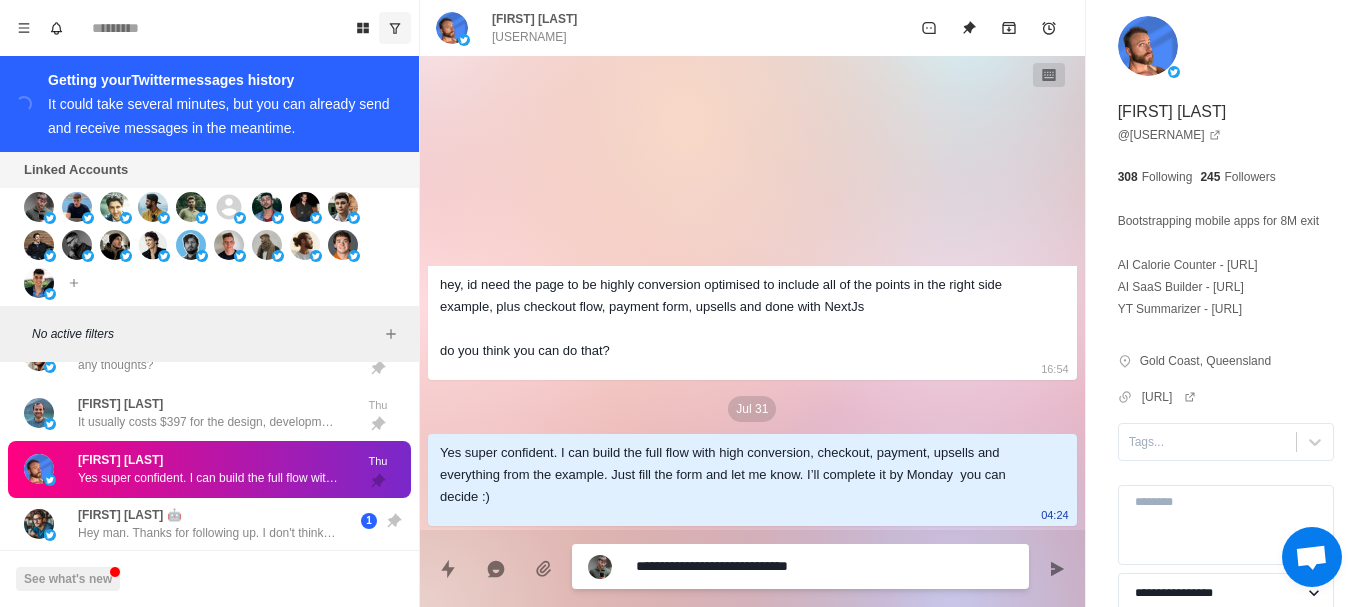 type on "*" 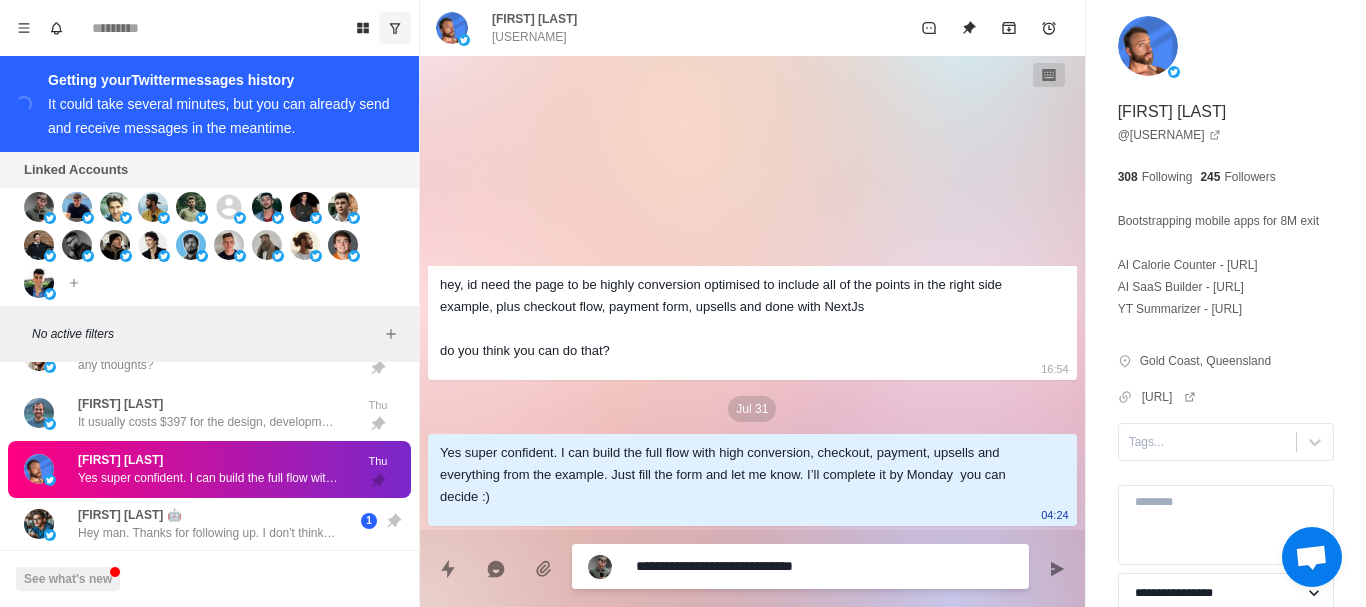 type on "*" 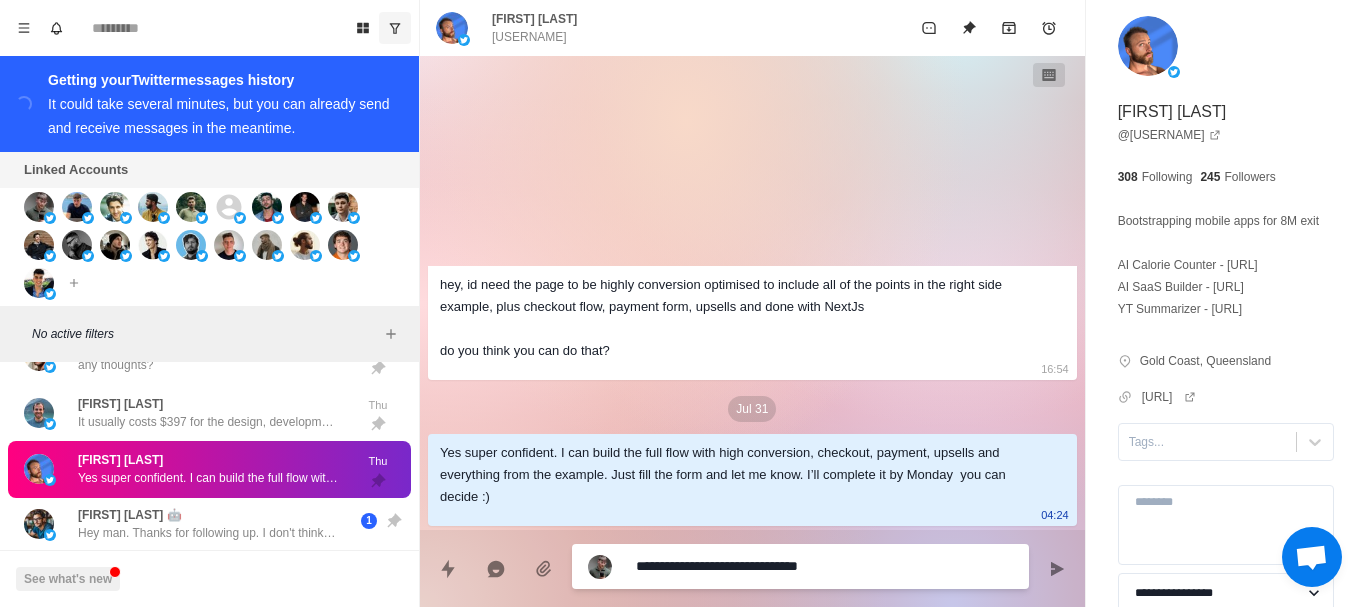type on "*" 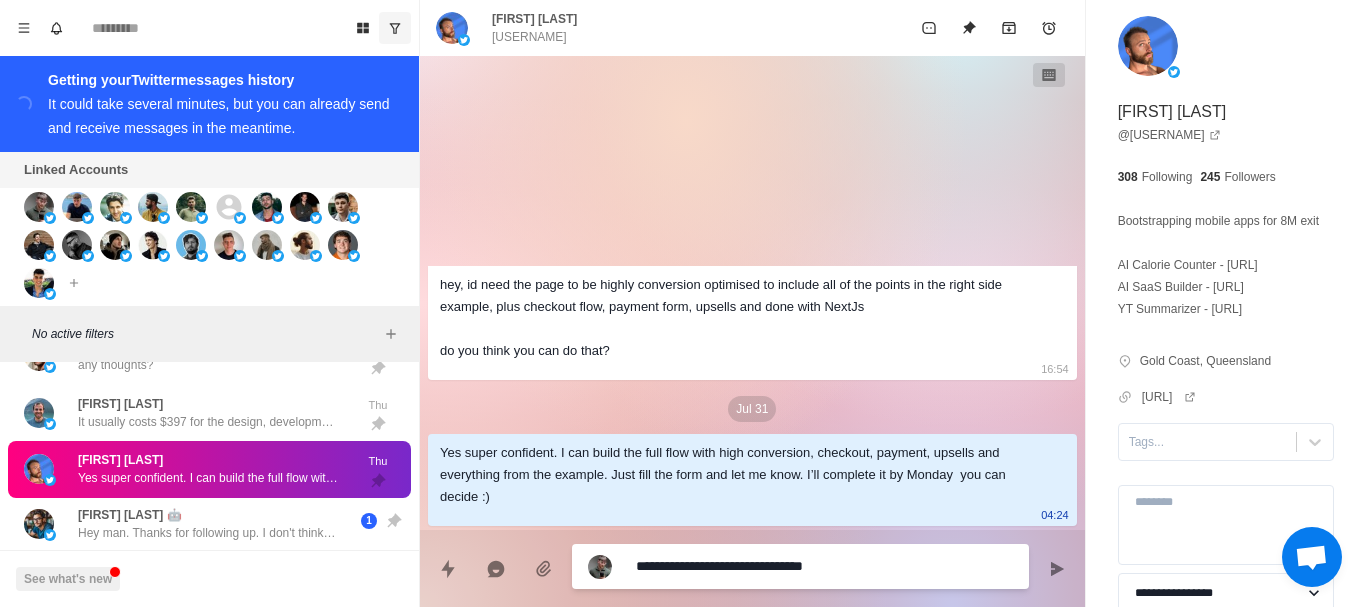 type on "*" 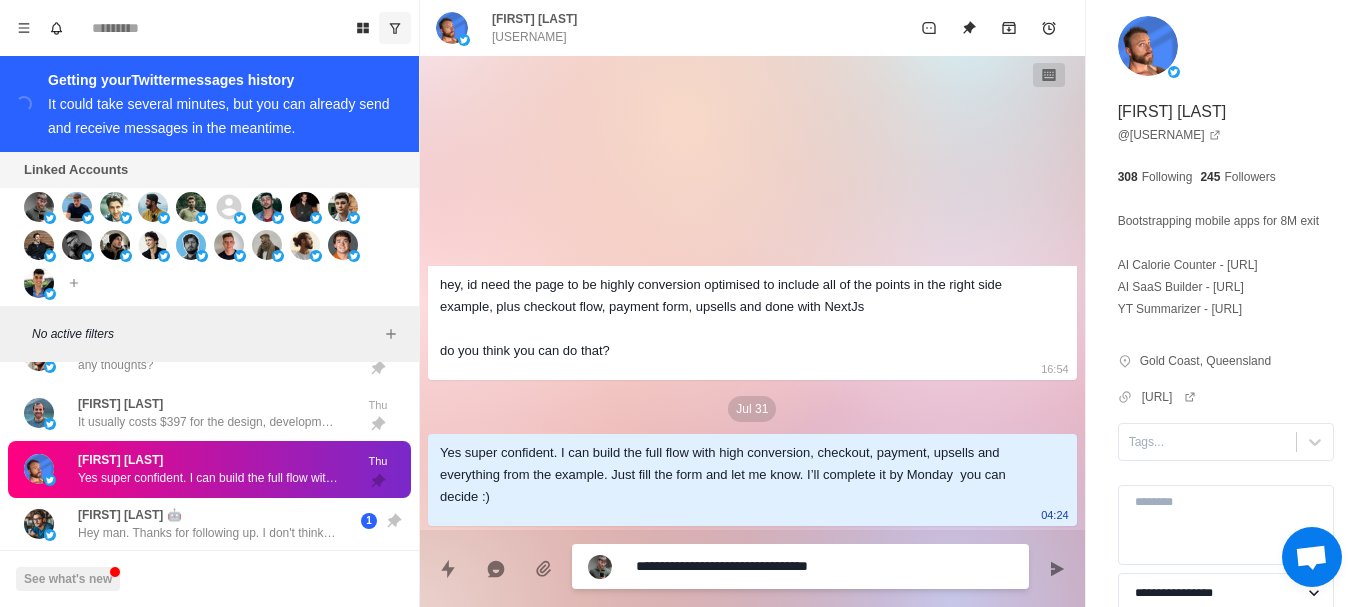 type on "*" 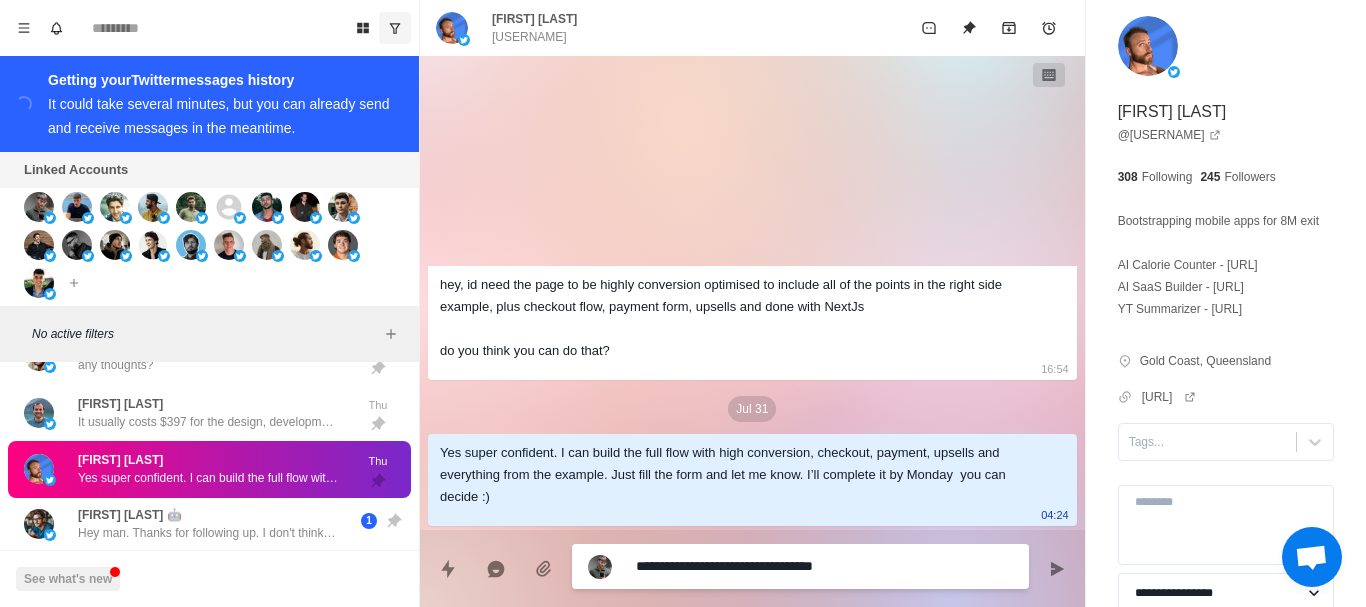 type on "*" 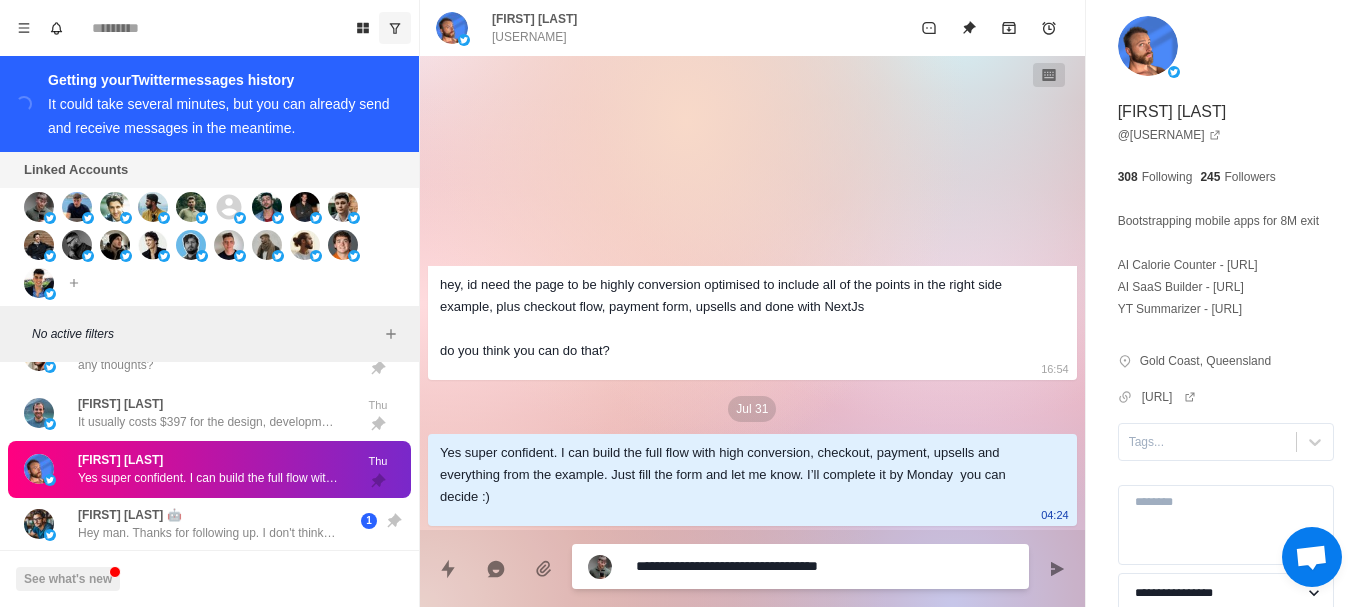 type on "*" 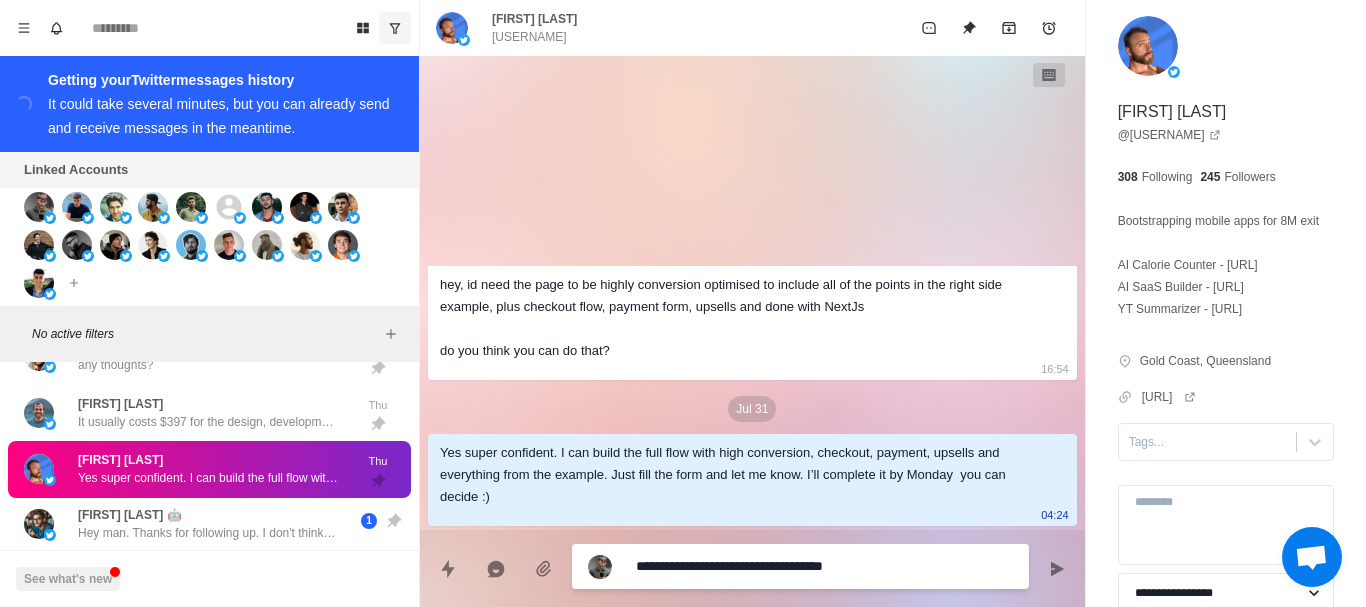 type on "*" 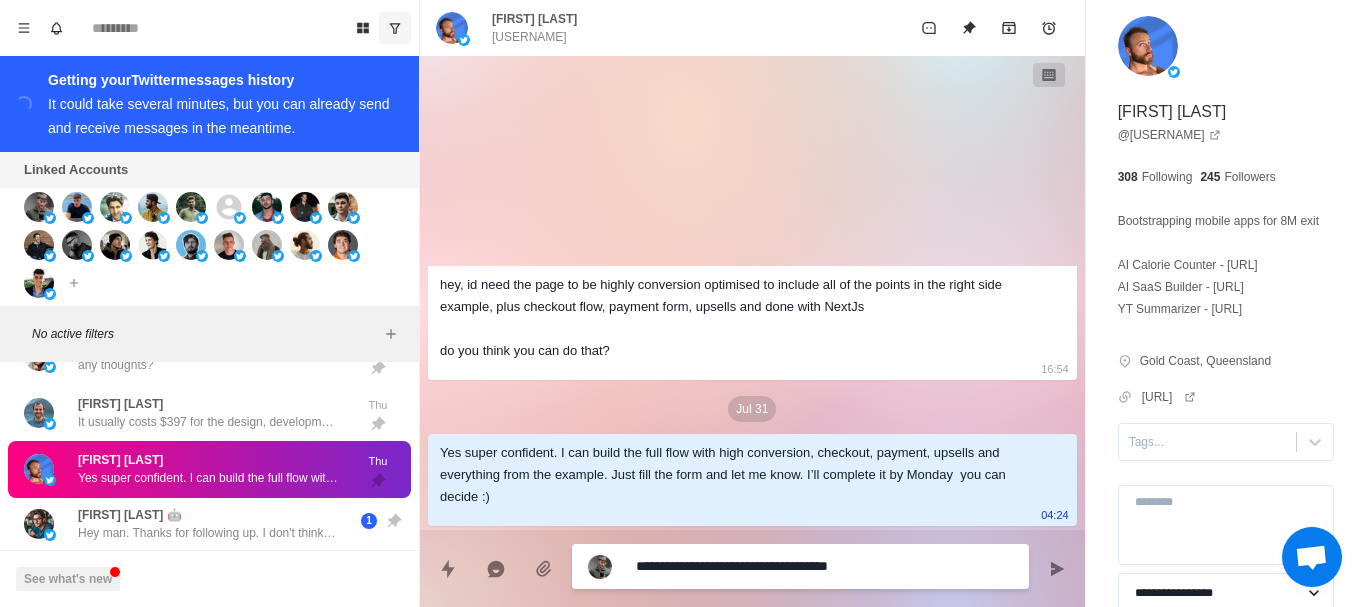 type 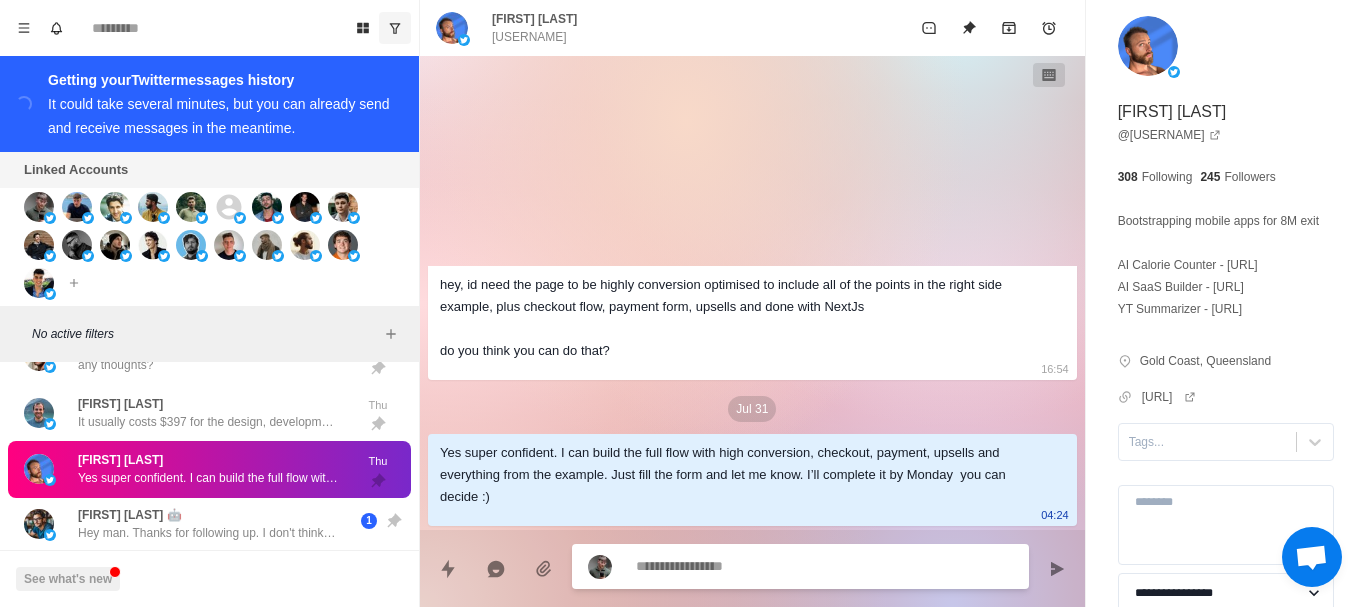 scroll, scrollTop: 1282, scrollLeft: 0, axis: vertical 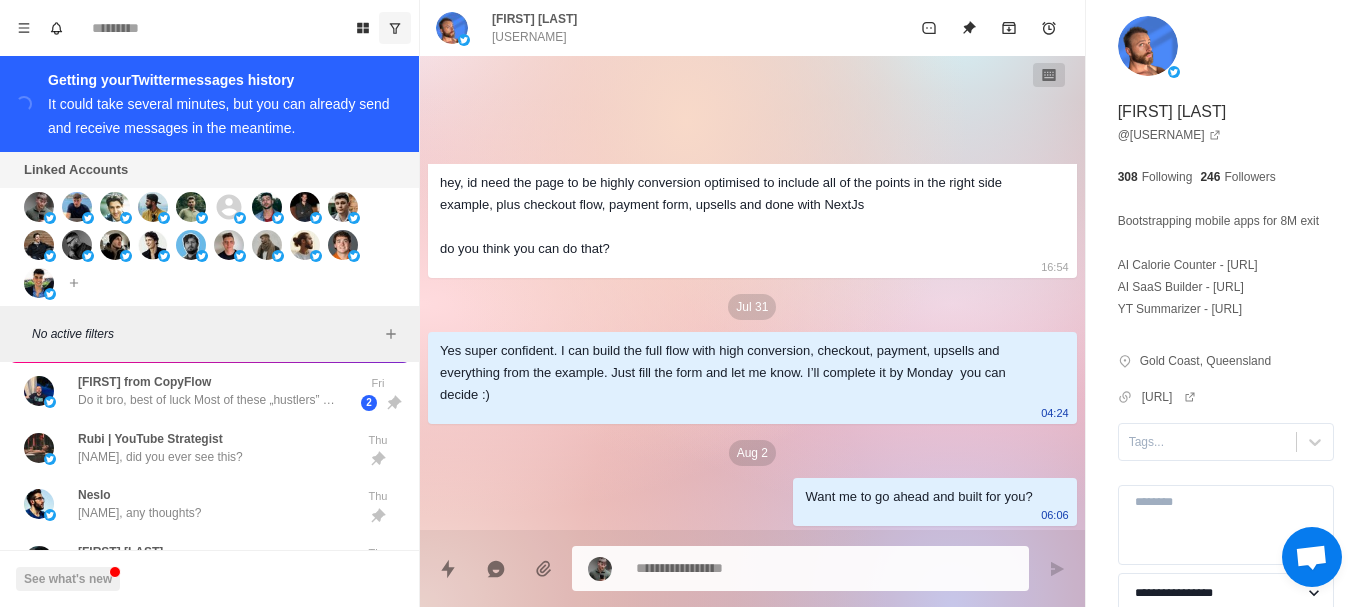 drag, startPoint x: 223, startPoint y: 490, endPoint x: 224, endPoint y: 613, distance: 123.00407 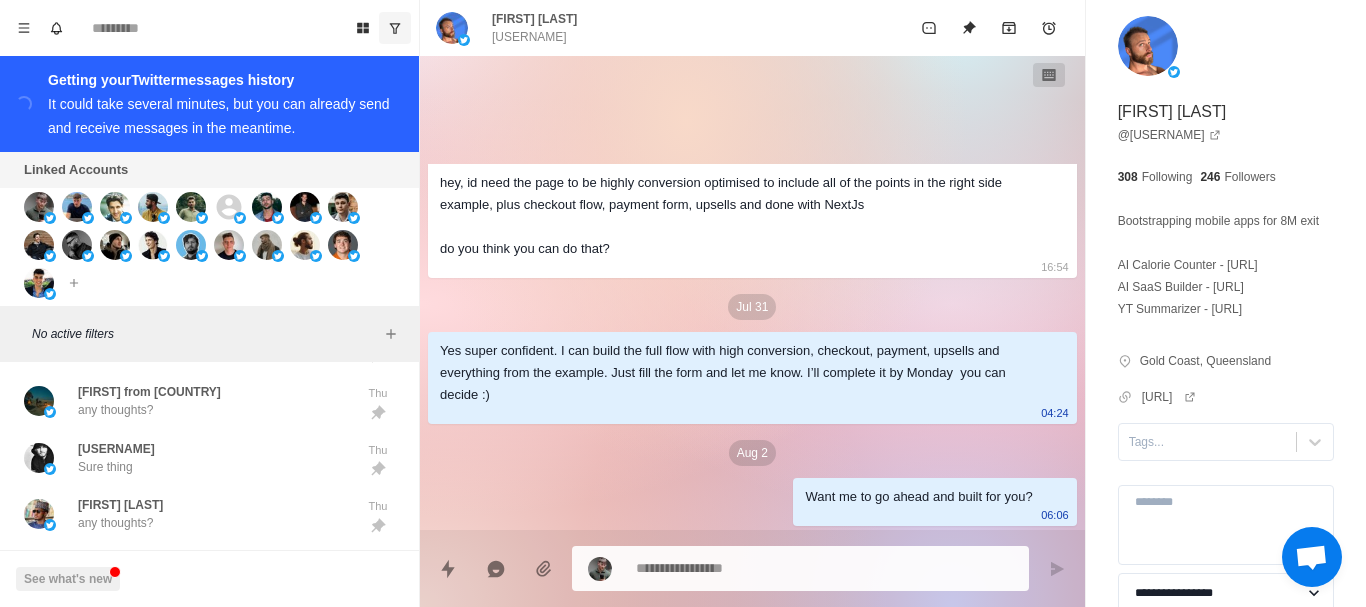 drag, startPoint x: 227, startPoint y: 596, endPoint x: 253, endPoint y: 569, distance: 37.48333 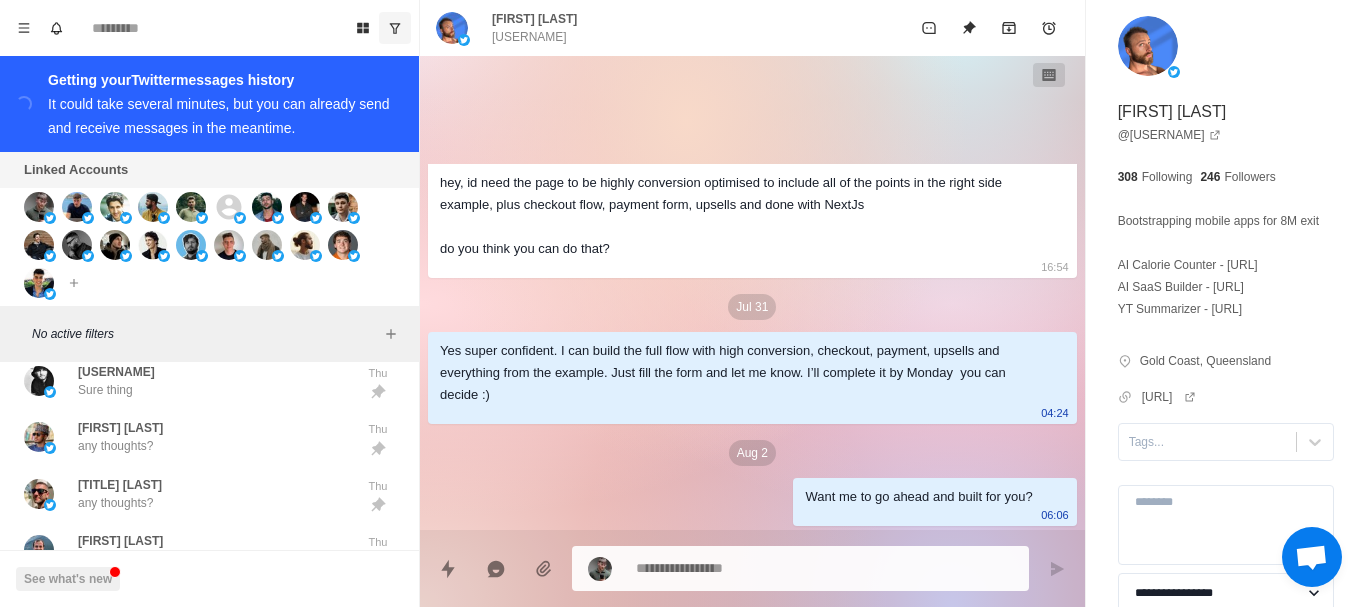 click on "Board View Tools Archived Chats Mark many as read Keyboard shortcuts Team Settings Upgrade Log out Past reminders No notifications Create a reminder in a conversation  to be notified" at bounding box center (209, 28) 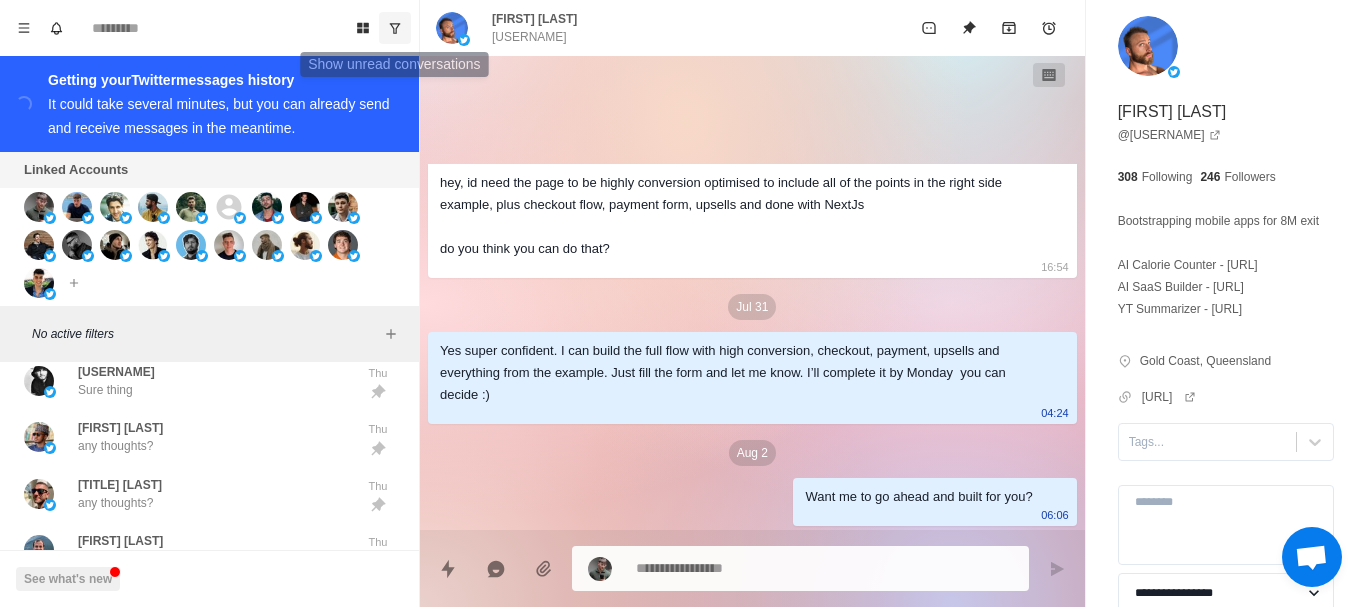 click 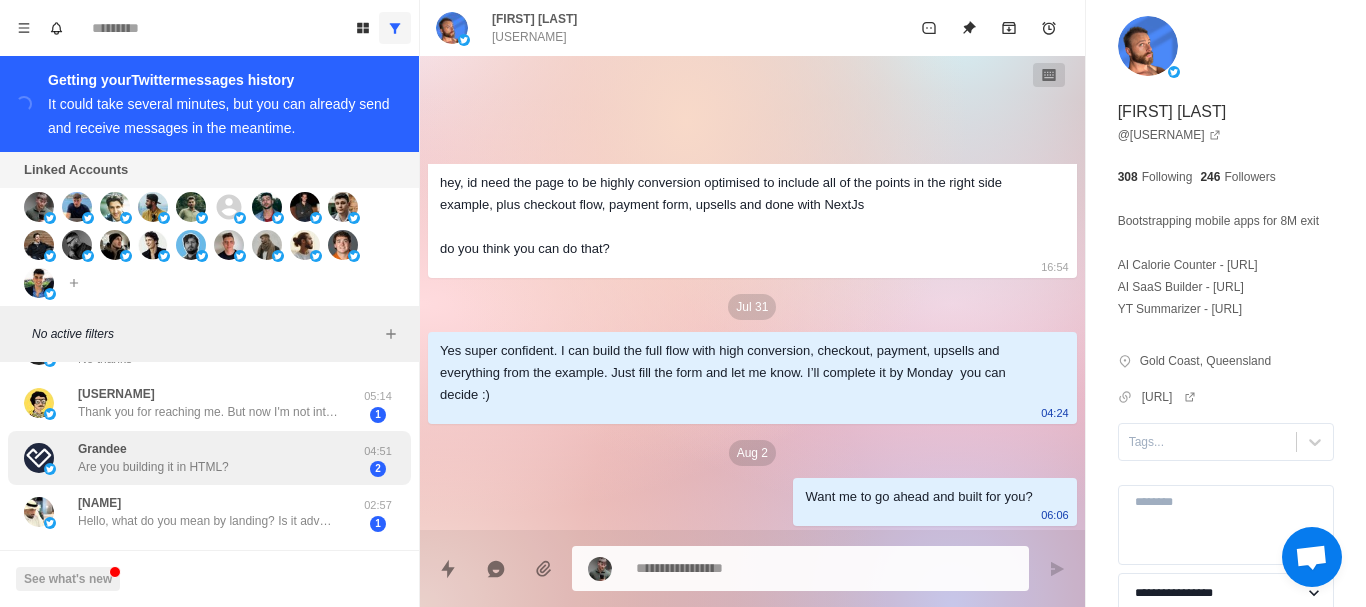 drag, startPoint x: 271, startPoint y: 389, endPoint x: 252, endPoint y: 505, distance: 117.54574 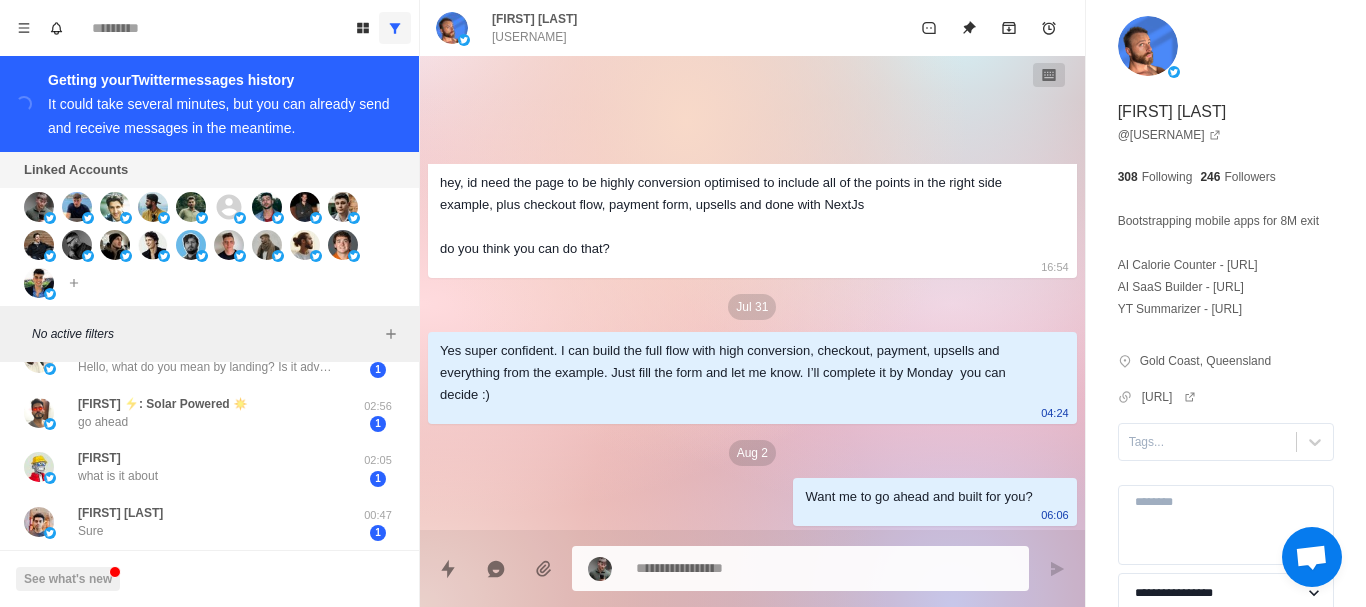 drag, startPoint x: 253, startPoint y: 498, endPoint x: 214, endPoint y: 646, distance: 153.05228 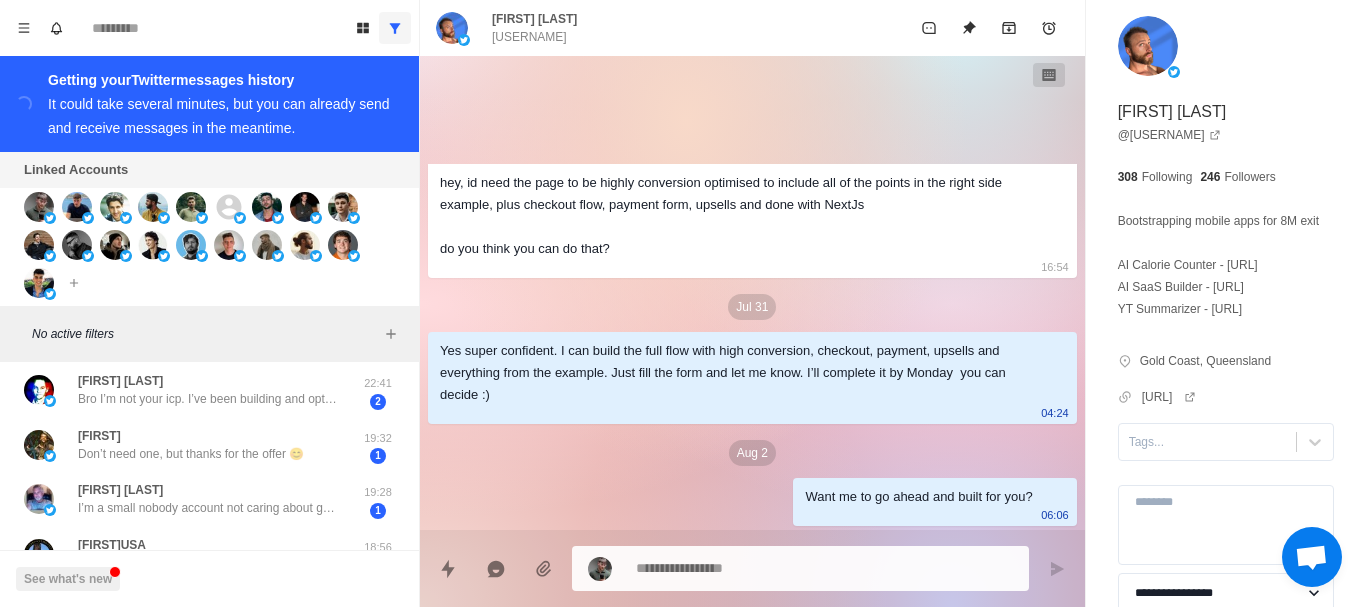 drag, startPoint x: 218, startPoint y: 525, endPoint x: 209, endPoint y: 646, distance: 121.33425 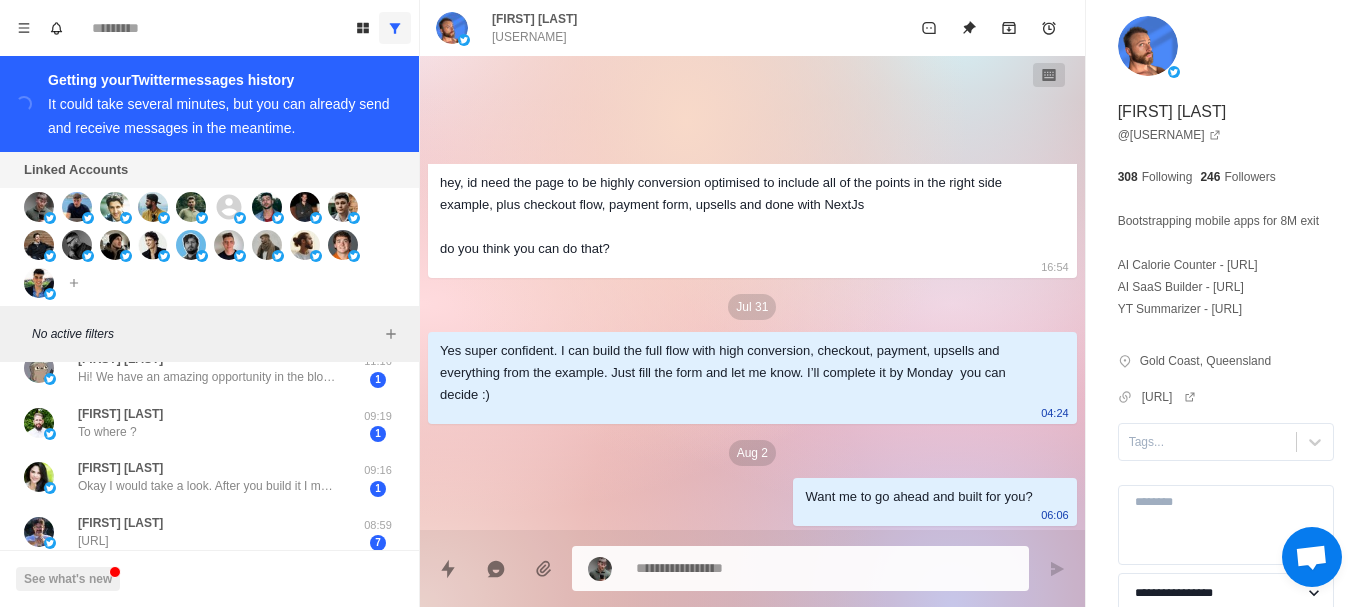 drag, startPoint x: 232, startPoint y: 499, endPoint x: 224, endPoint y: 646, distance: 147.21753 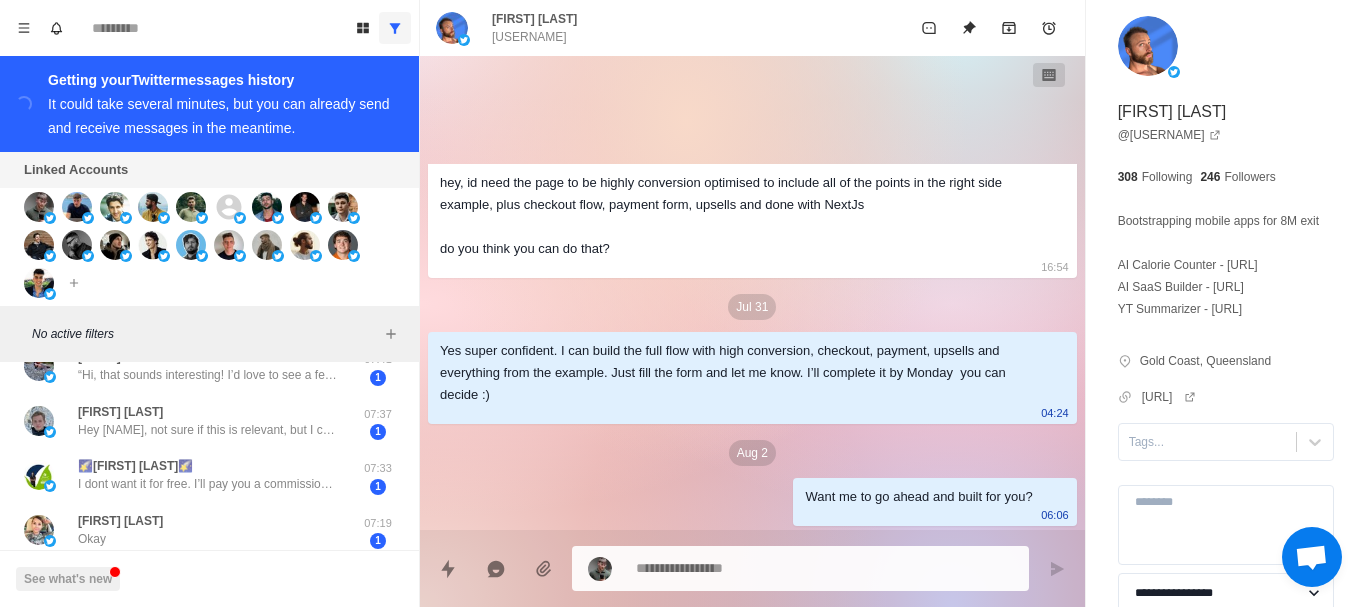 drag, startPoint x: 207, startPoint y: 588, endPoint x: 208, endPoint y: 646, distance: 58.00862 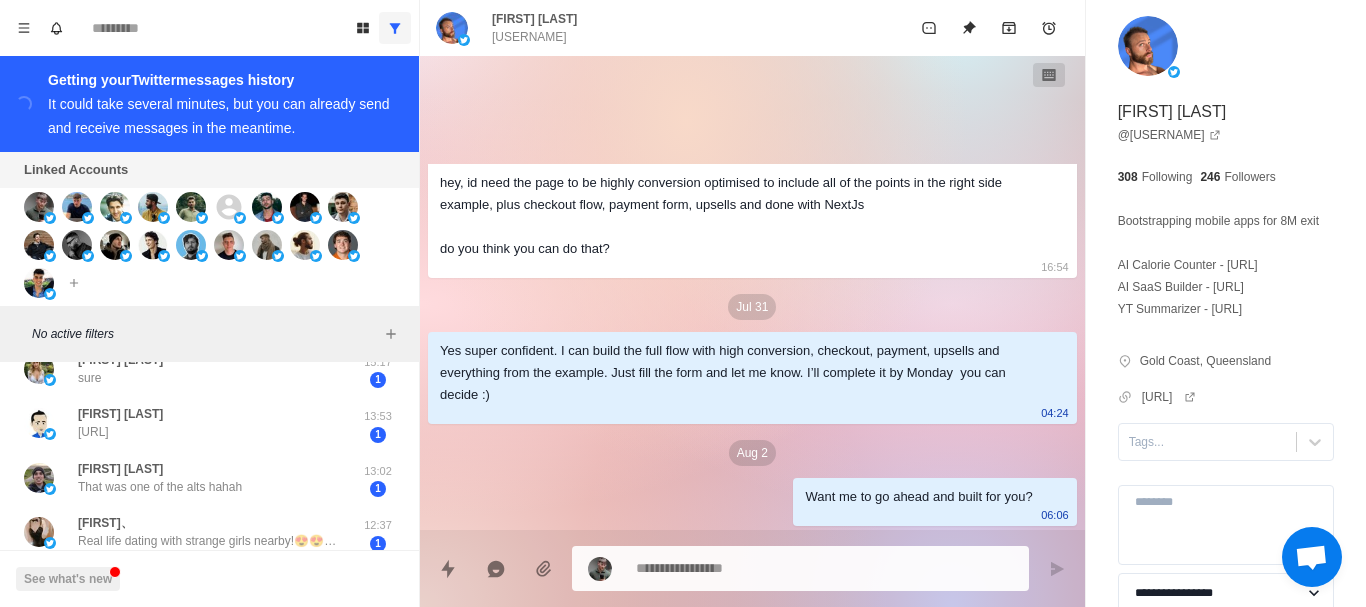 drag, startPoint x: 229, startPoint y: 512, endPoint x: 221, endPoint y: 308, distance: 204.1568 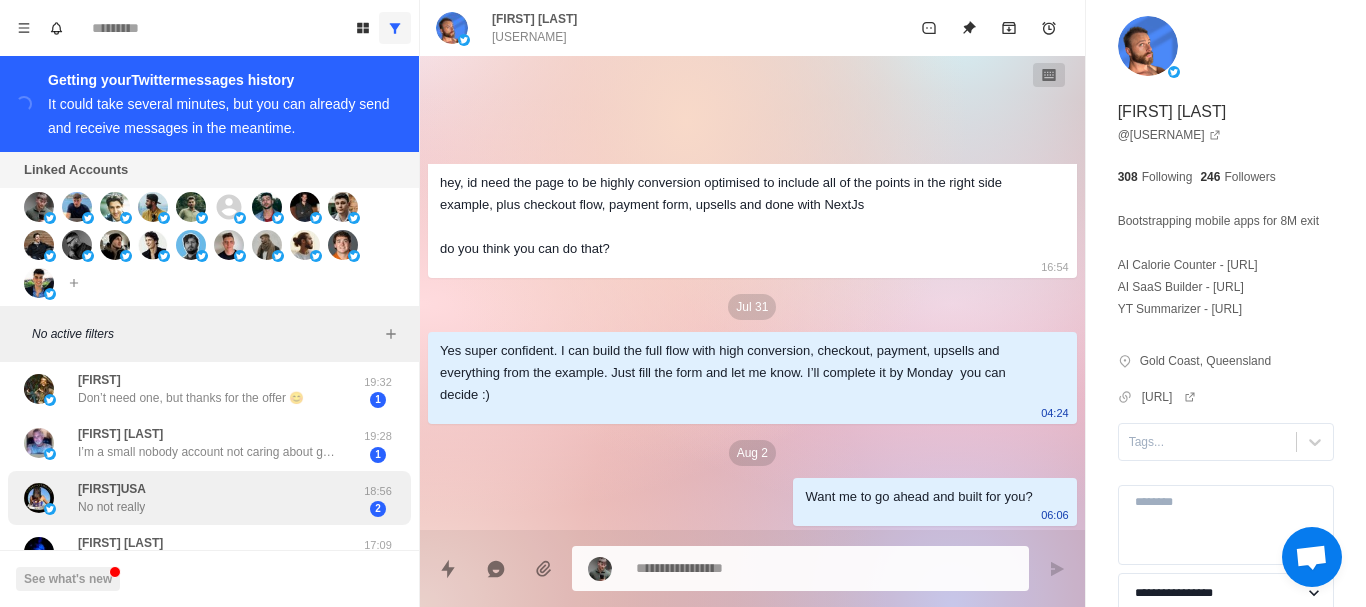 drag, startPoint x: 230, startPoint y: 457, endPoint x: 230, endPoint y: 479, distance: 22 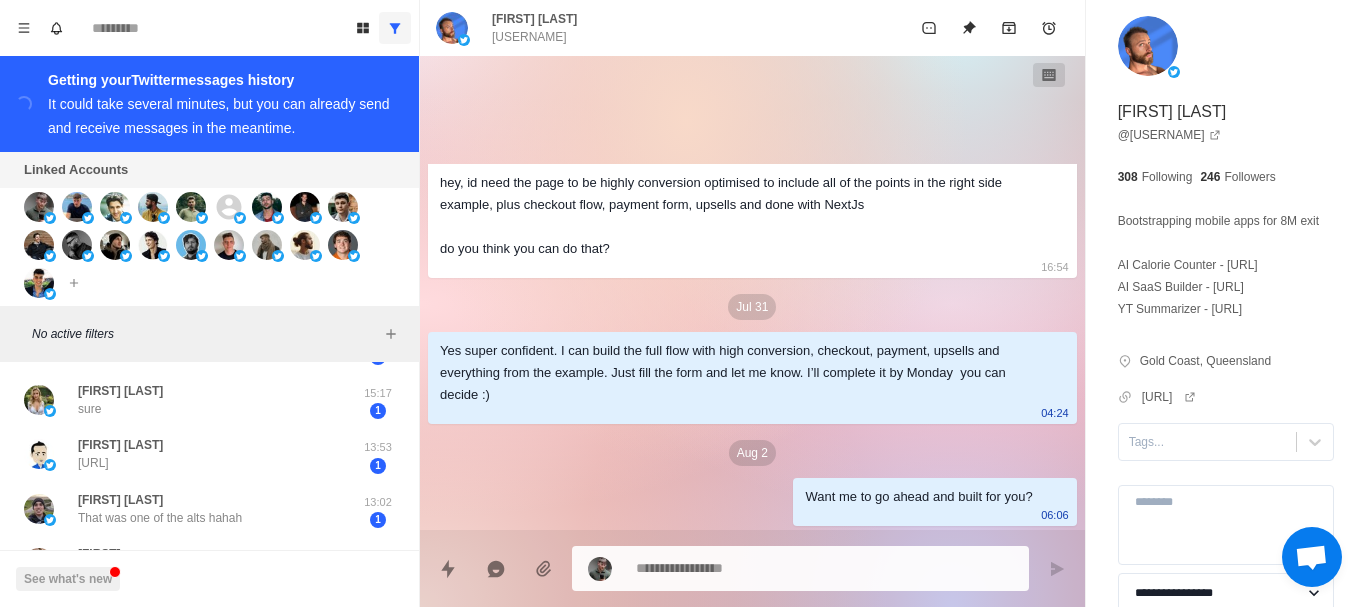 drag, startPoint x: 249, startPoint y: 525, endPoint x: 291, endPoint y: 646, distance: 128.082 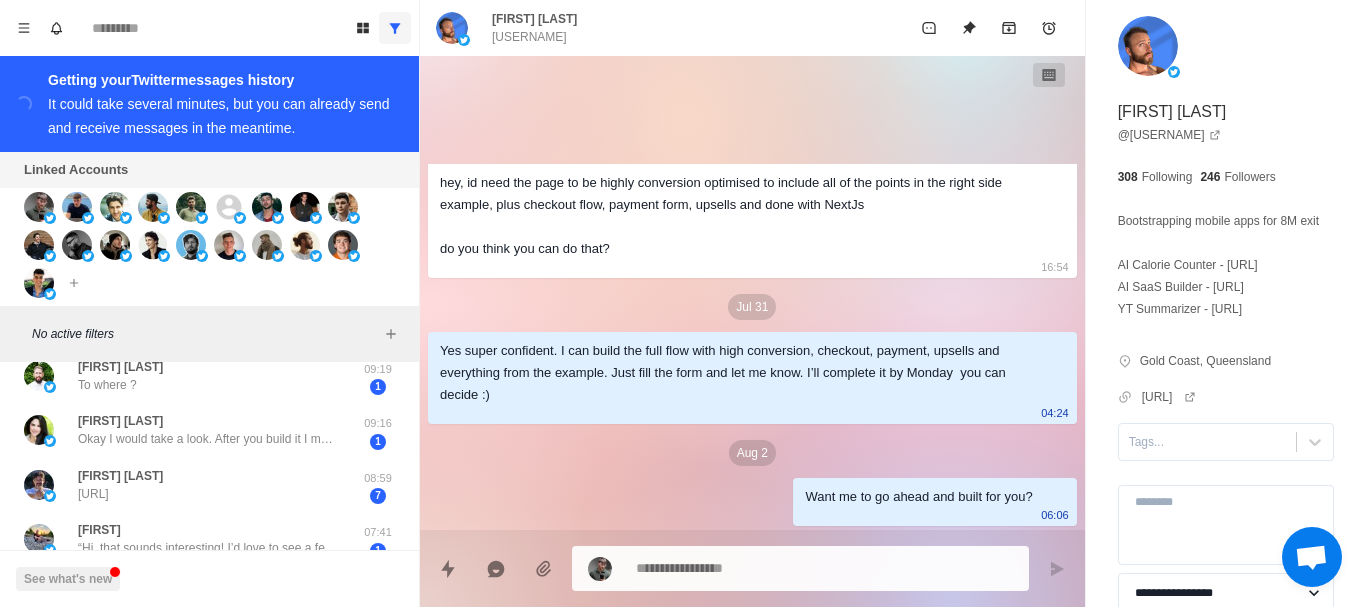 scroll, scrollTop: 1323, scrollLeft: 0, axis: vertical 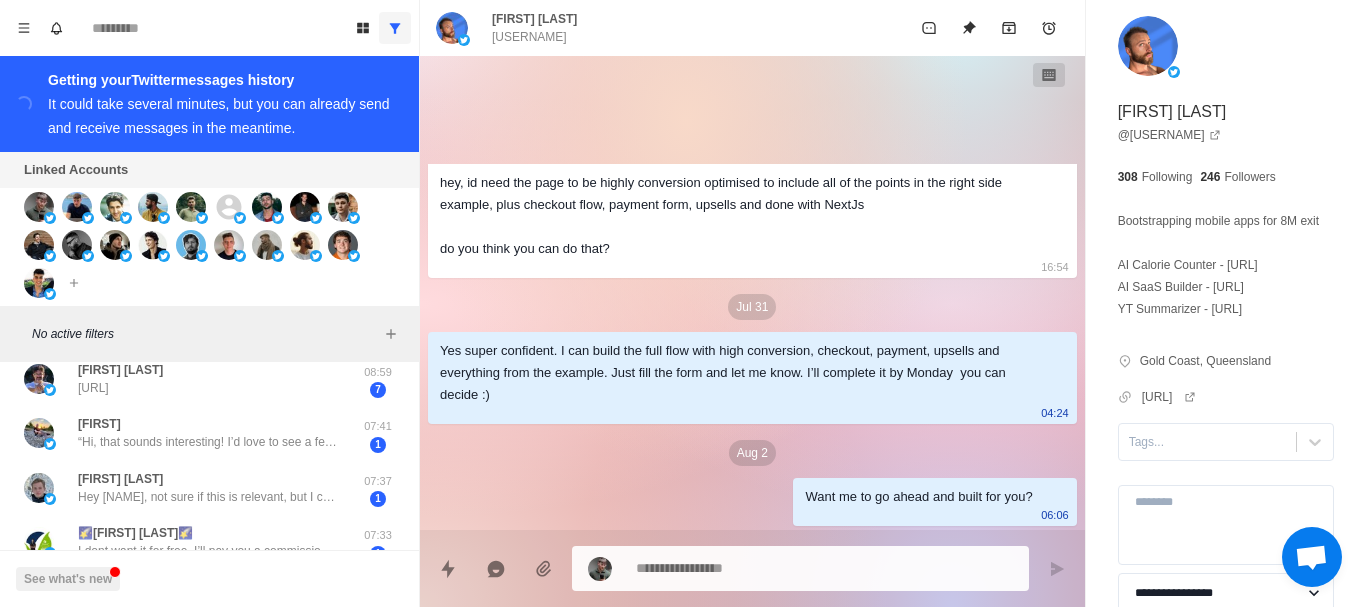 type on "*" 